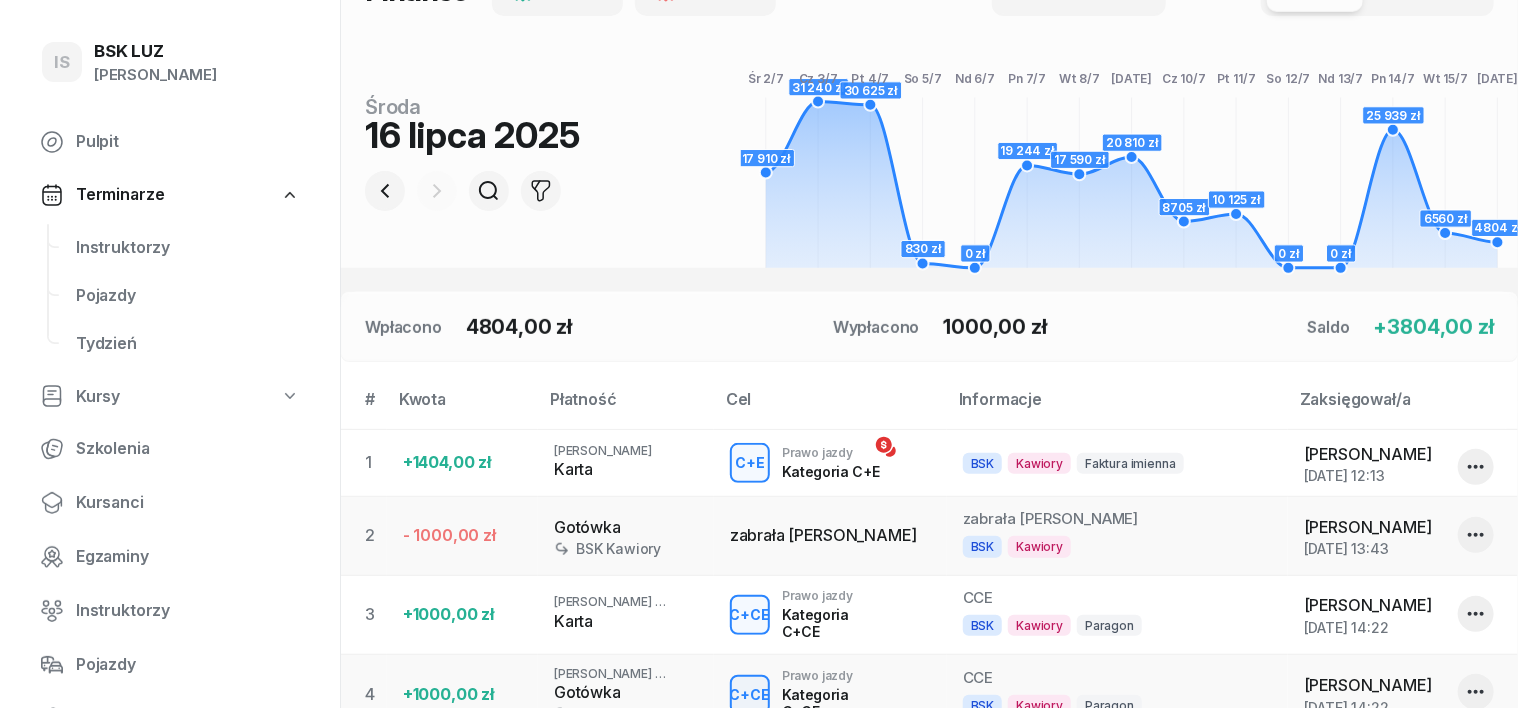 scroll, scrollTop: 0, scrollLeft: 0, axis: both 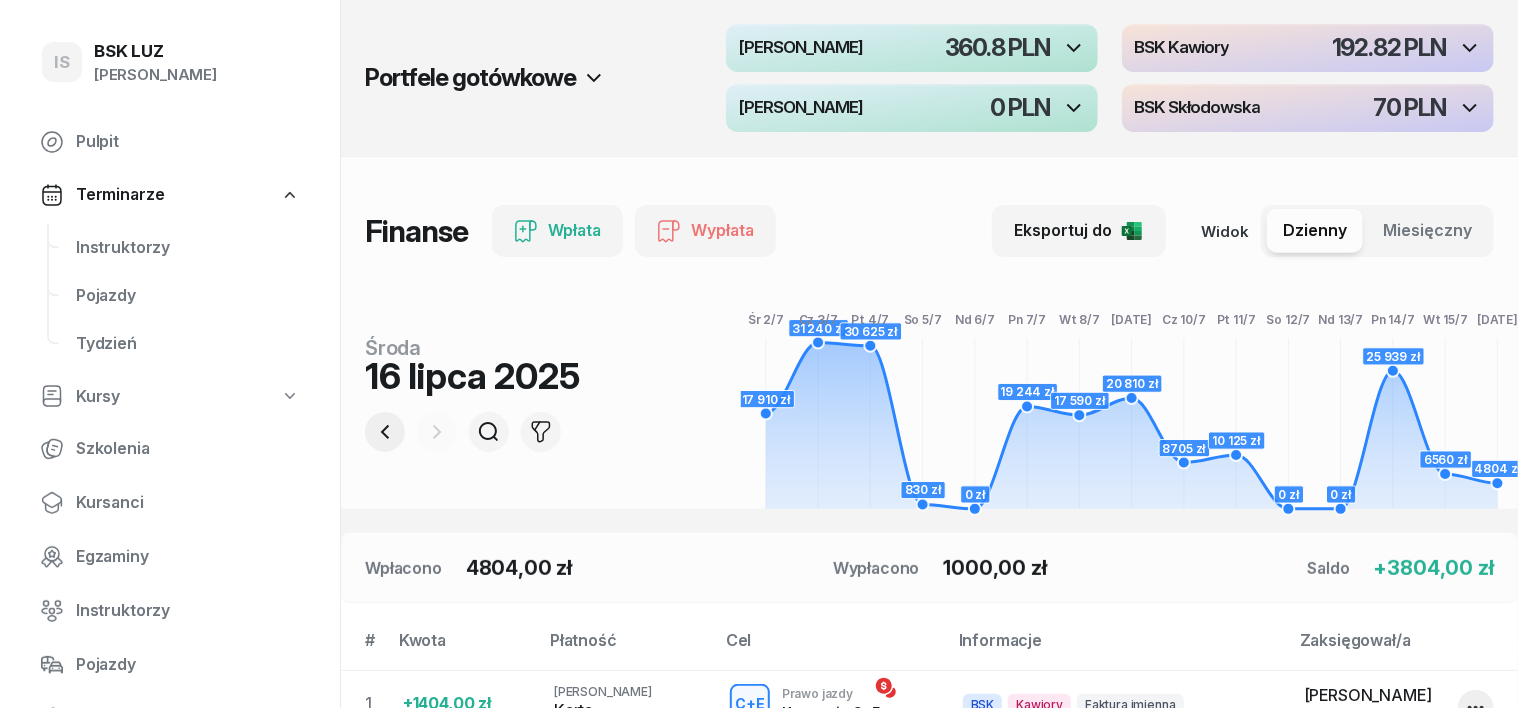 click 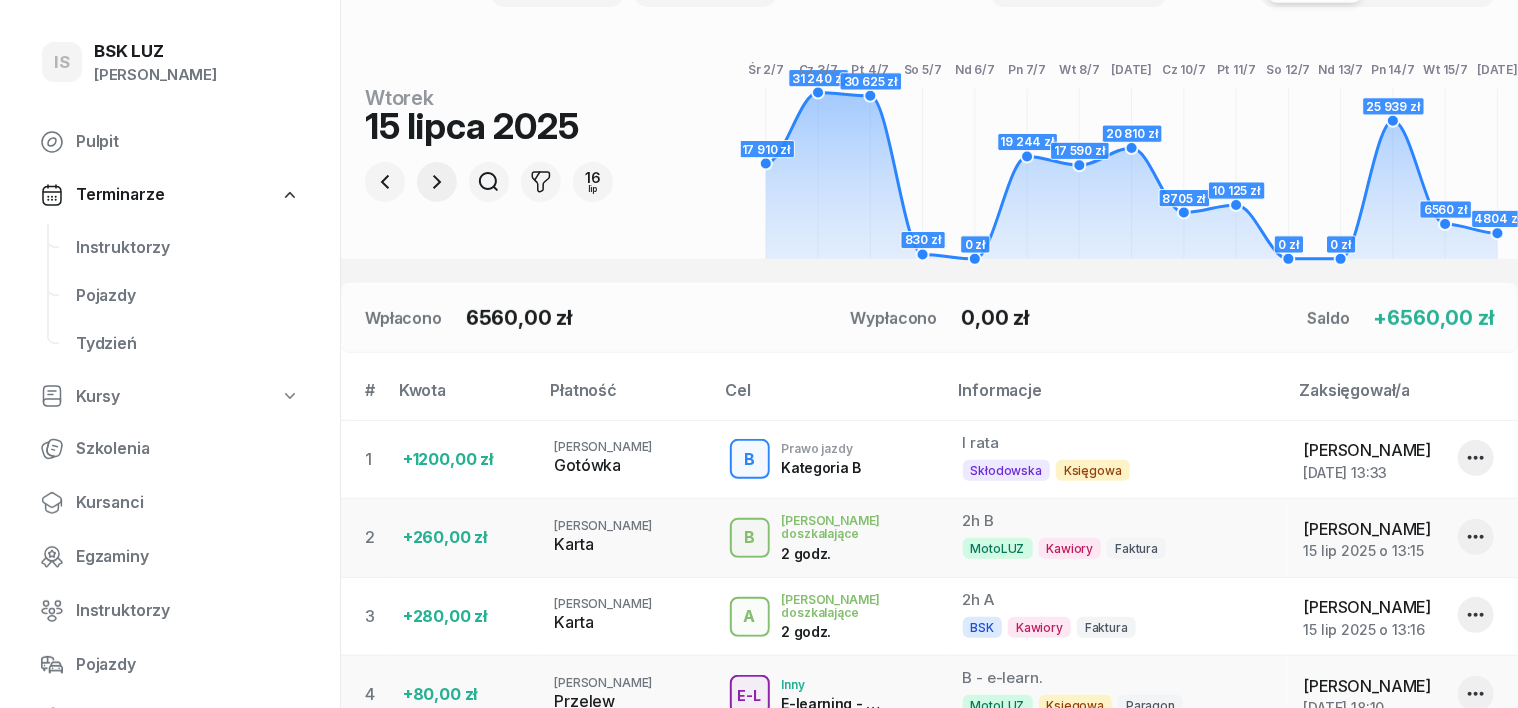 scroll, scrollTop: 0, scrollLeft: 0, axis: both 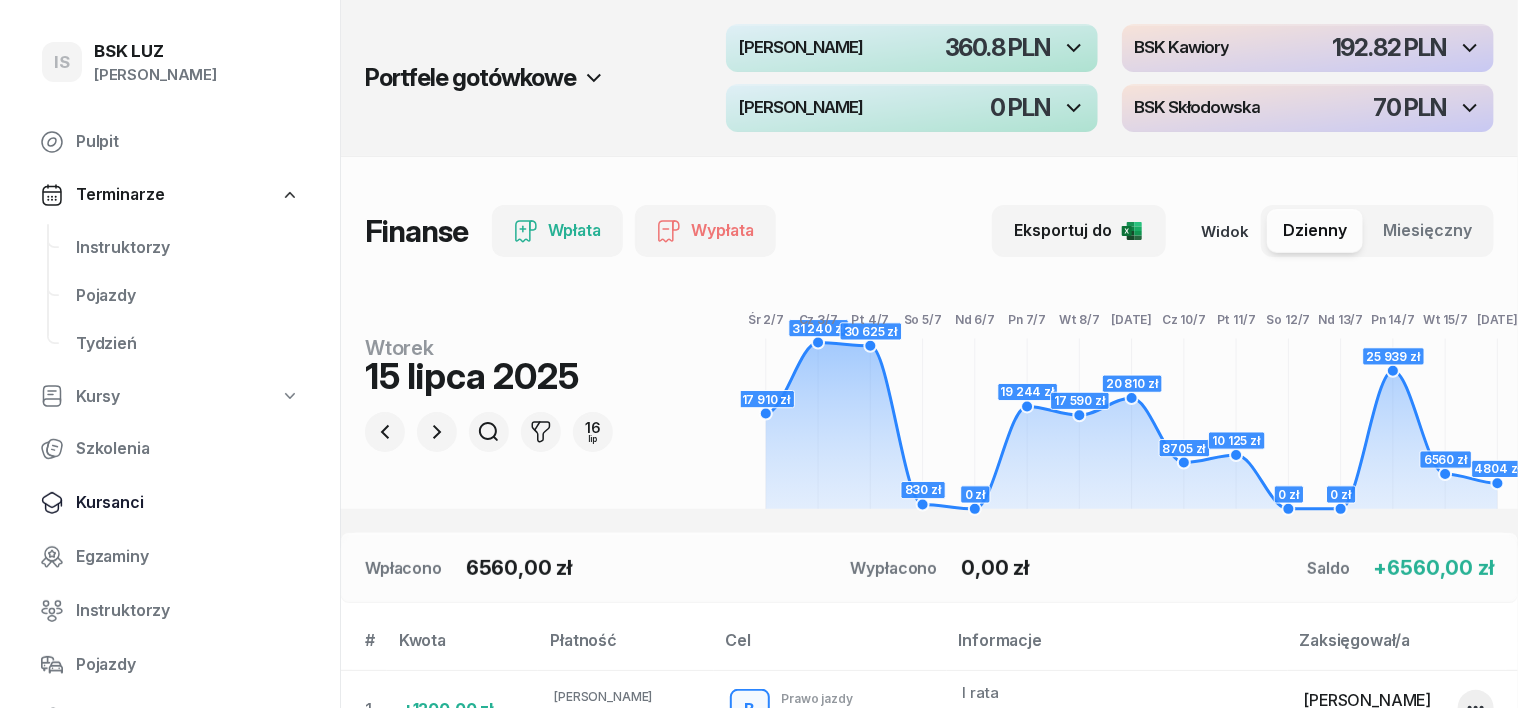 click on "Kursanci" at bounding box center (188, 503) 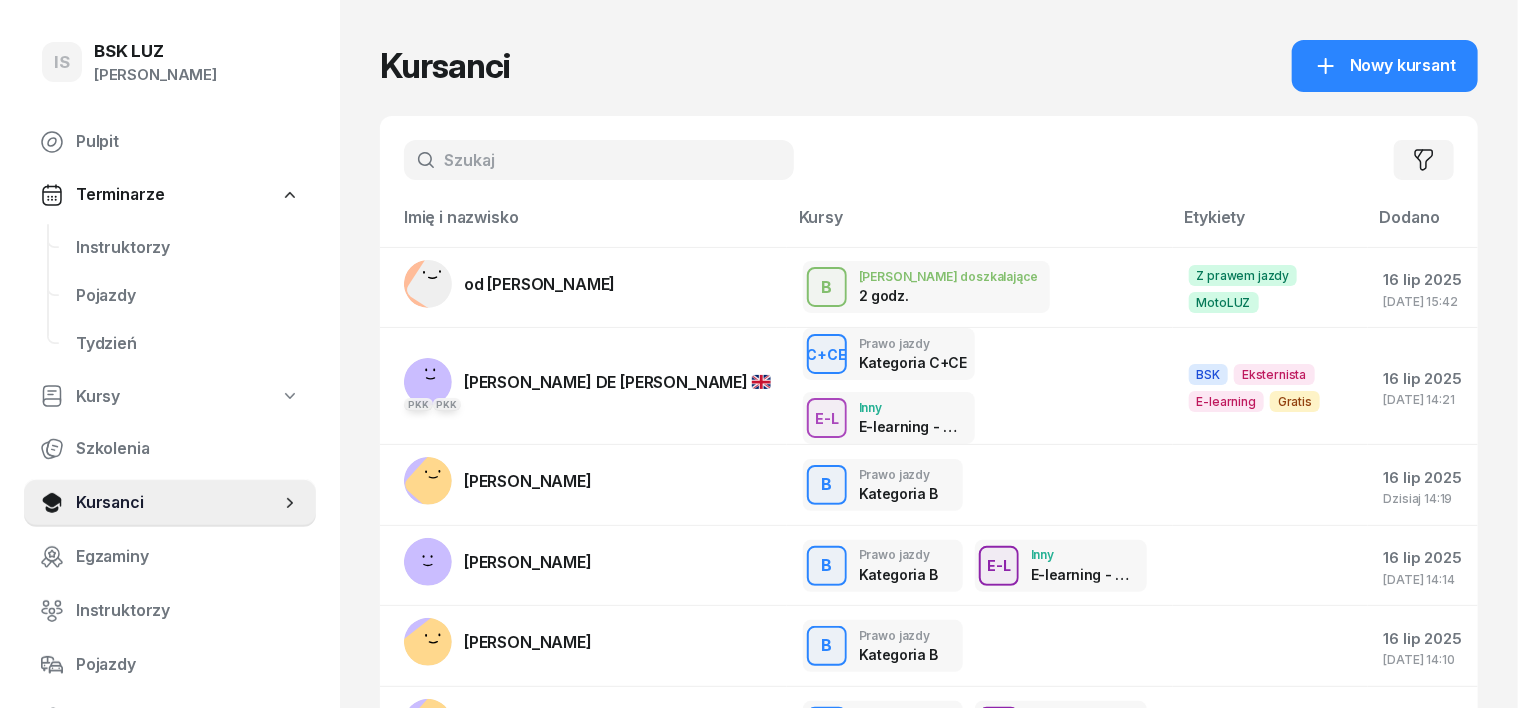 click at bounding box center (599, 160) 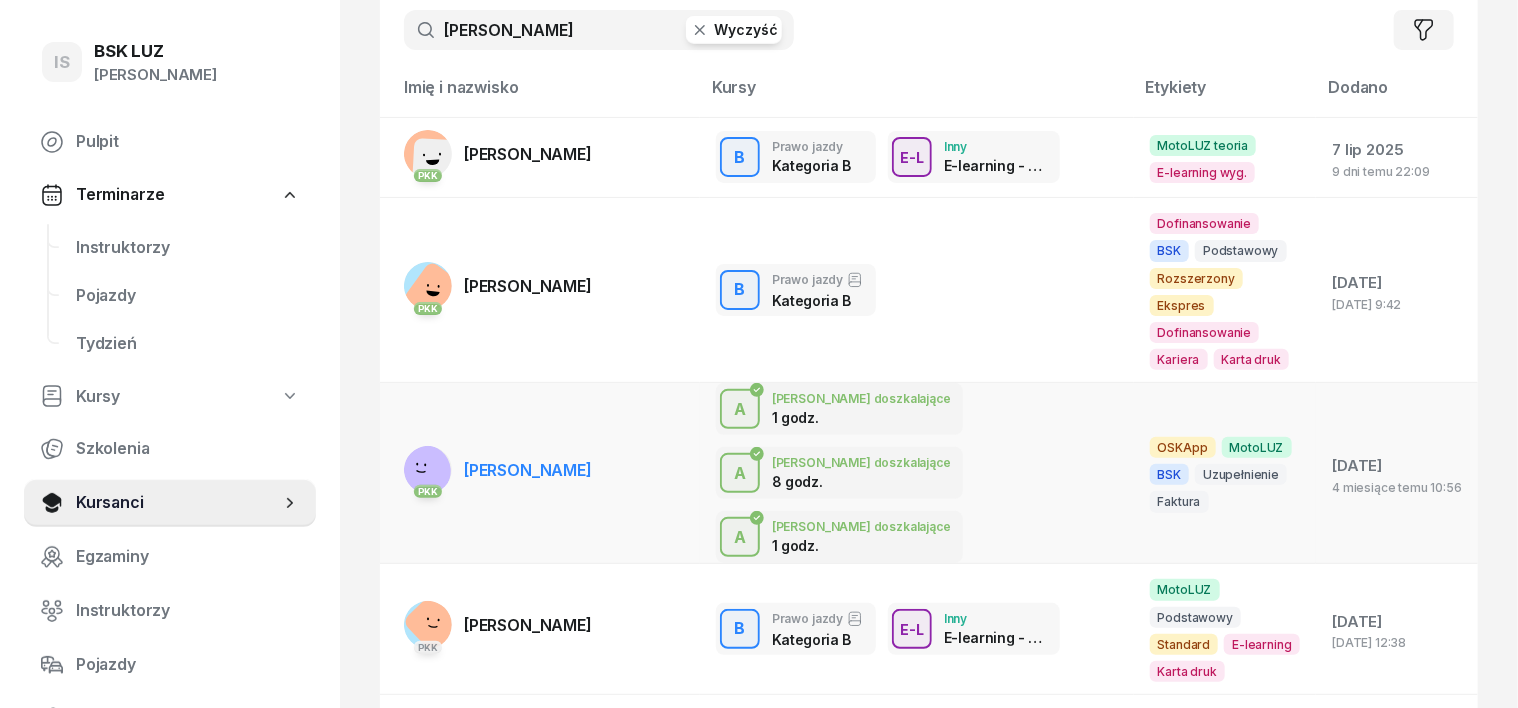 scroll, scrollTop: 0, scrollLeft: 0, axis: both 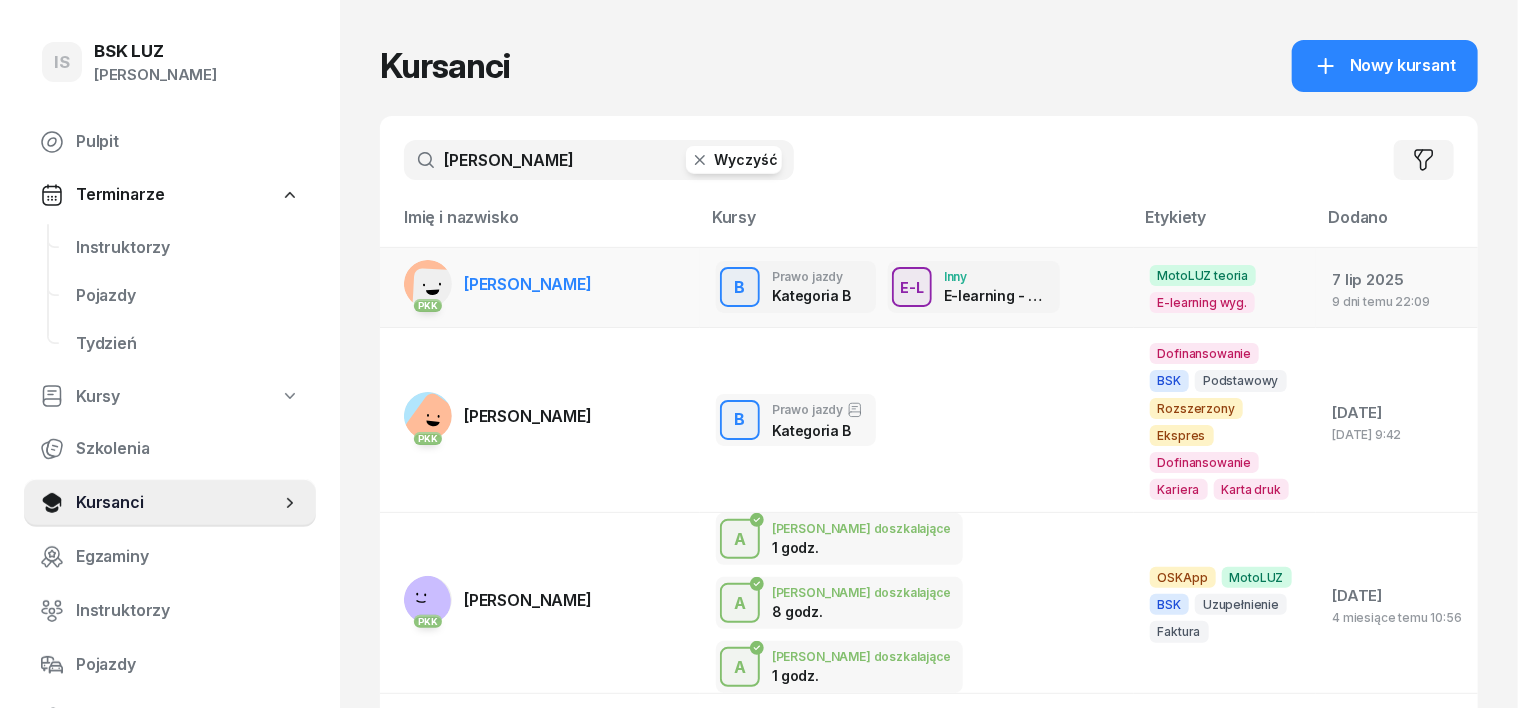 type on "[PERSON_NAME]" 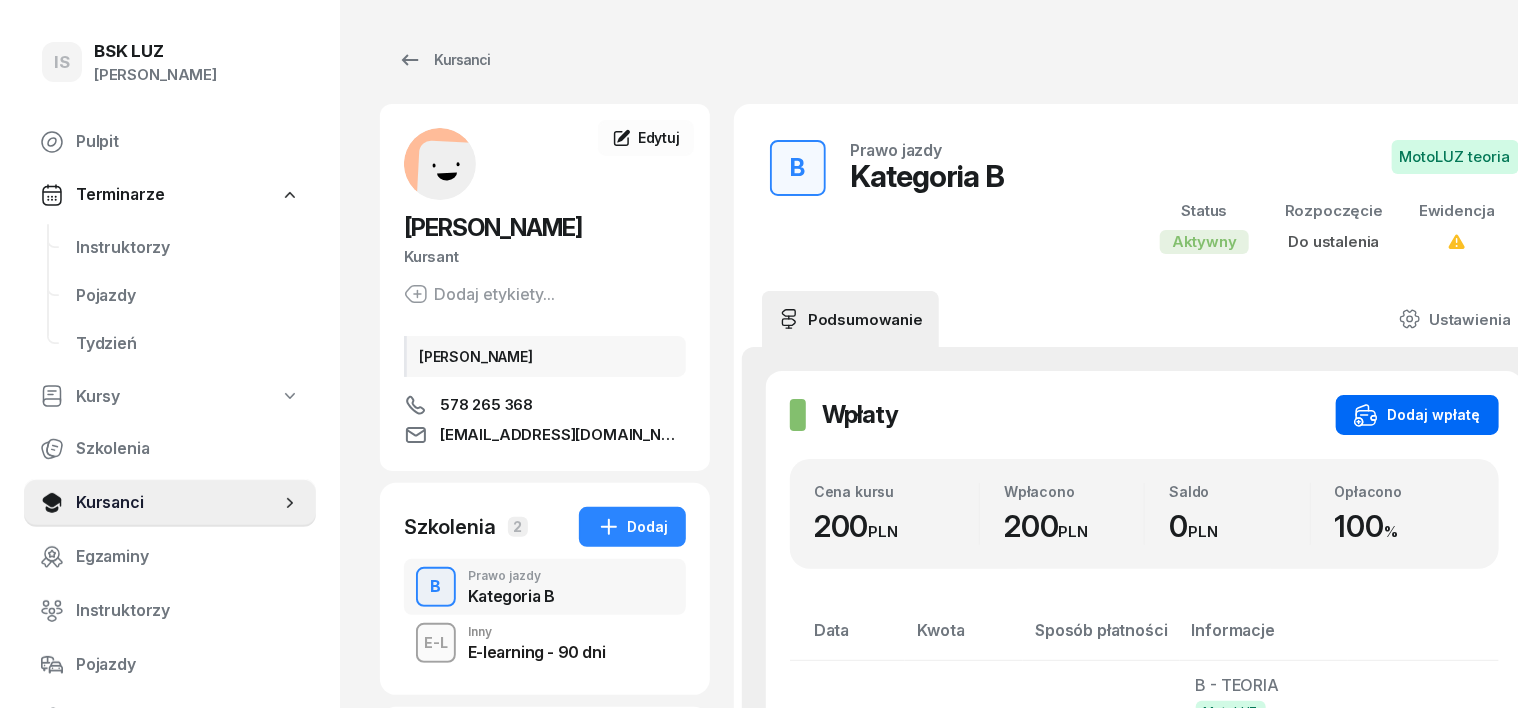 click on "Dodaj wpłatę" at bounding box center [1417, 415] 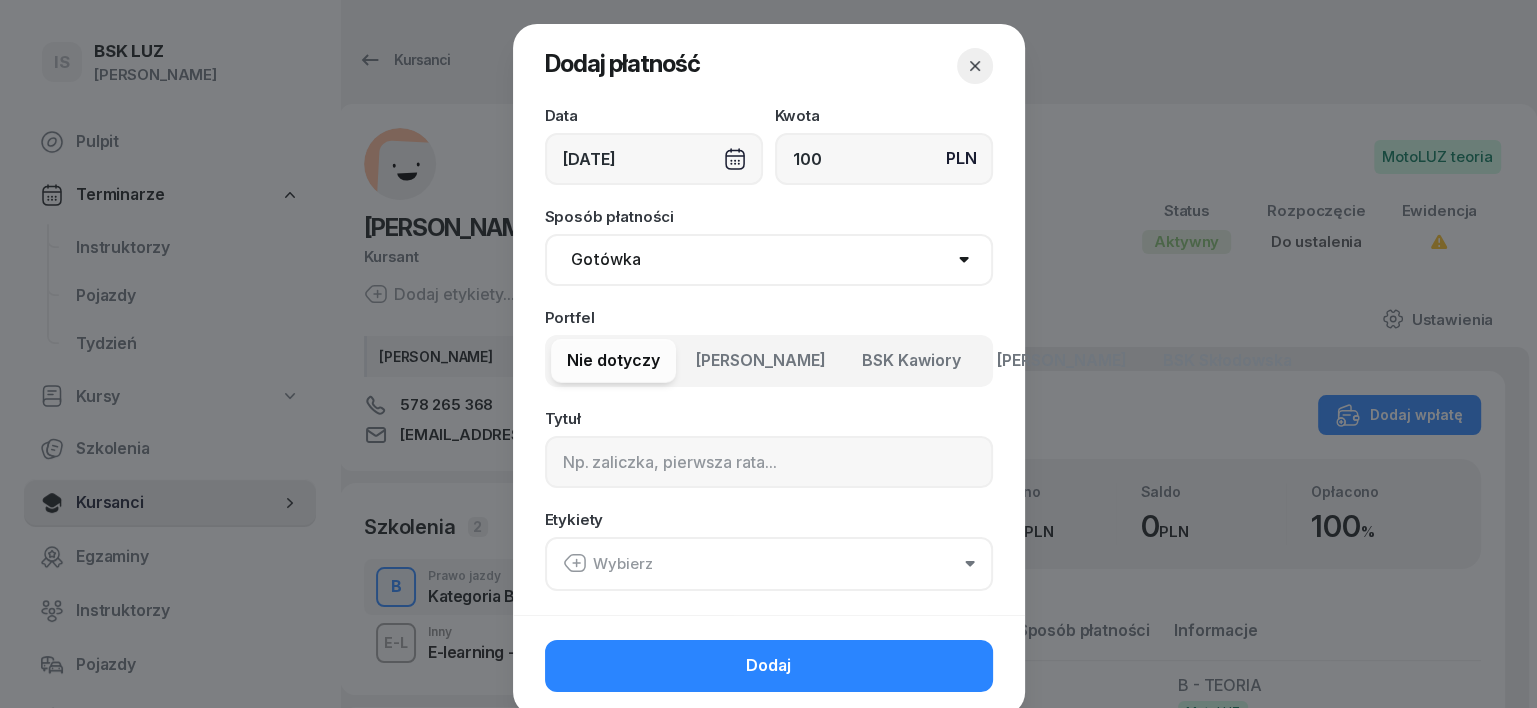 type on "100" 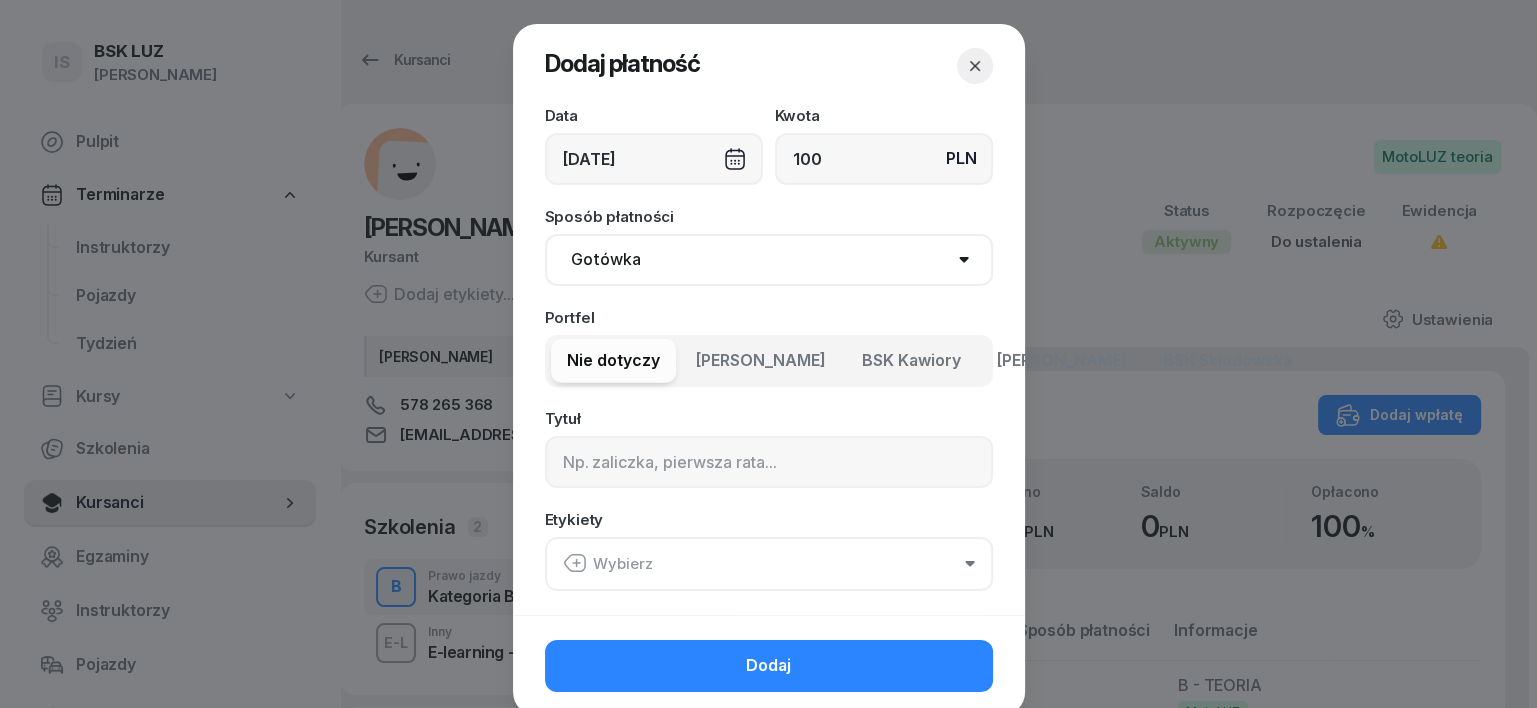 select on "transfer" 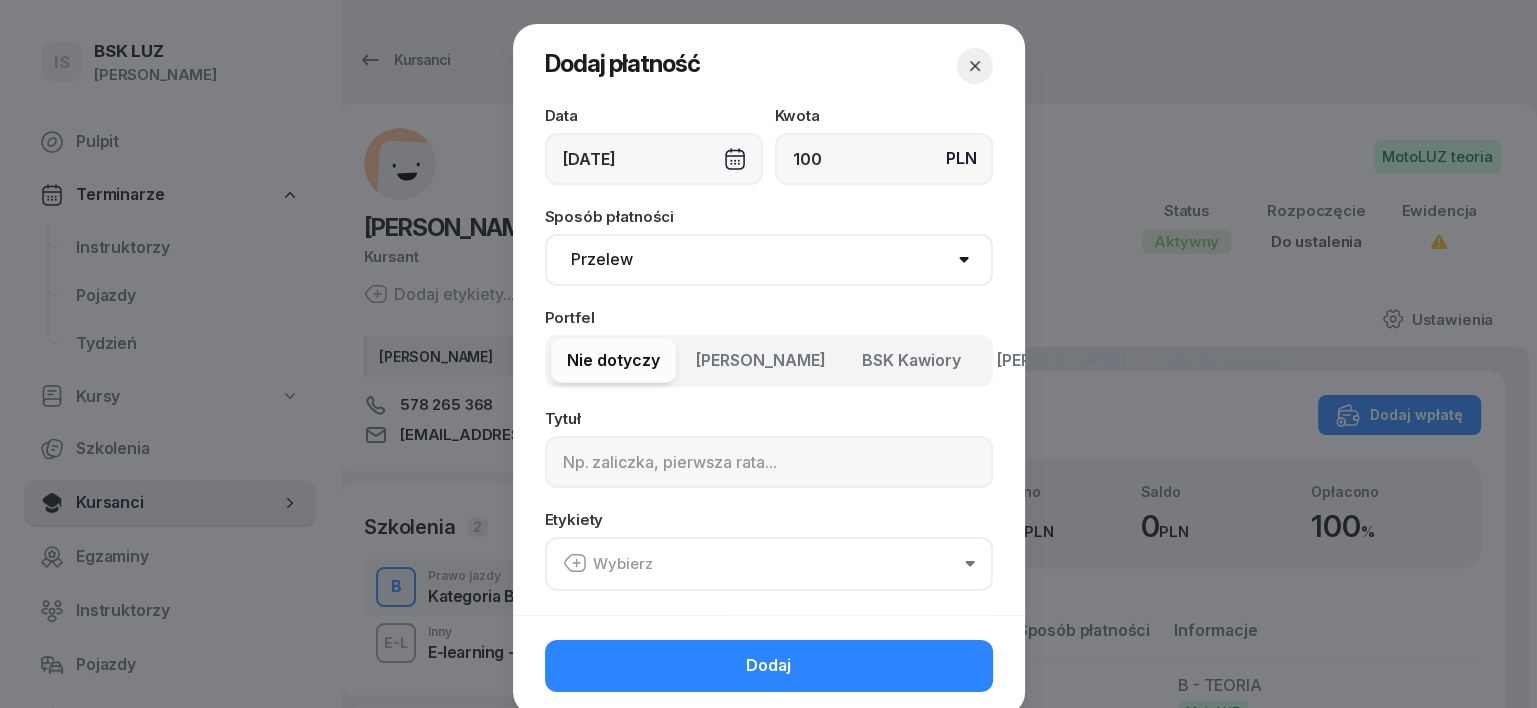click on "Gotówka Karta Przelew Płatności online BLIK" at bounding box center [769, 260] 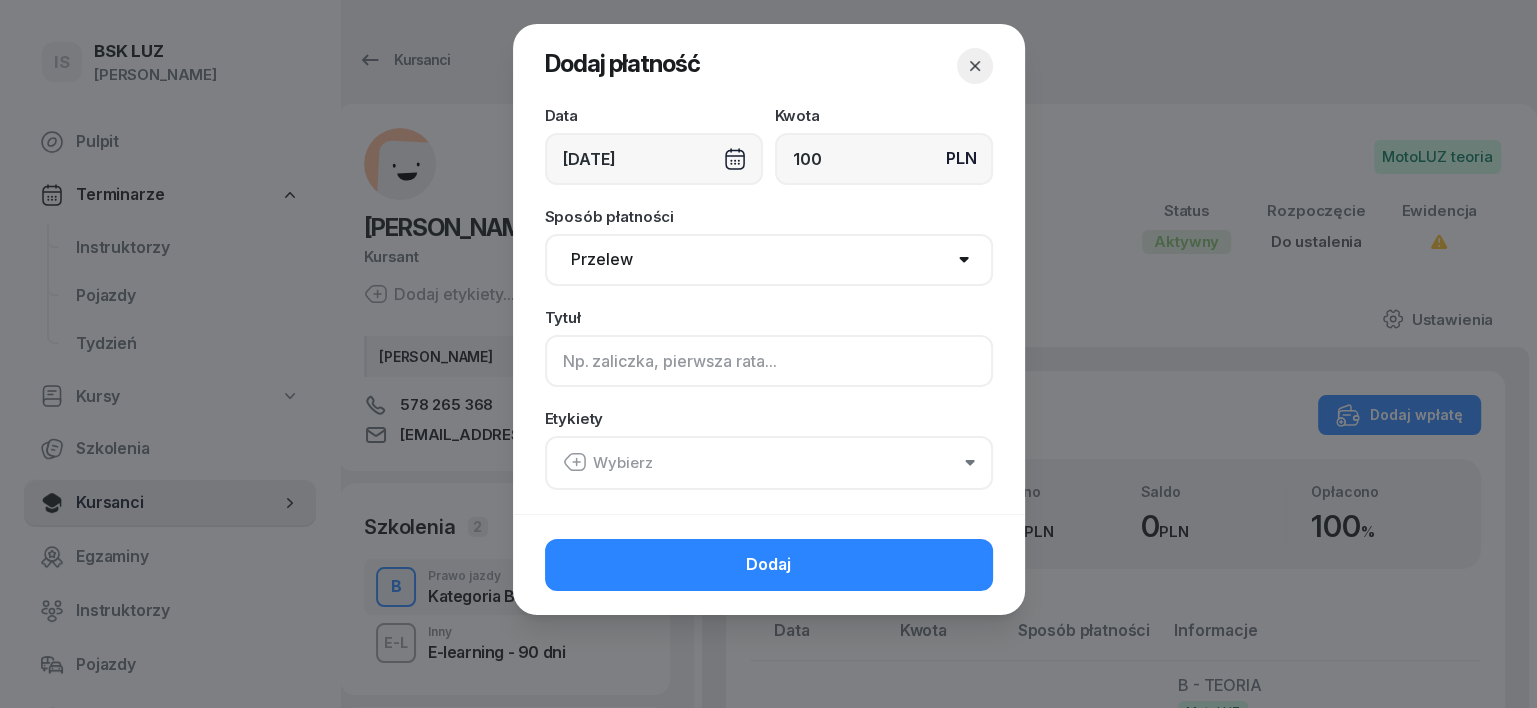 click 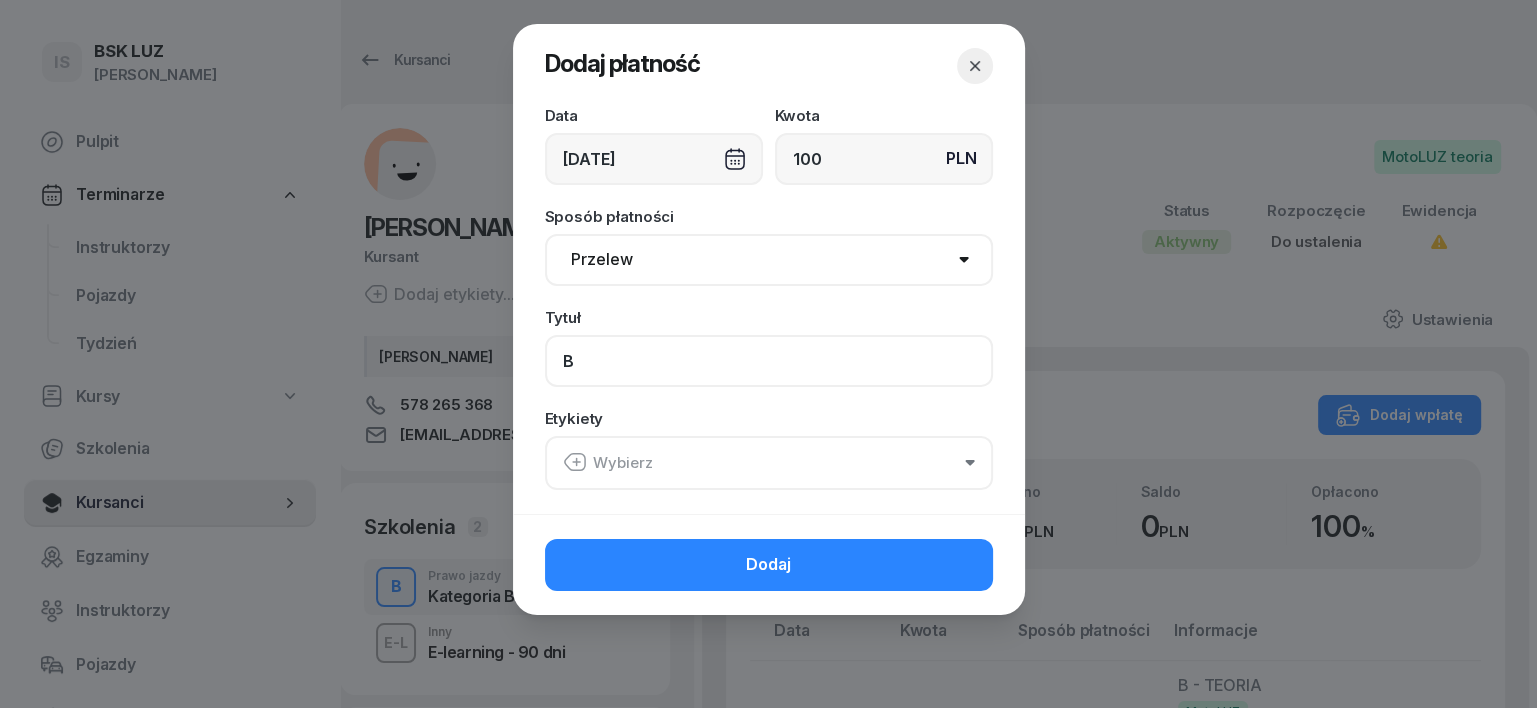 type on "B" 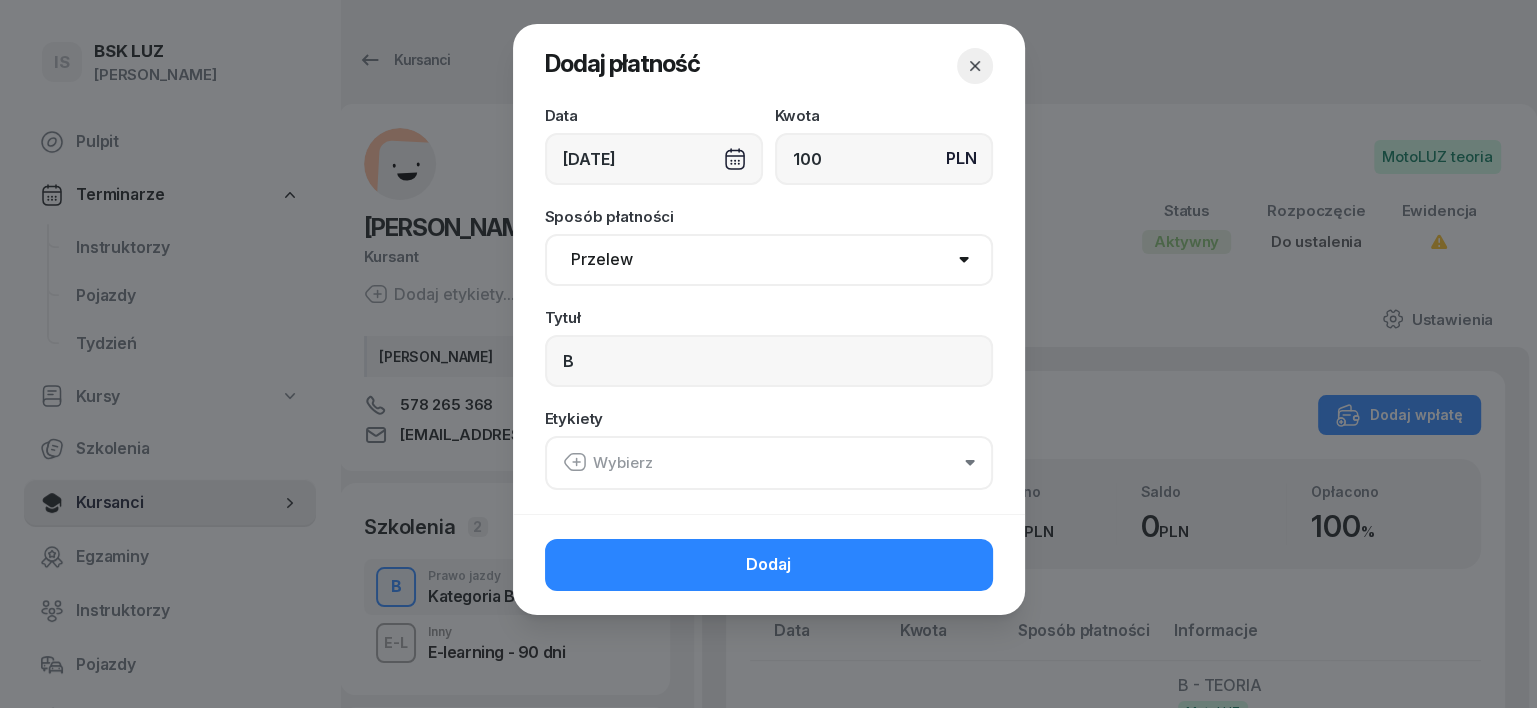 click 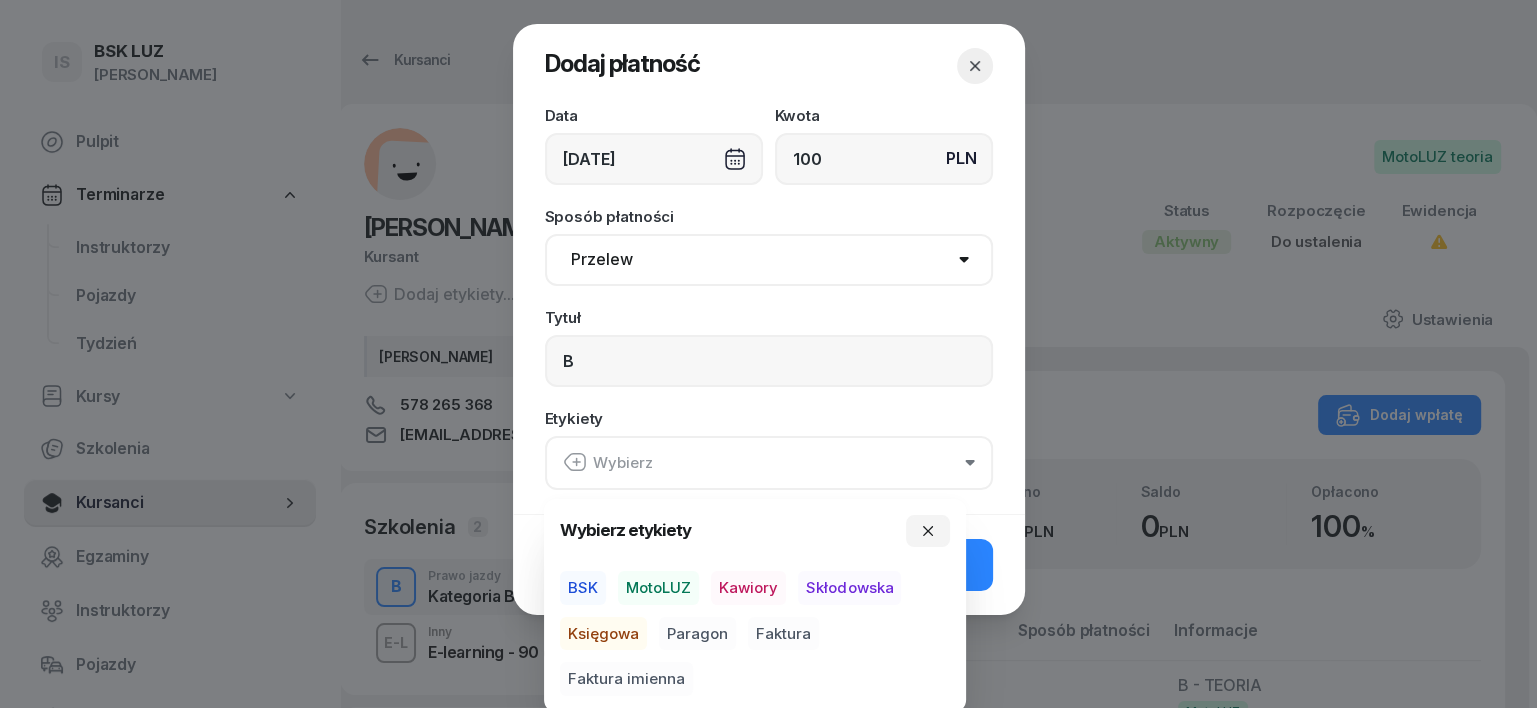 click on "MotoLUZ" at bounding box center (658, 588) 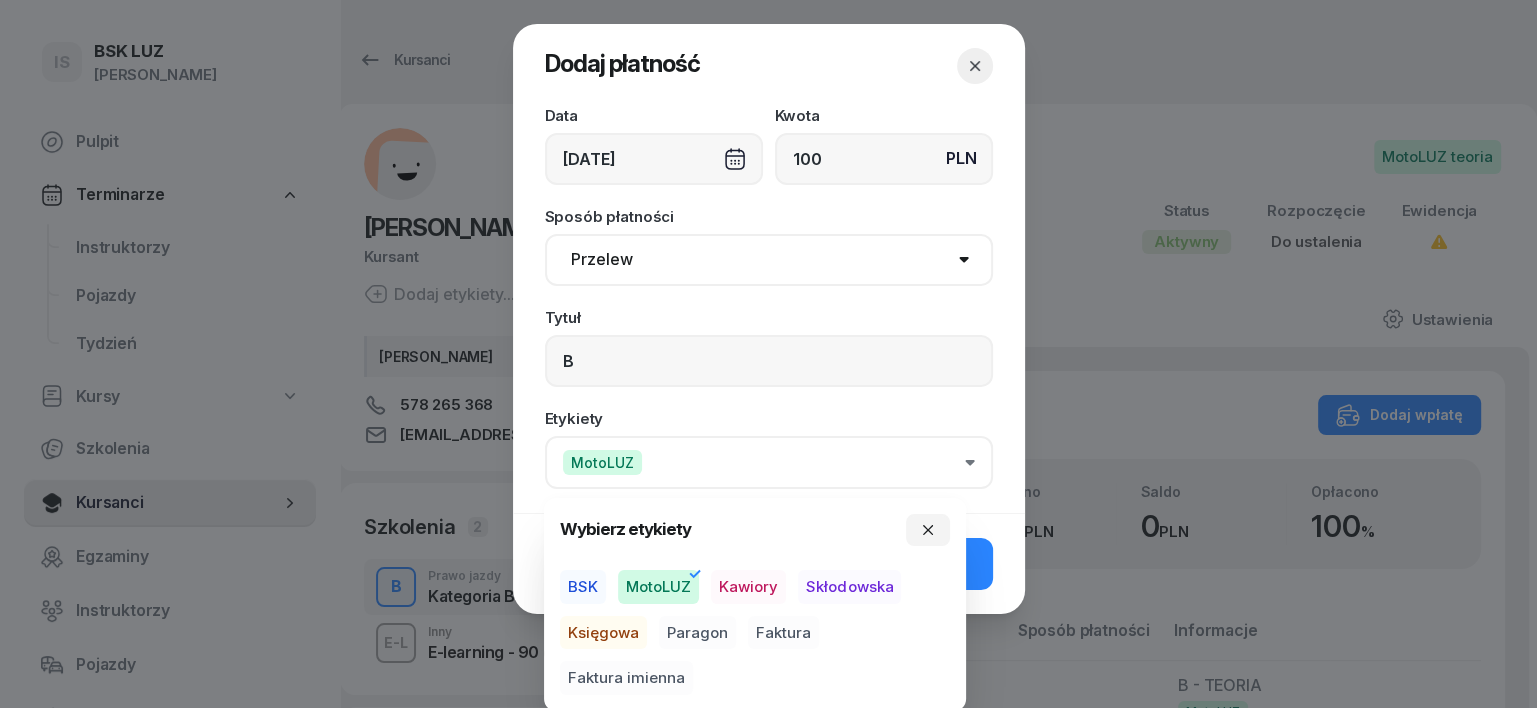click on "Księgowa" at bounding box center [603, 633] 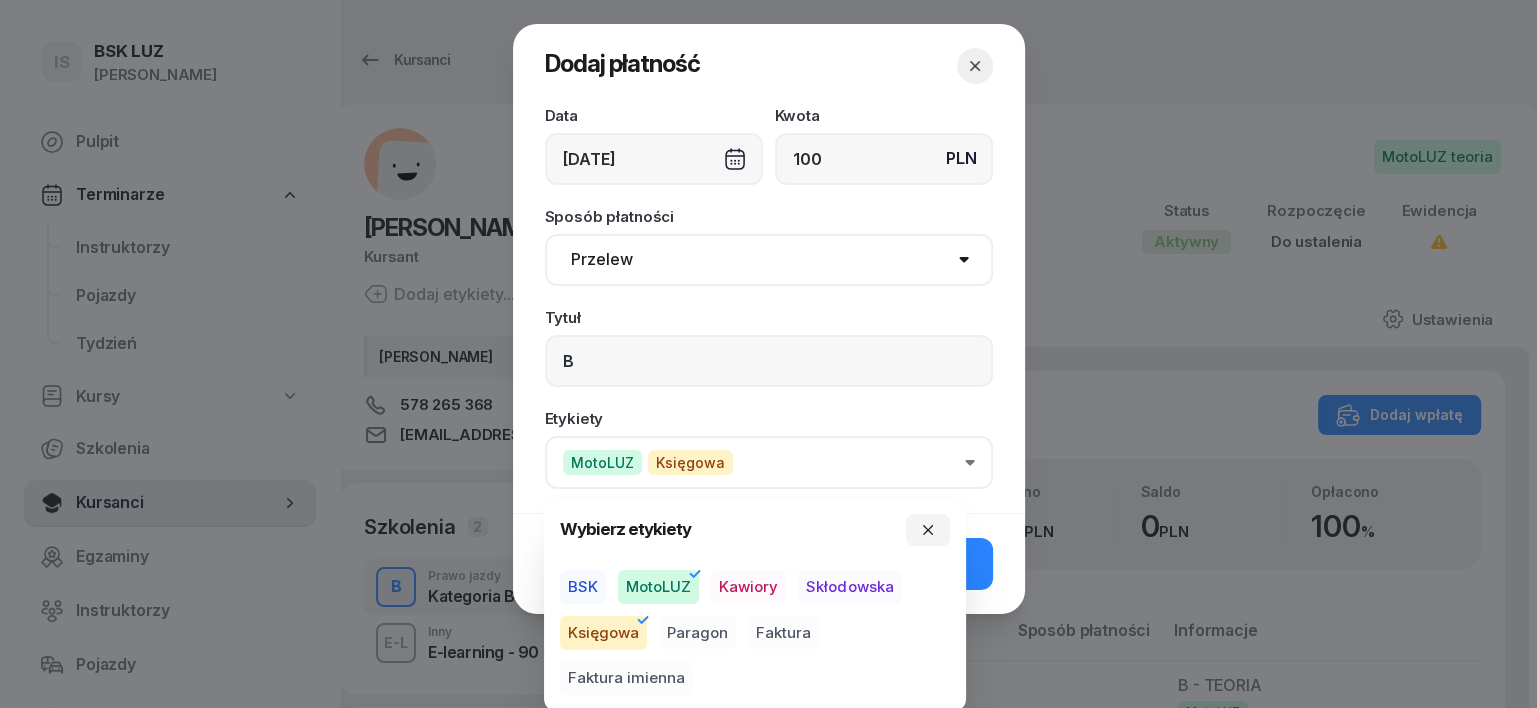 click on "Paragon" at bounding box center [697, 633] 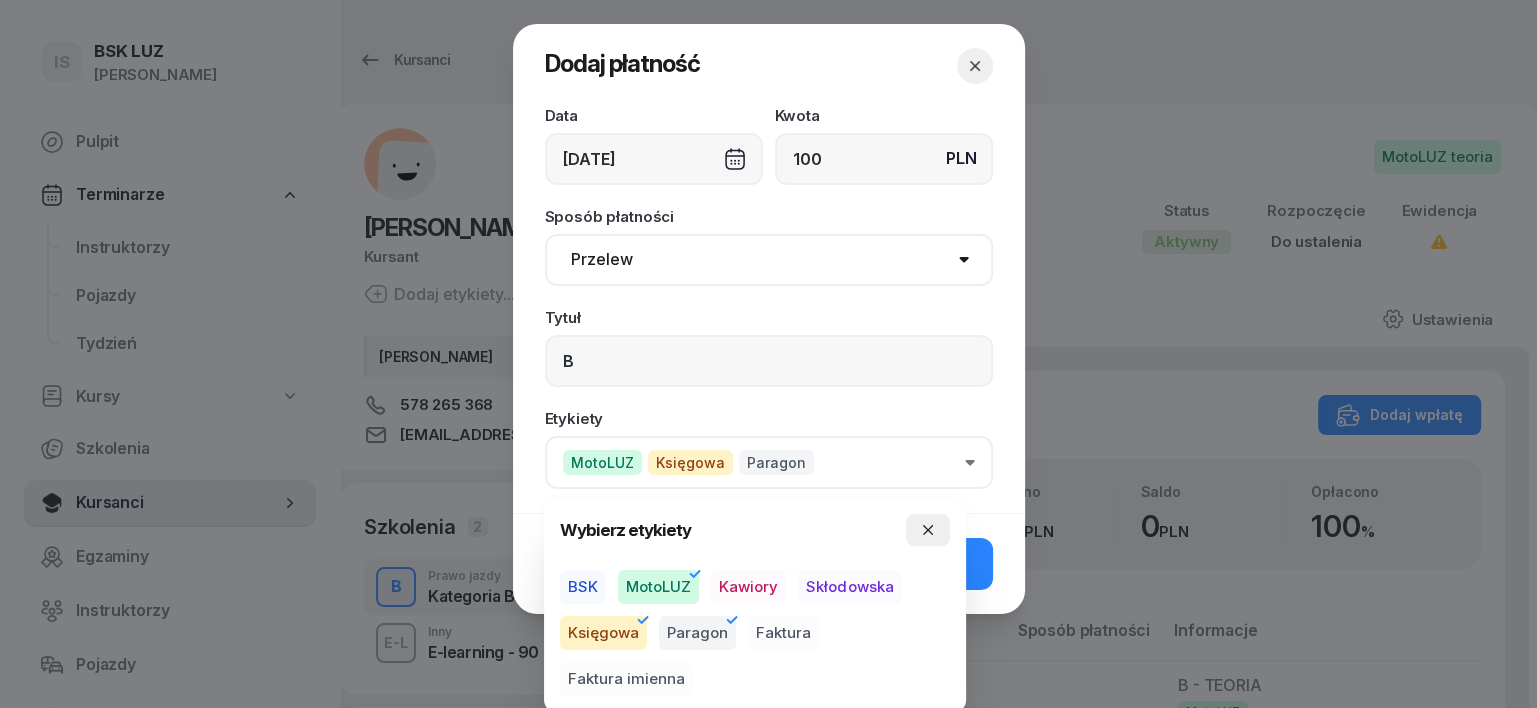click 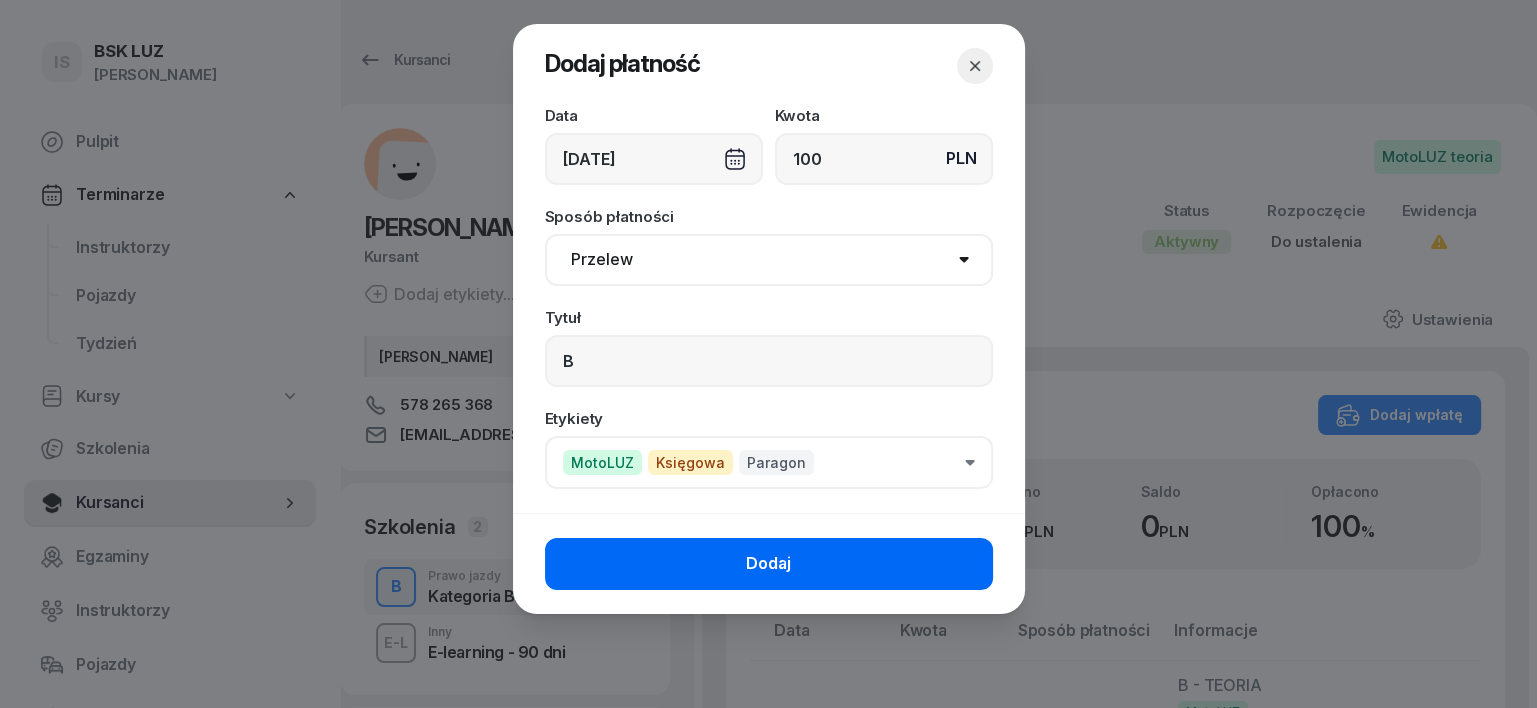 click on "Dodaj" 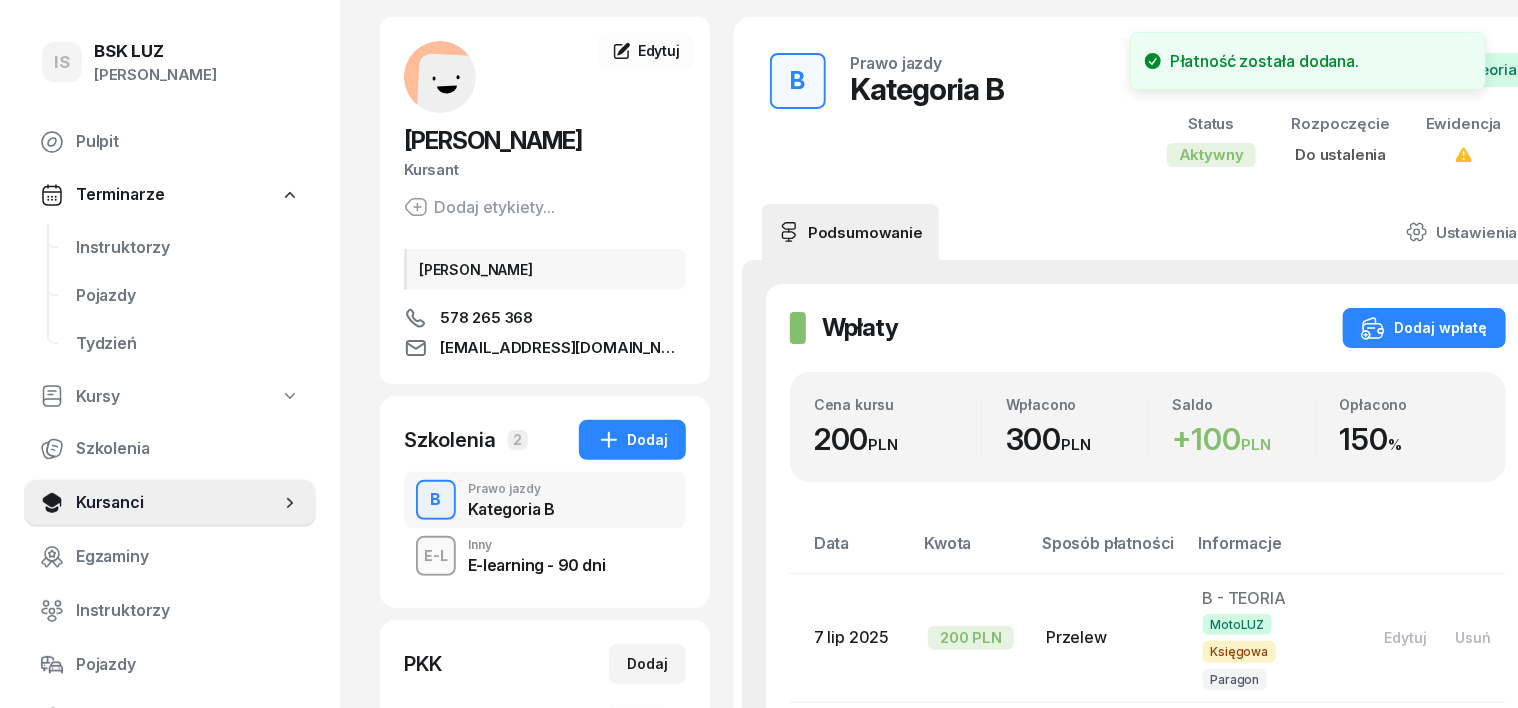 scroll, scrollTop: 124, scrollLeft: 0, axis: vertical 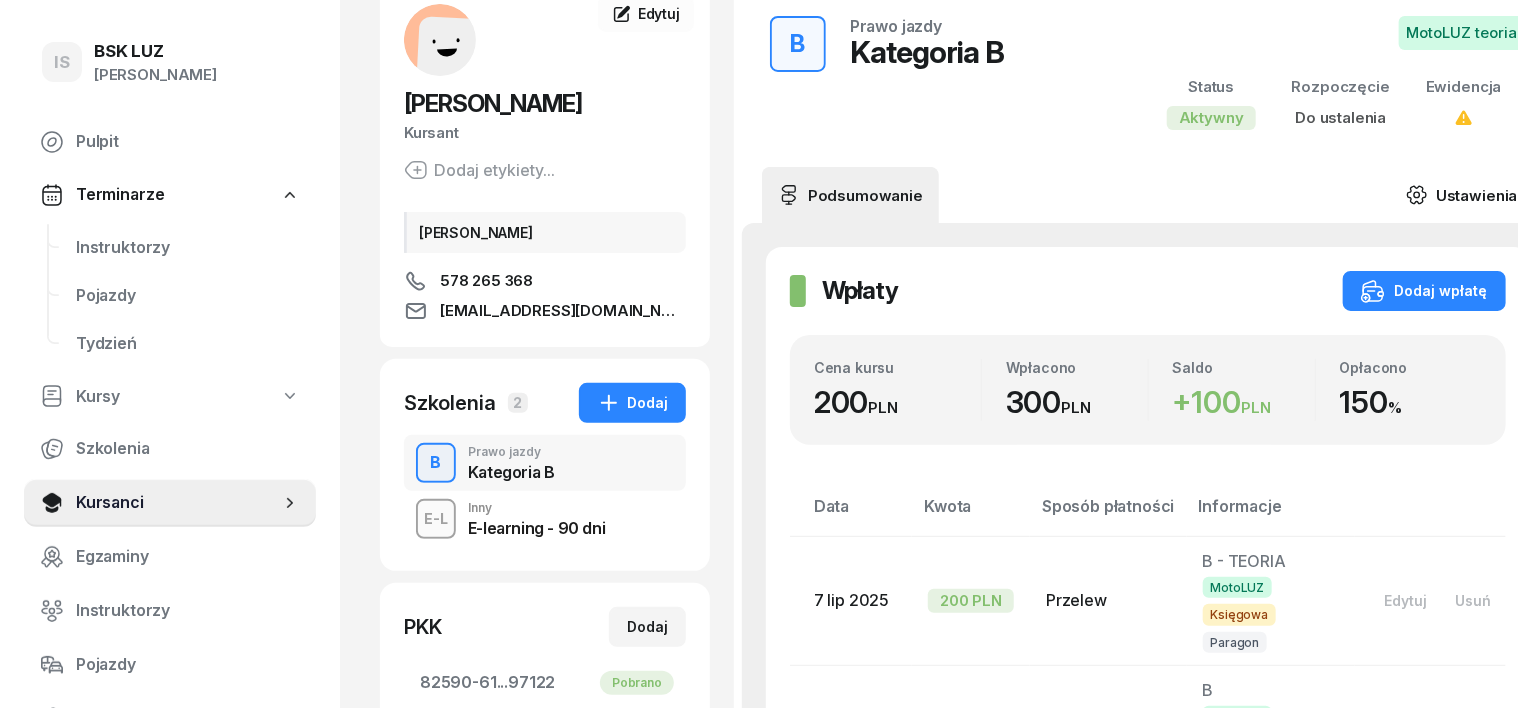 click 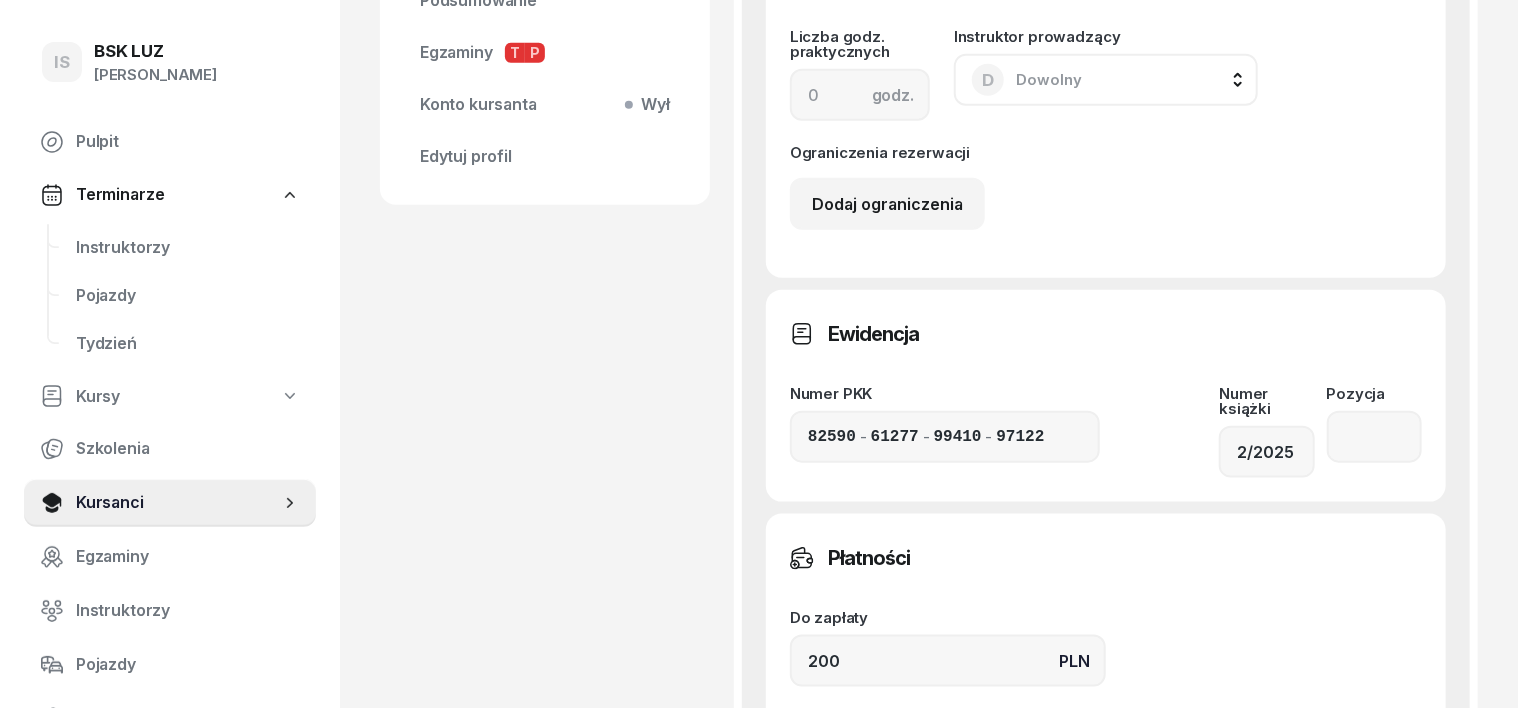 scroll, scrollTop: 1000, scrollLeft: 0, axis: vertical 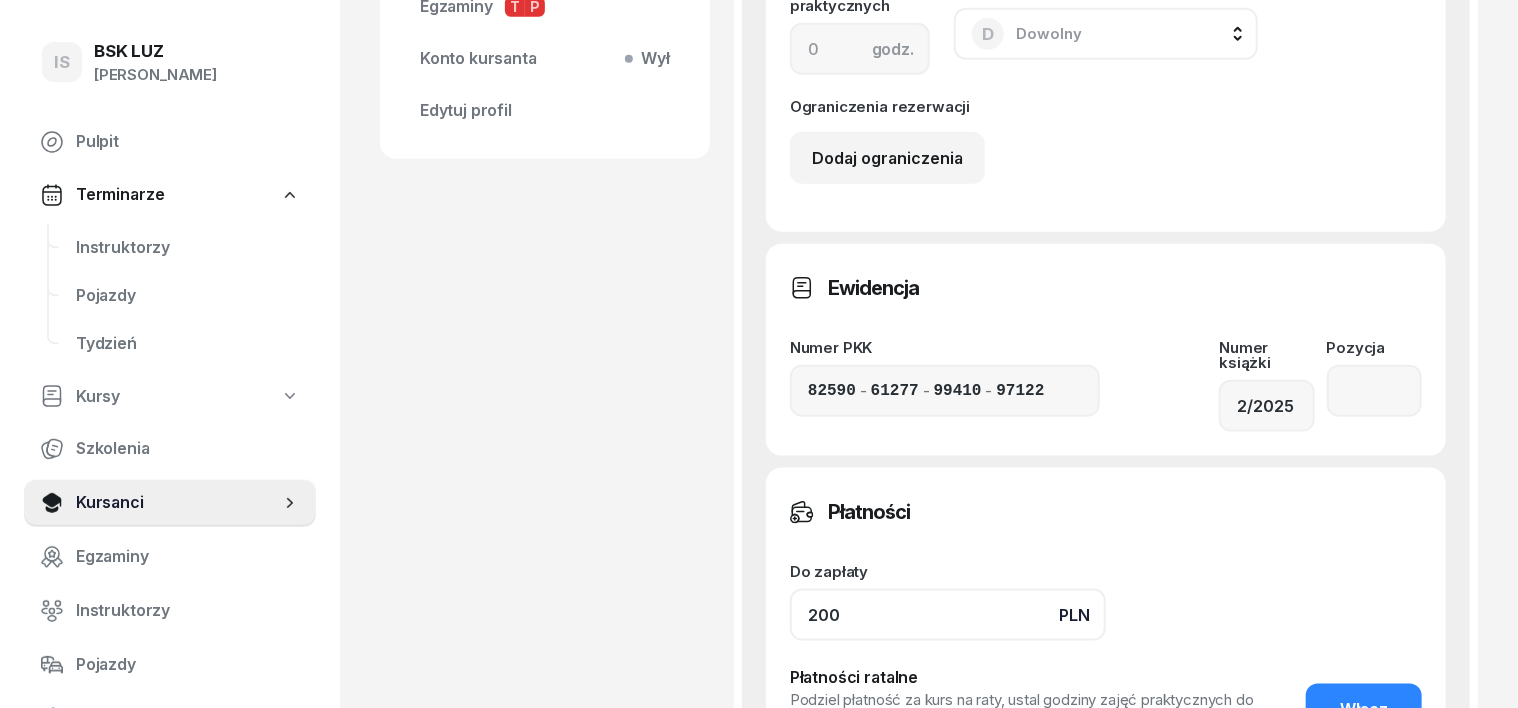 click on "200" 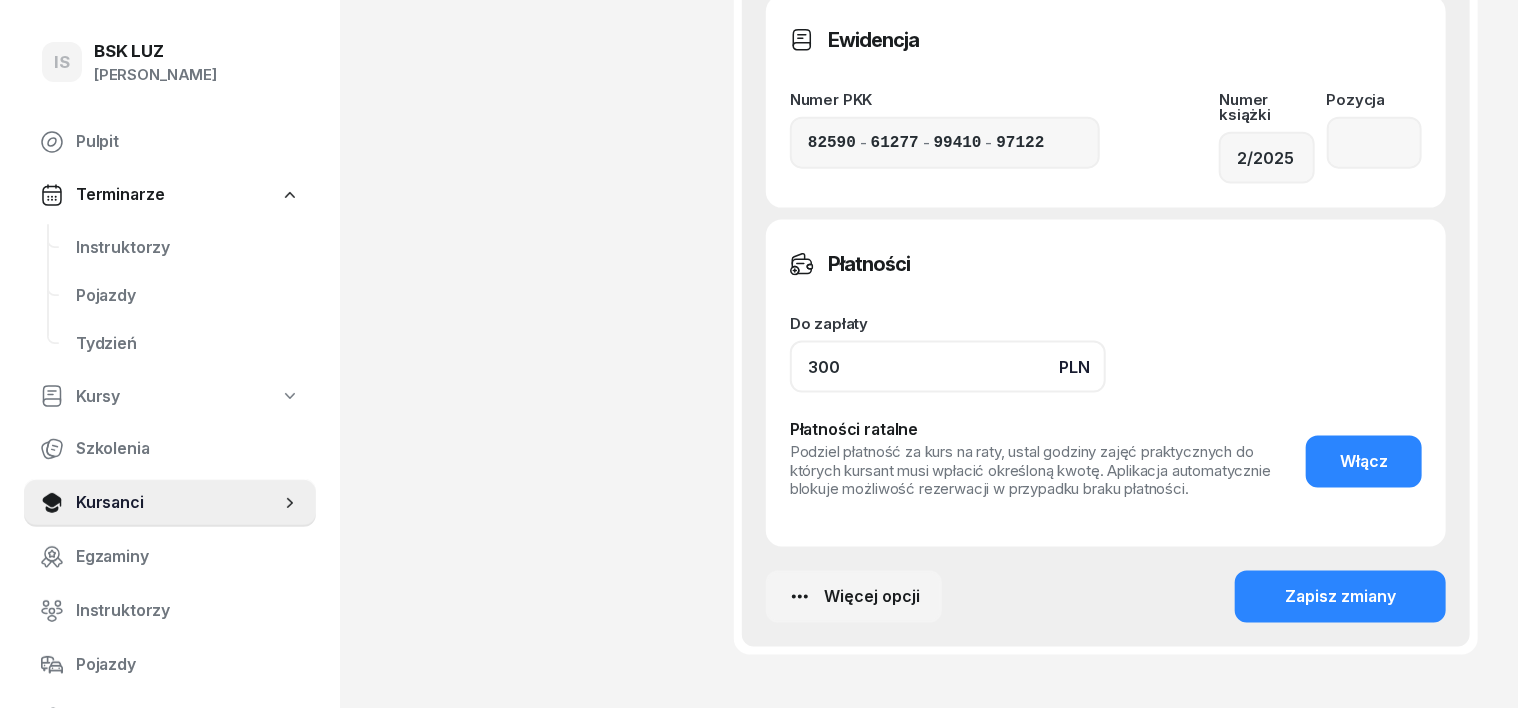 scroll, scrollTop: 1250, scrollLeft: 0, axis: vertical 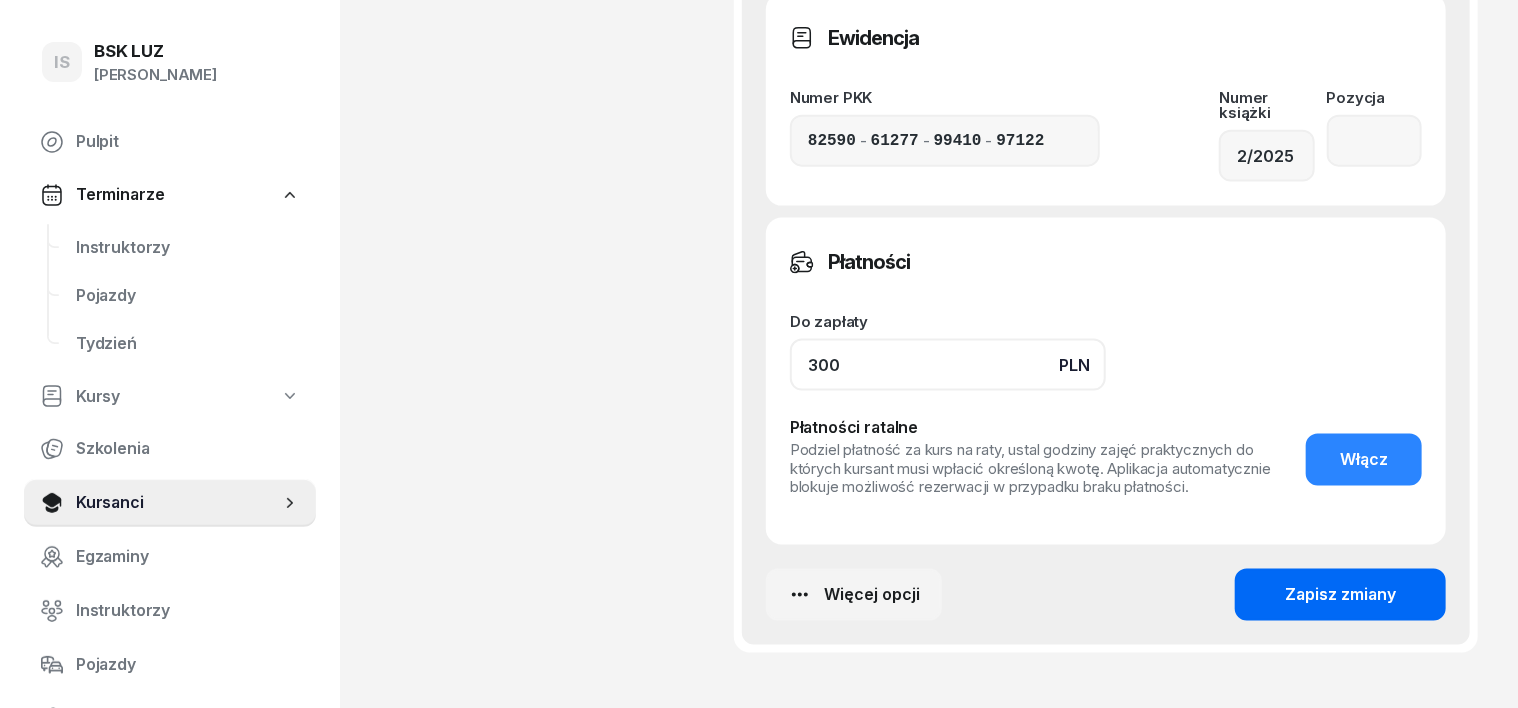 type on "300" 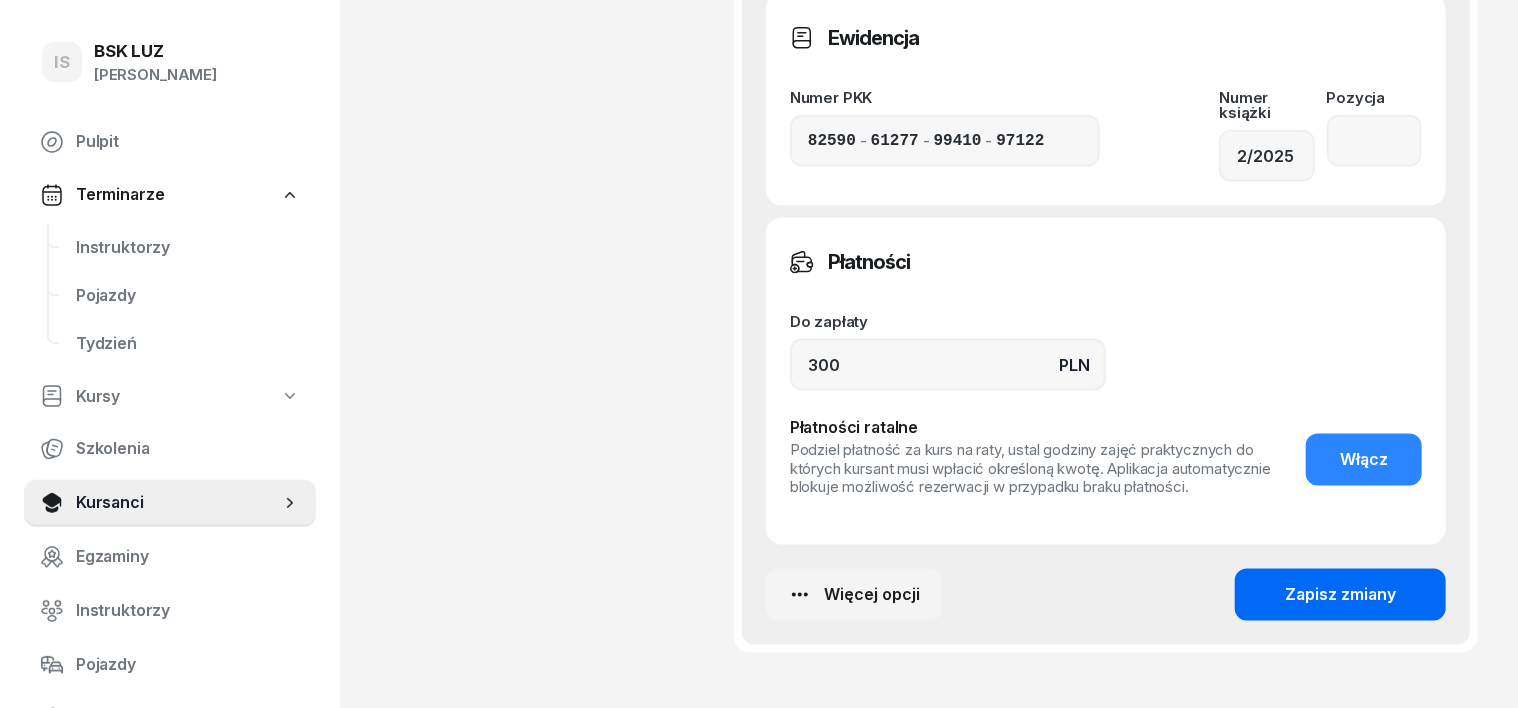 click on "Zapisz zmiany" at bounding box center (1340, 595) 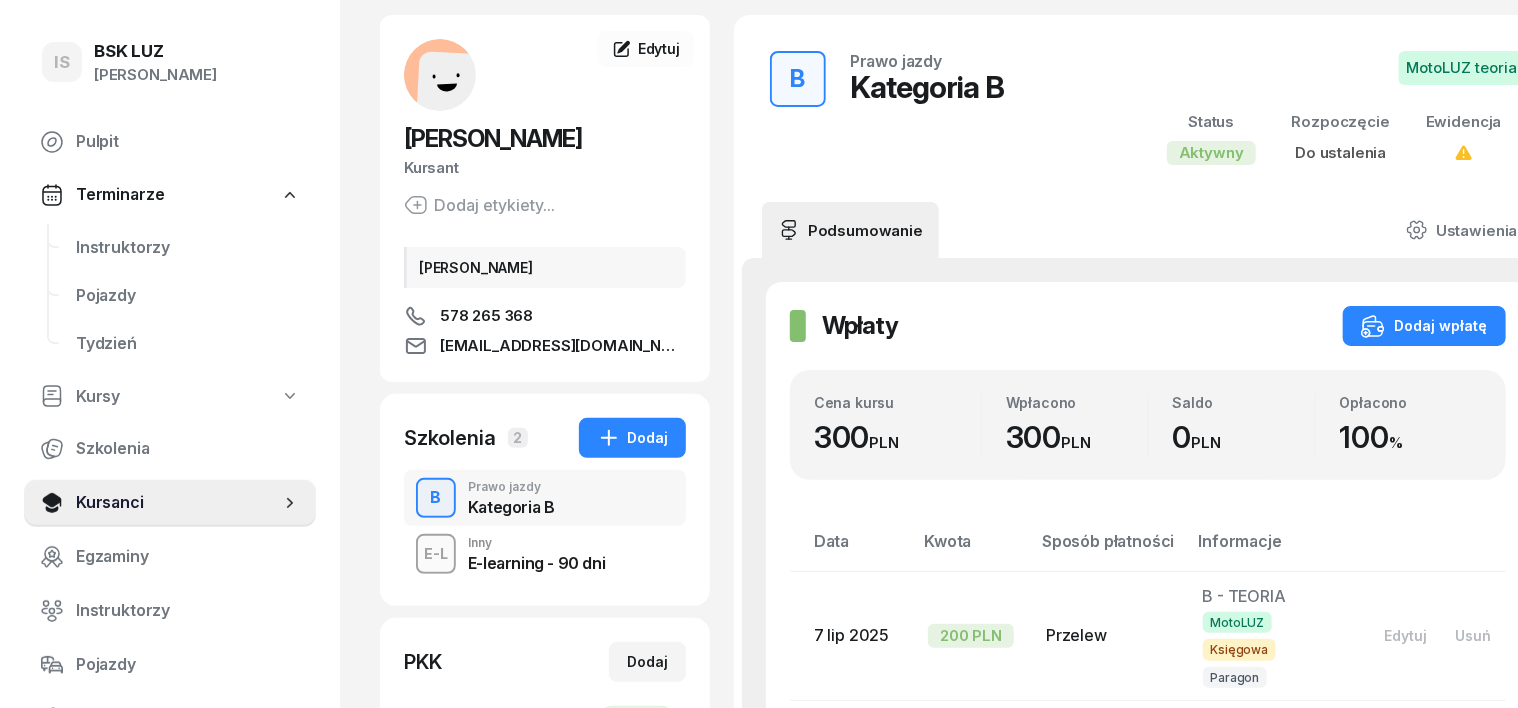 scroll, scrollTop: 0, scrollLeft: 0, axis: both 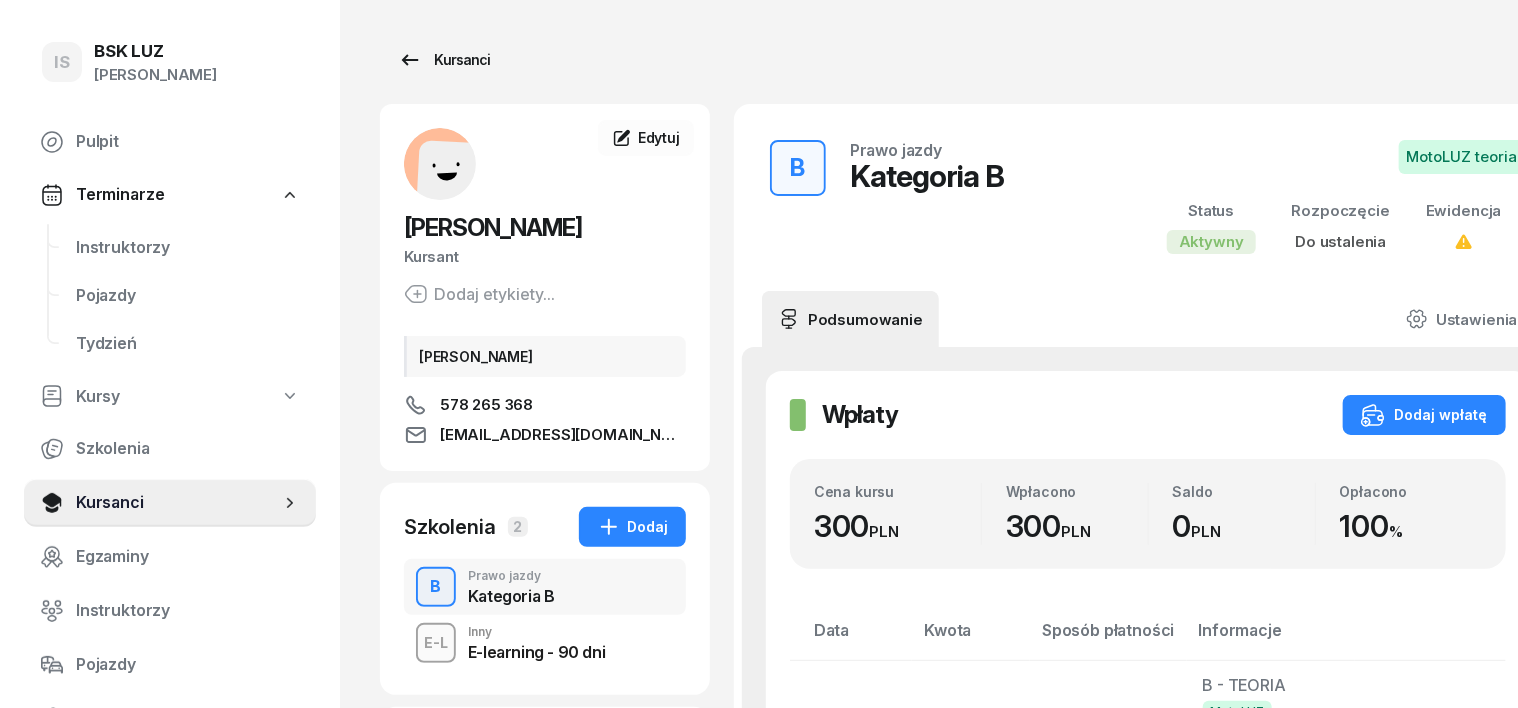 click on "Kursanci" at bounding box center (444, 60) 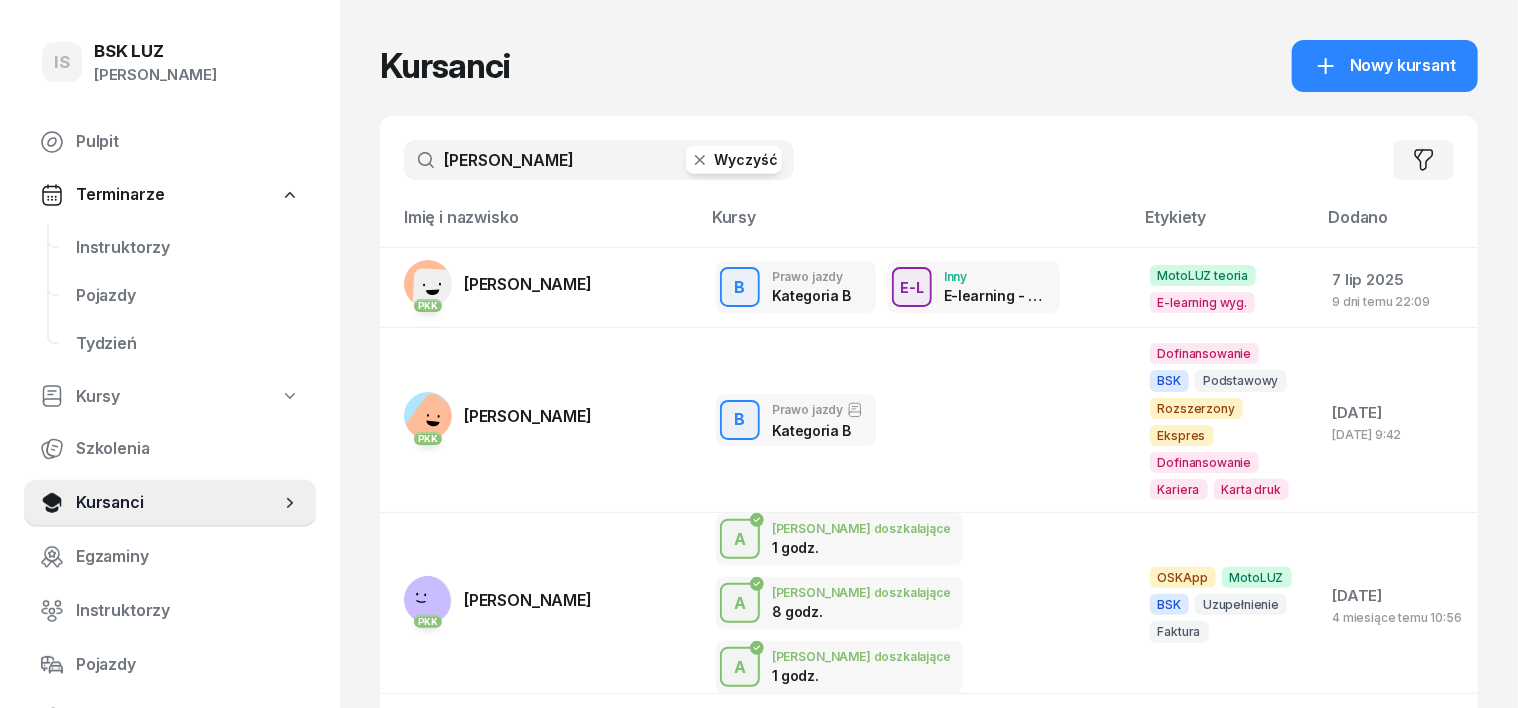 click 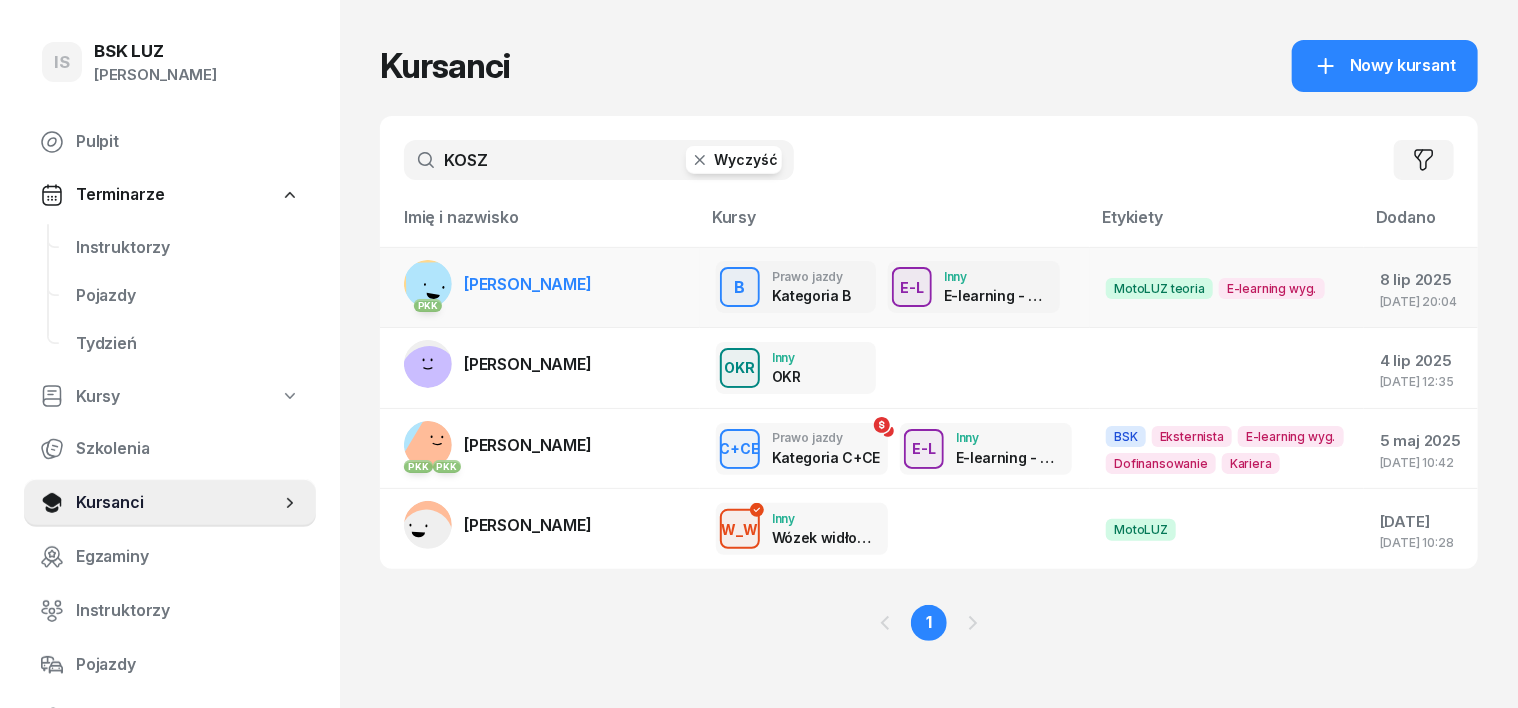 type on "KOSZ" 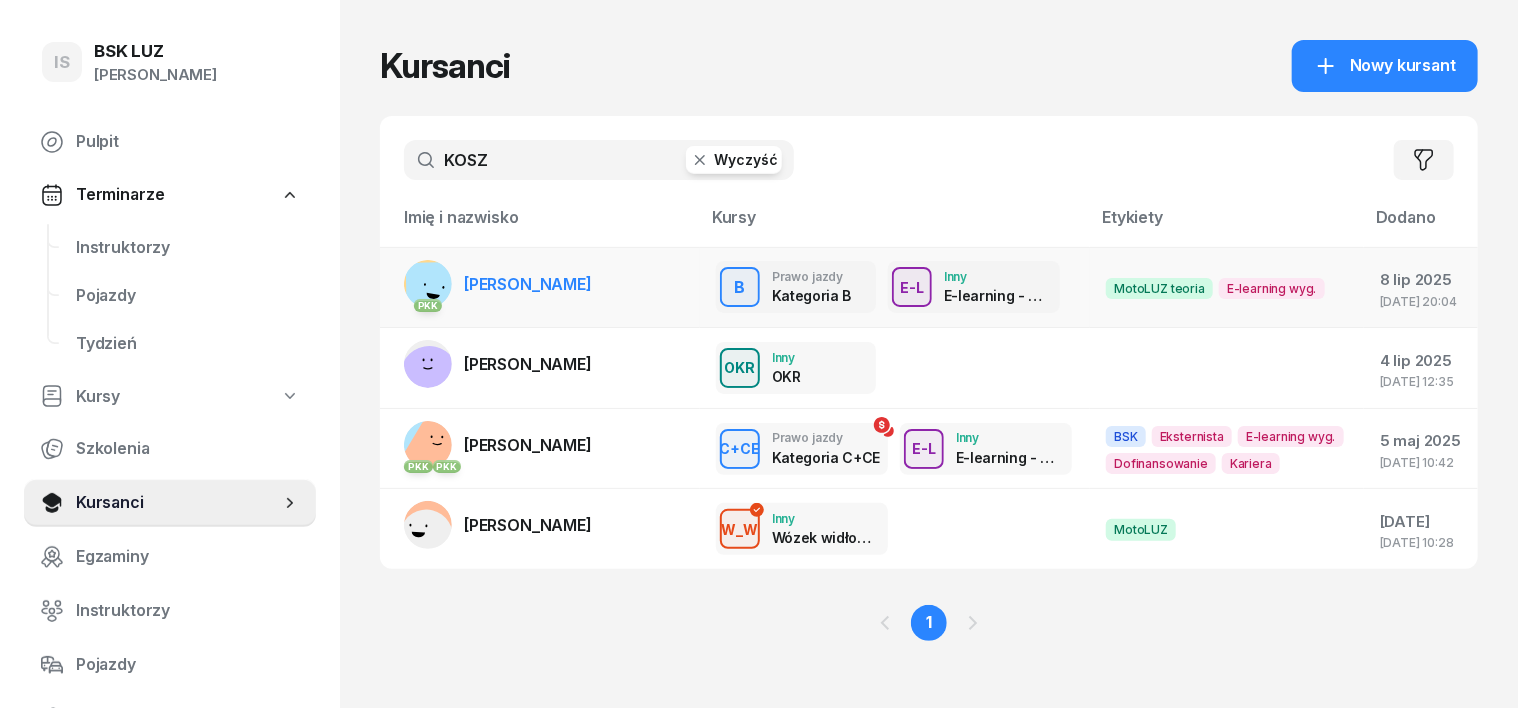 click 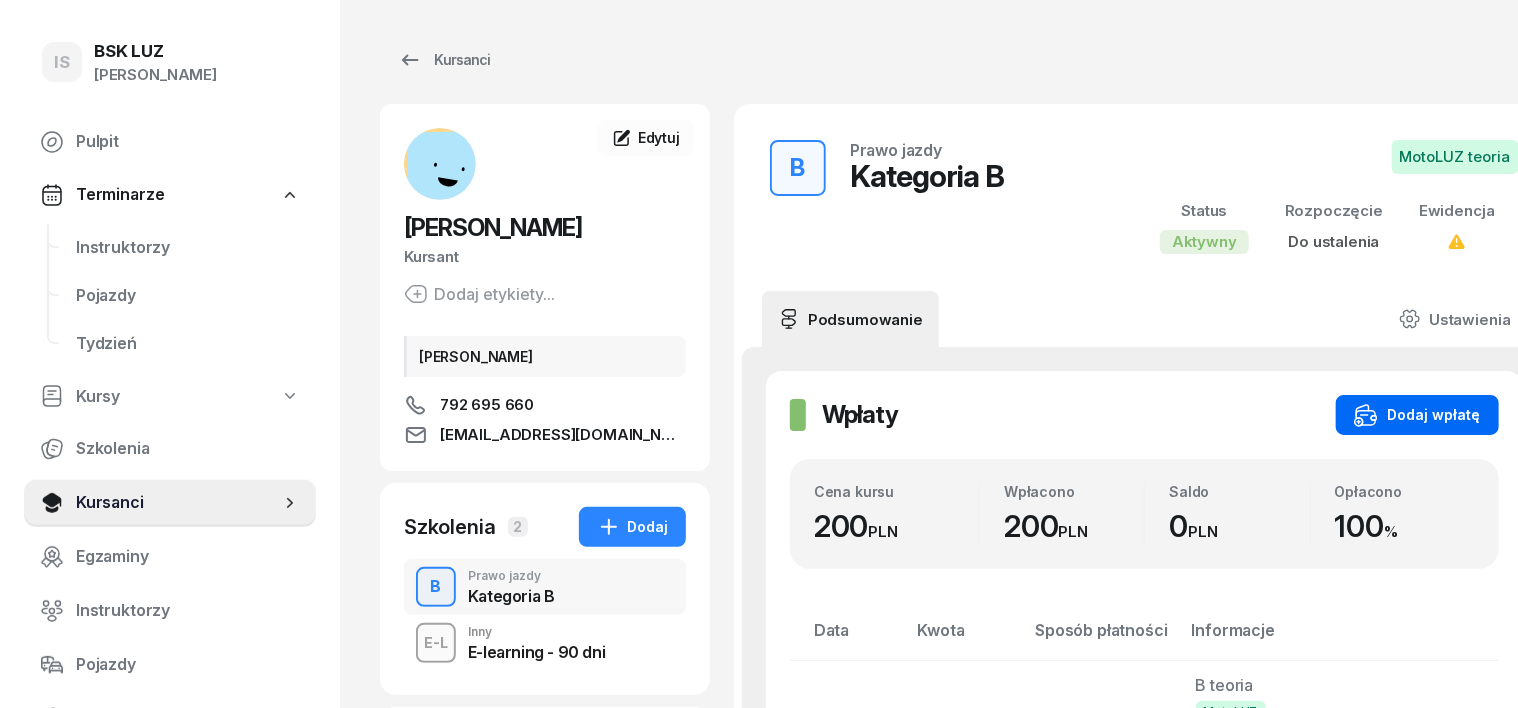 click on "Dodaj wpłatę" at bounding box center [1417, 415] 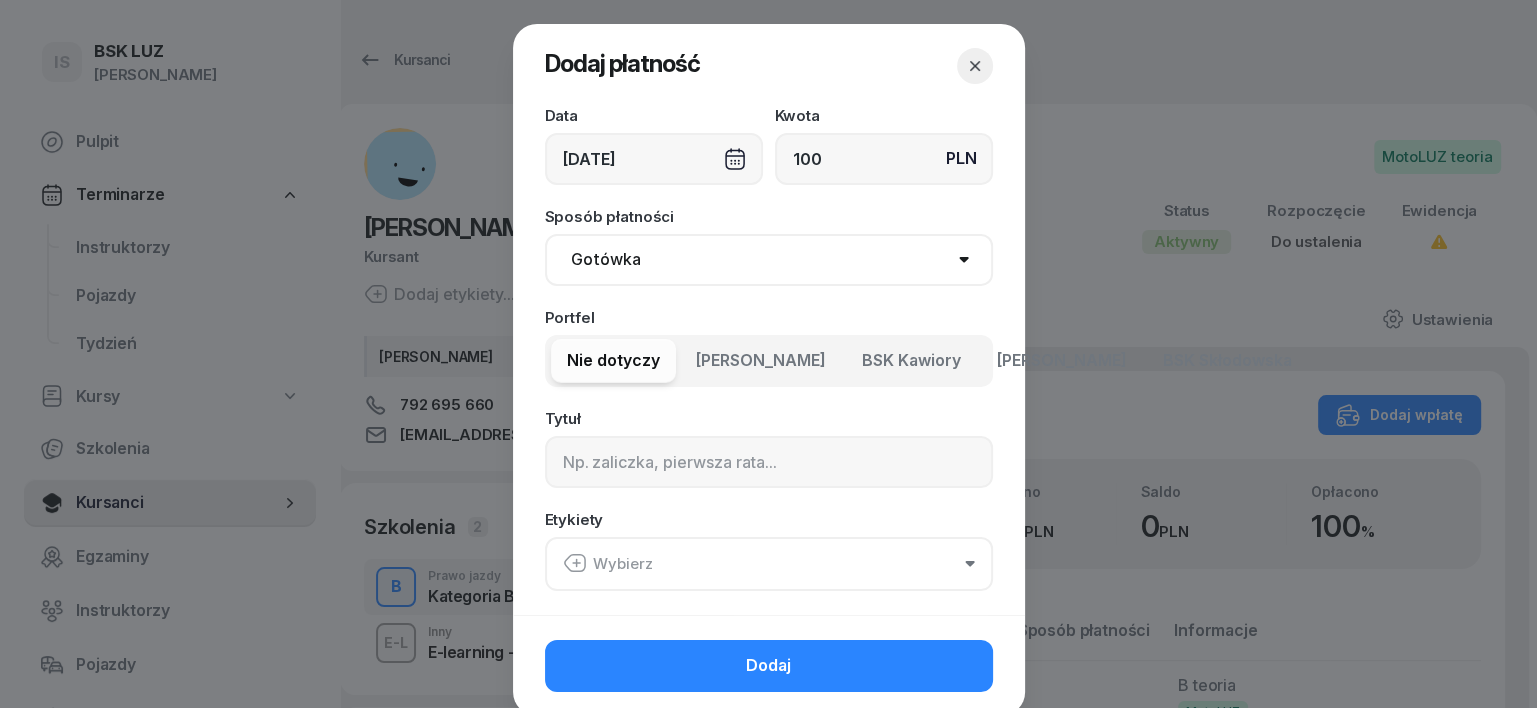 type on "100" 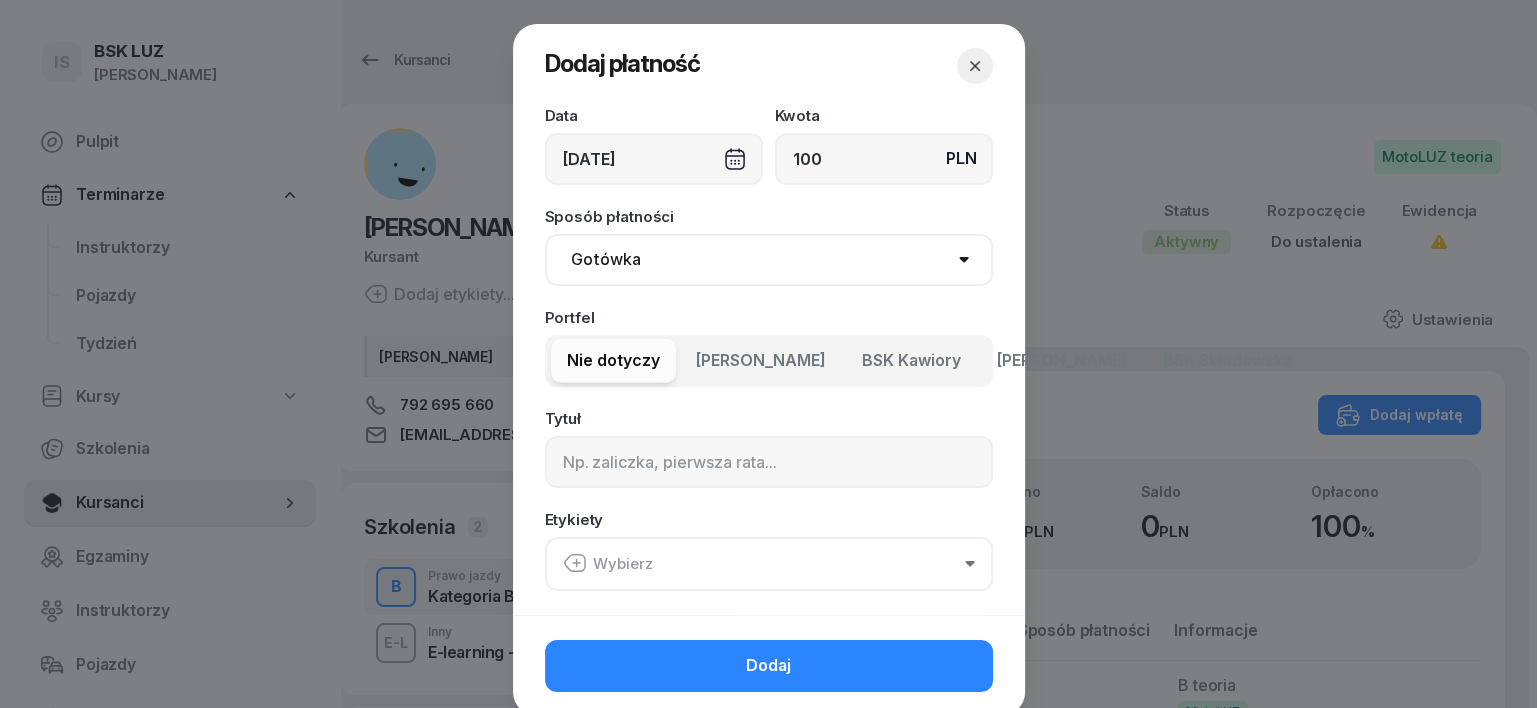 select on "transfer" 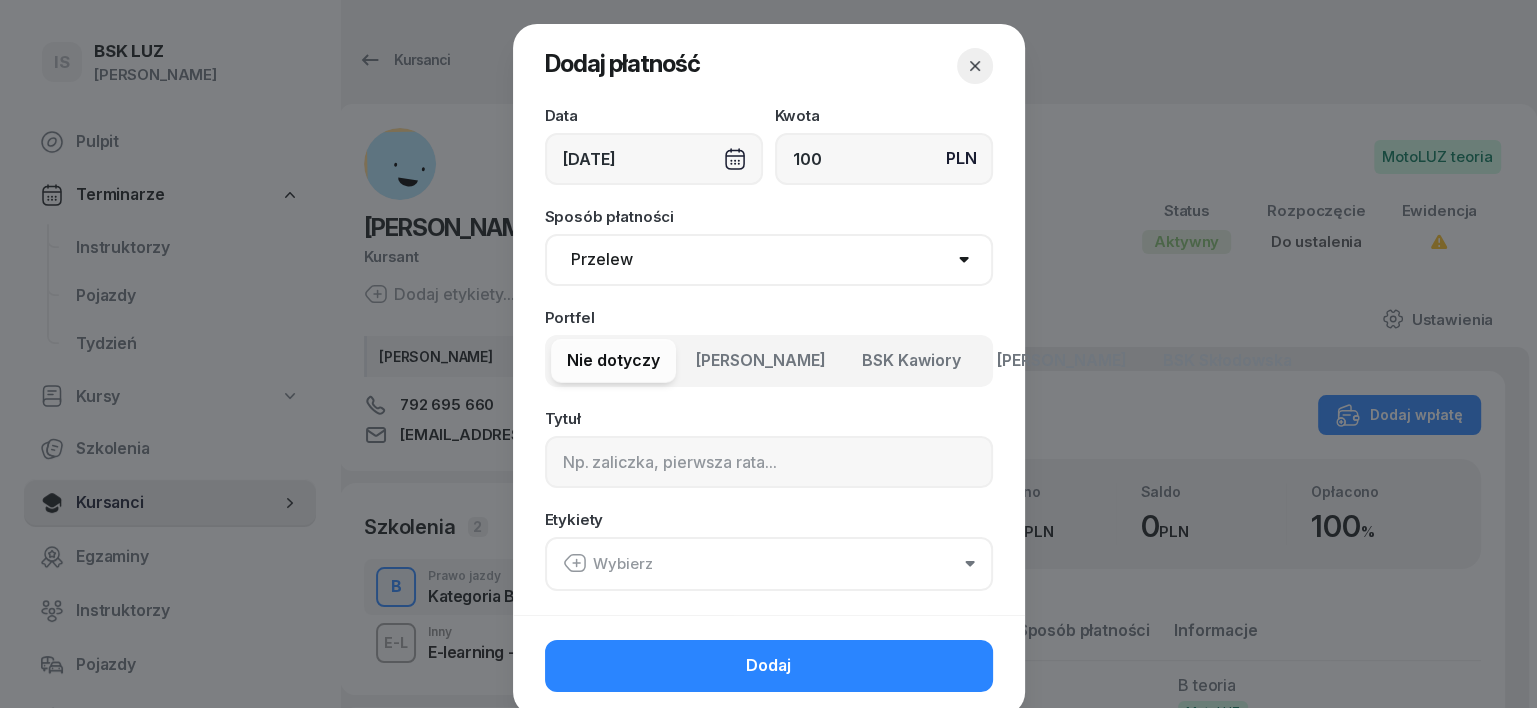 click on "Gotówka Karta Przelew Płatności online BLIK" at bounding box center (769, 260) 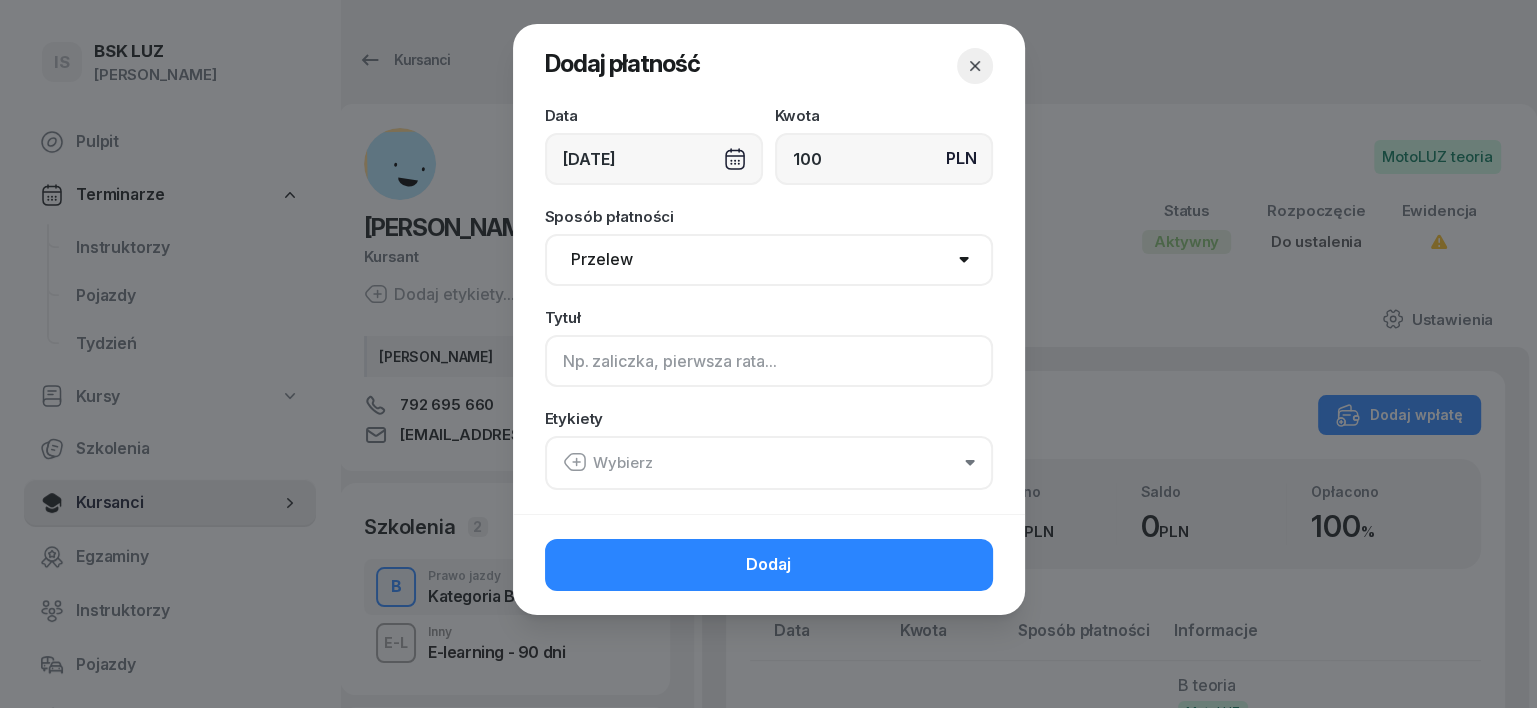 click 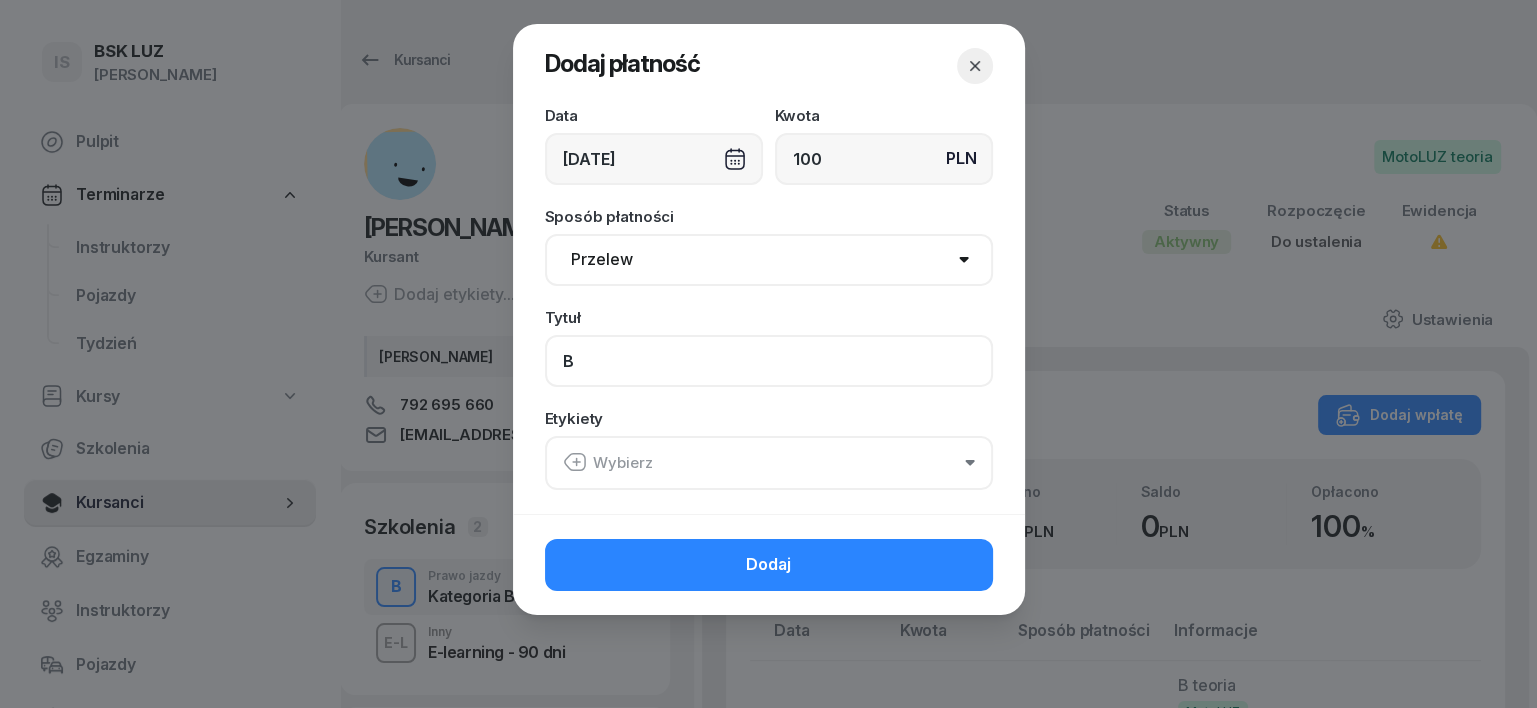 type on "B" 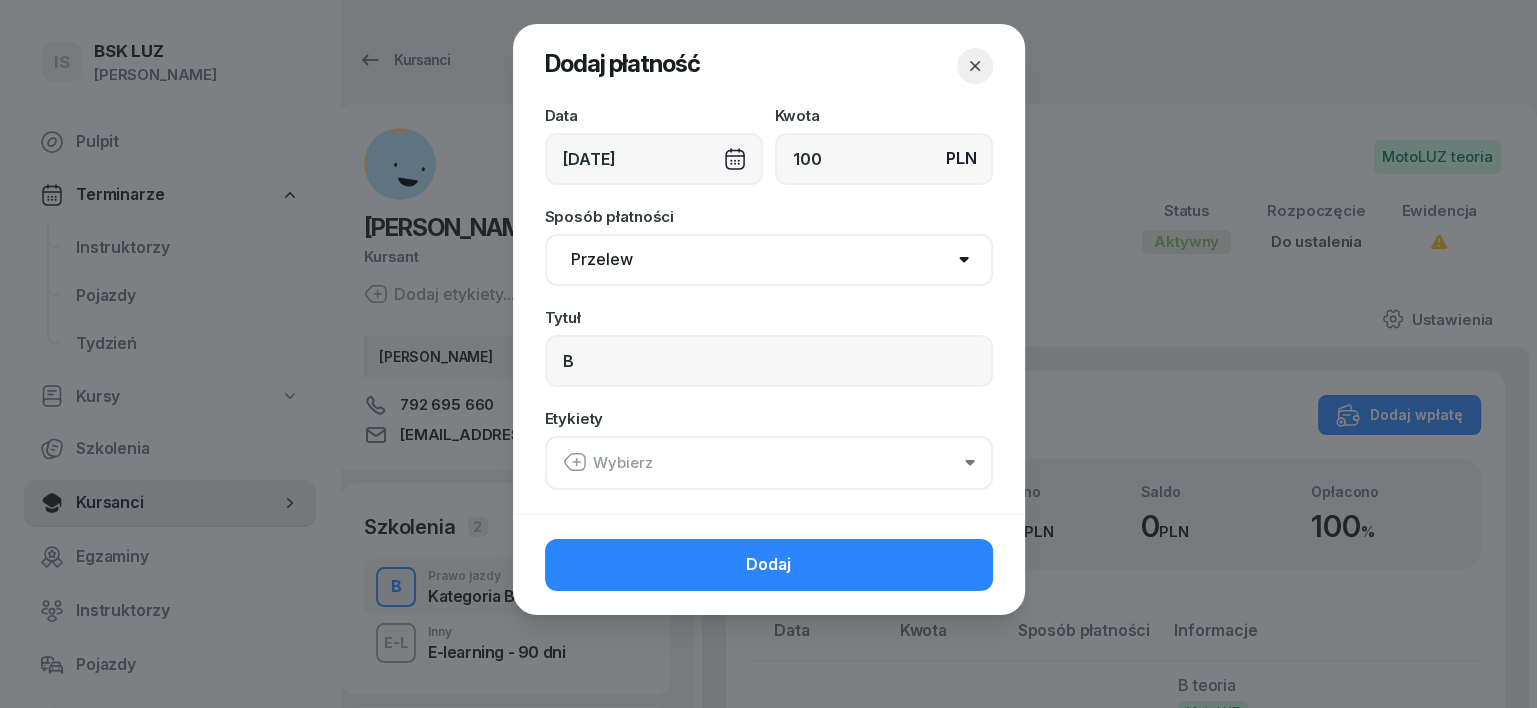 click 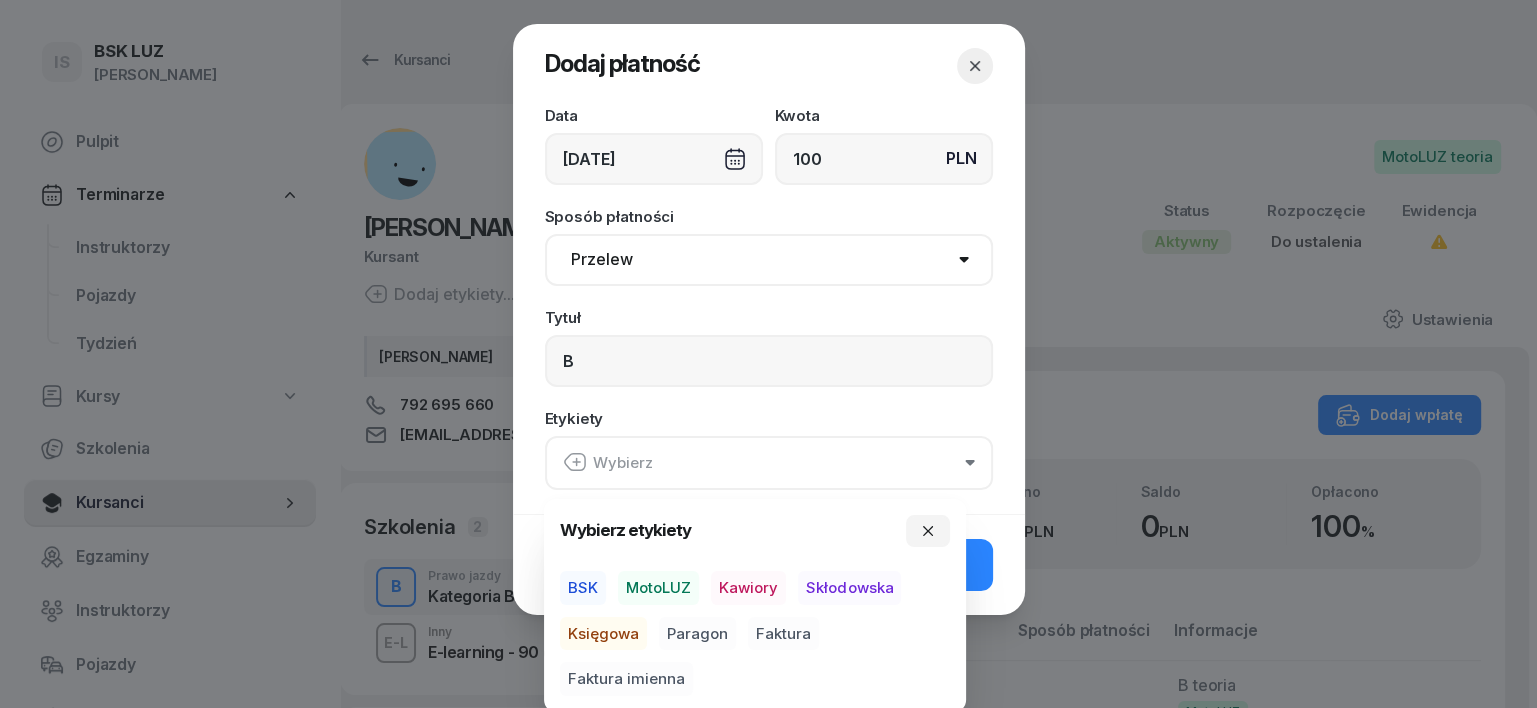 drag, startPoint x: 671, startPoint y: 570, endPoint x: 643, endPoint y: 612, distance: 50.47772 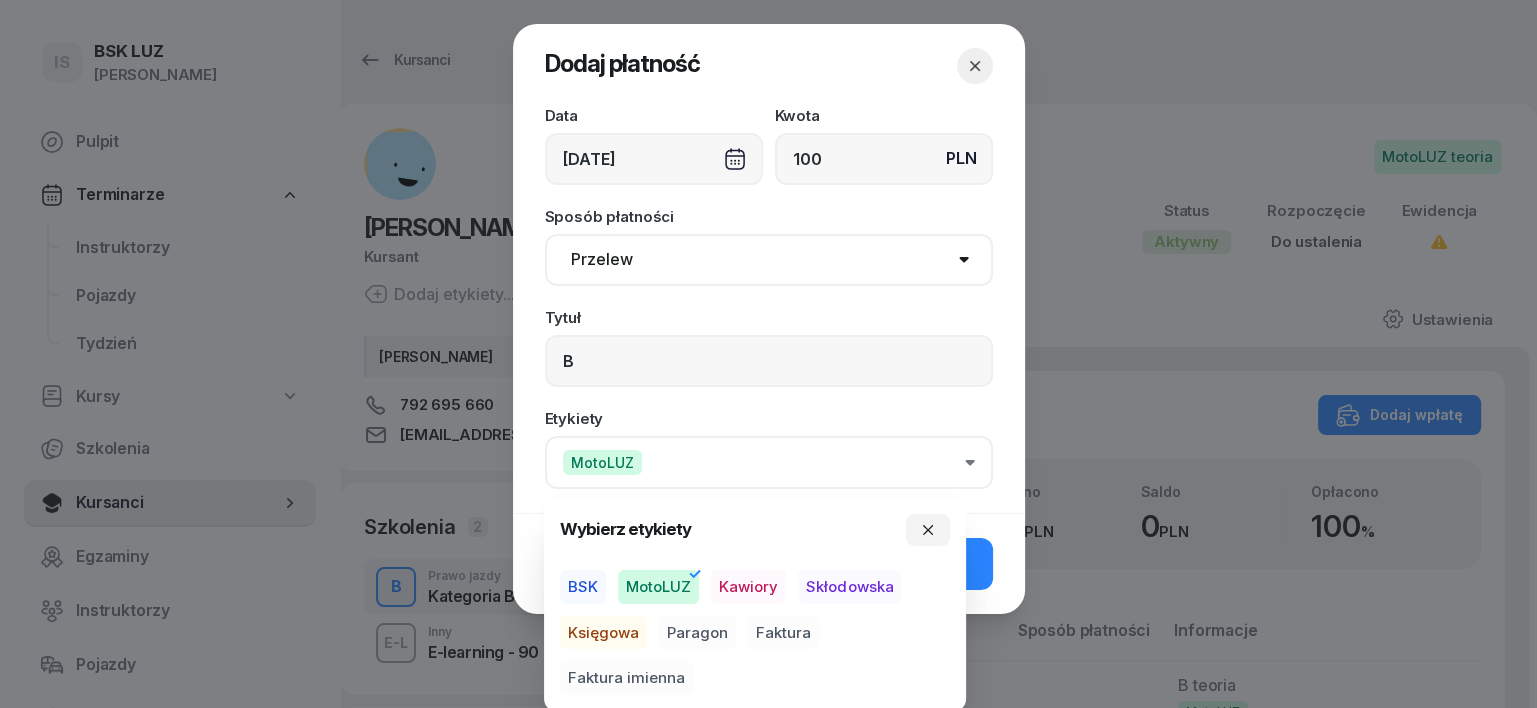 drag, startPoint x: 622, startPoint y: 622, endPoint x: 639, endPoint y: 635, distance: 21.400934 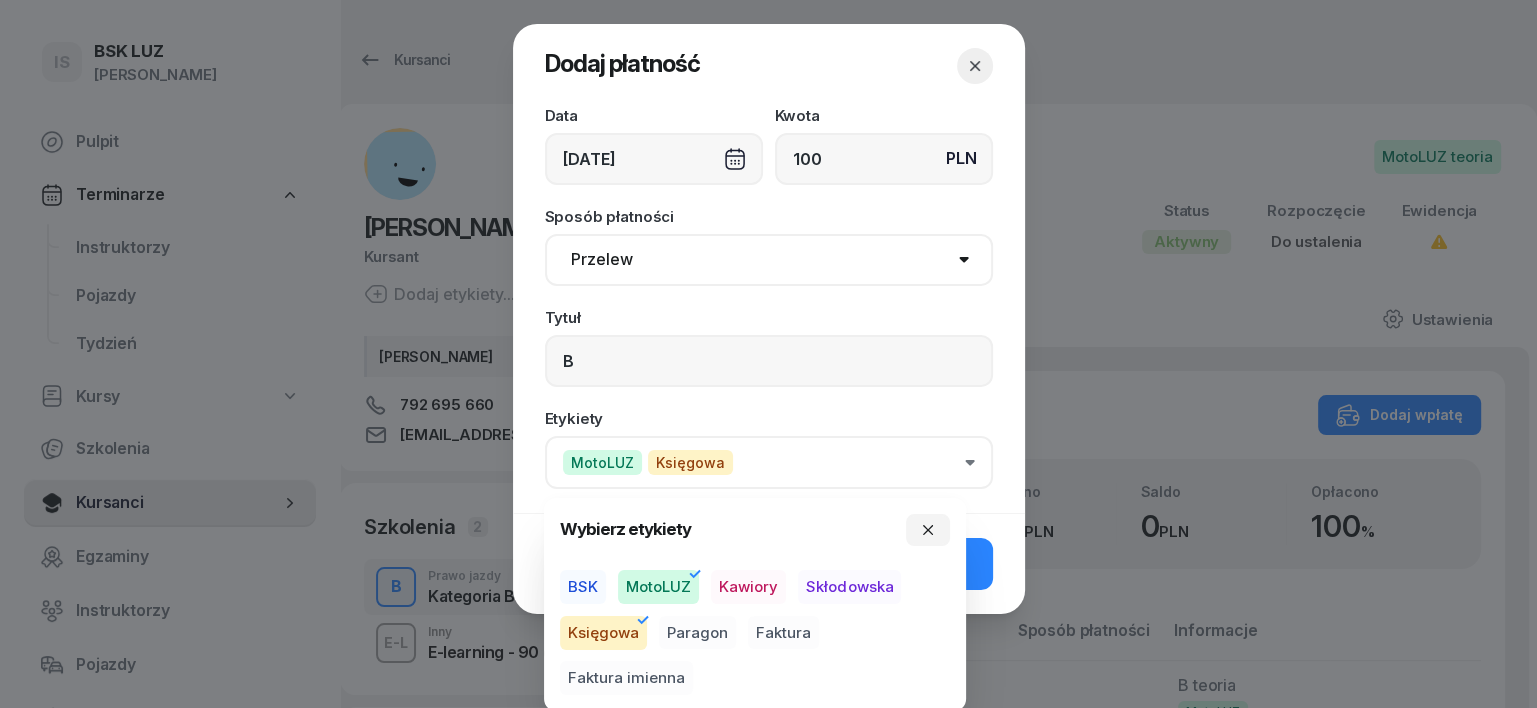 click on "Paragon" at bounding box center (697, 633) 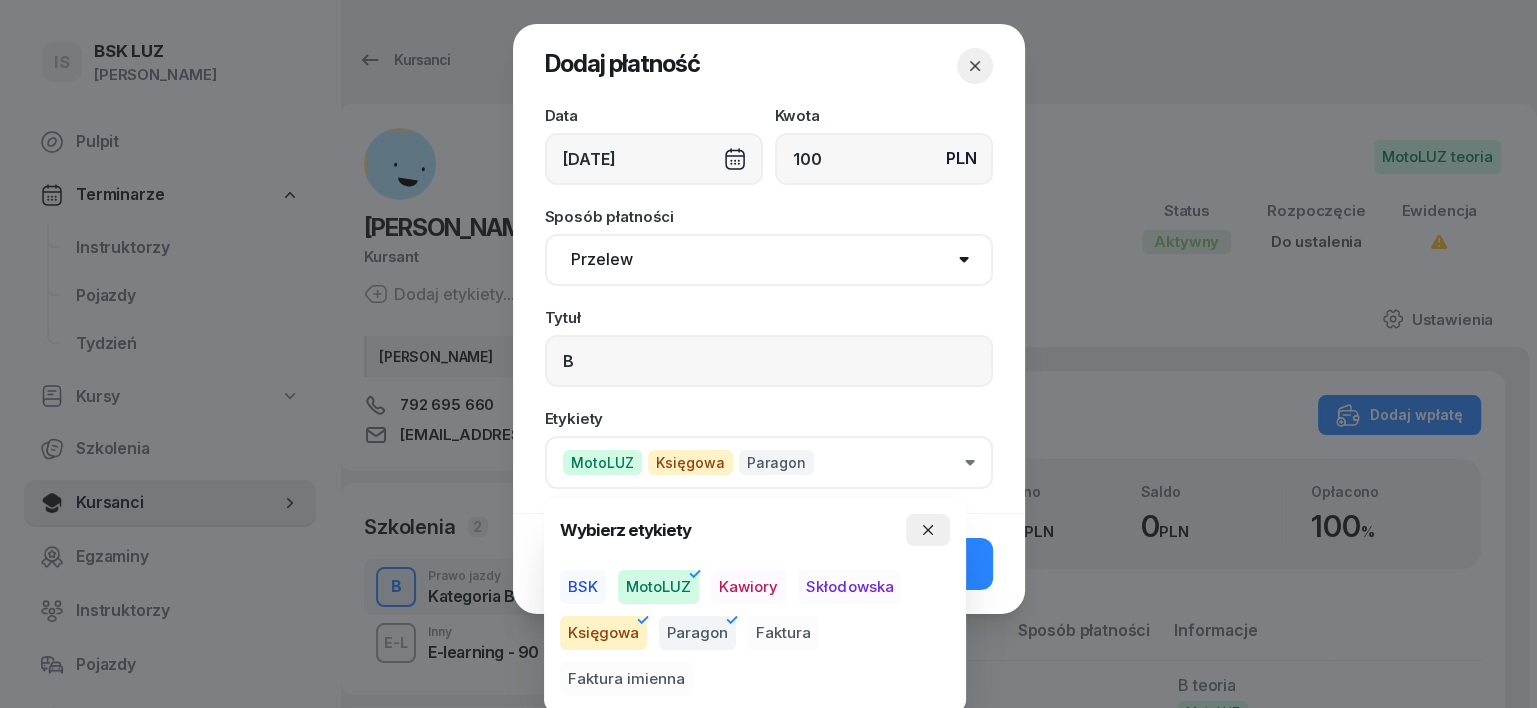 click 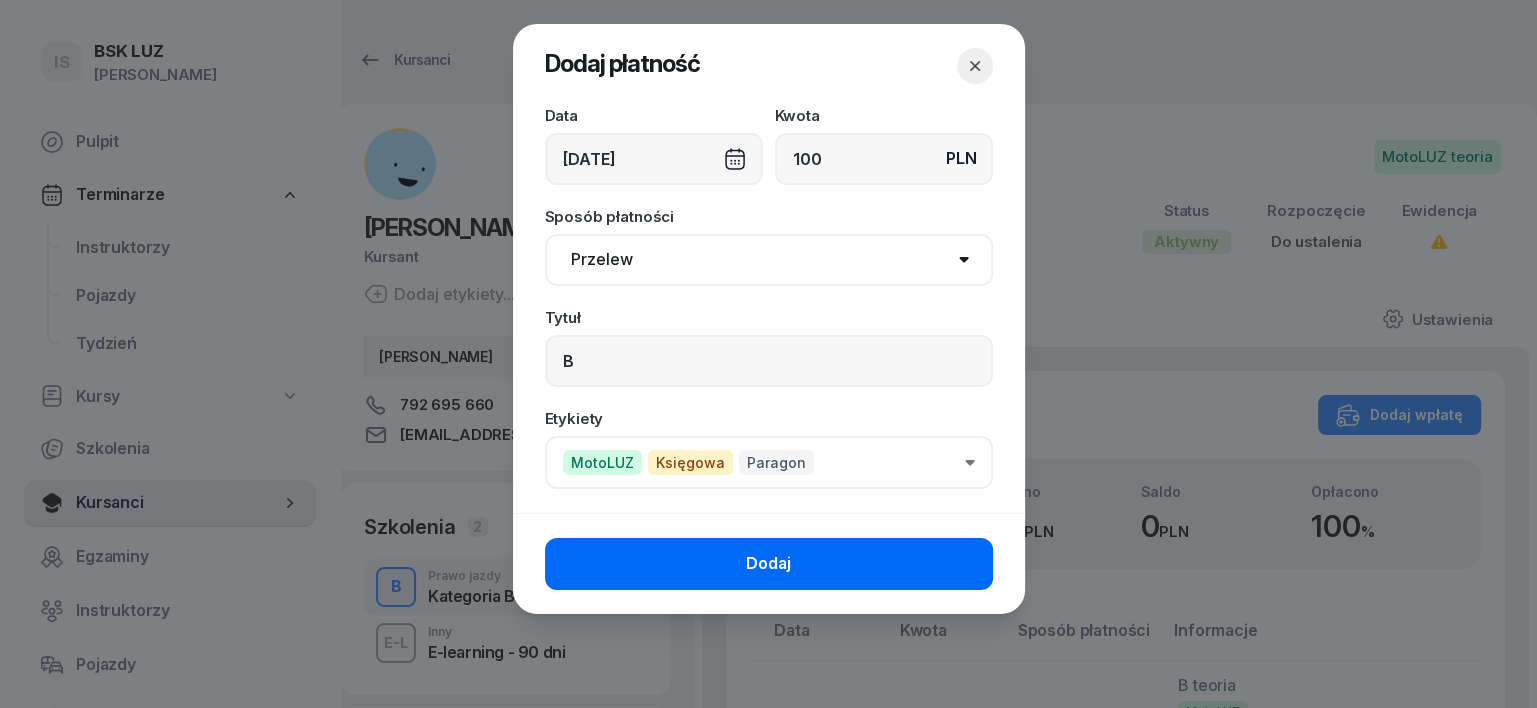 click on "Dodaj" 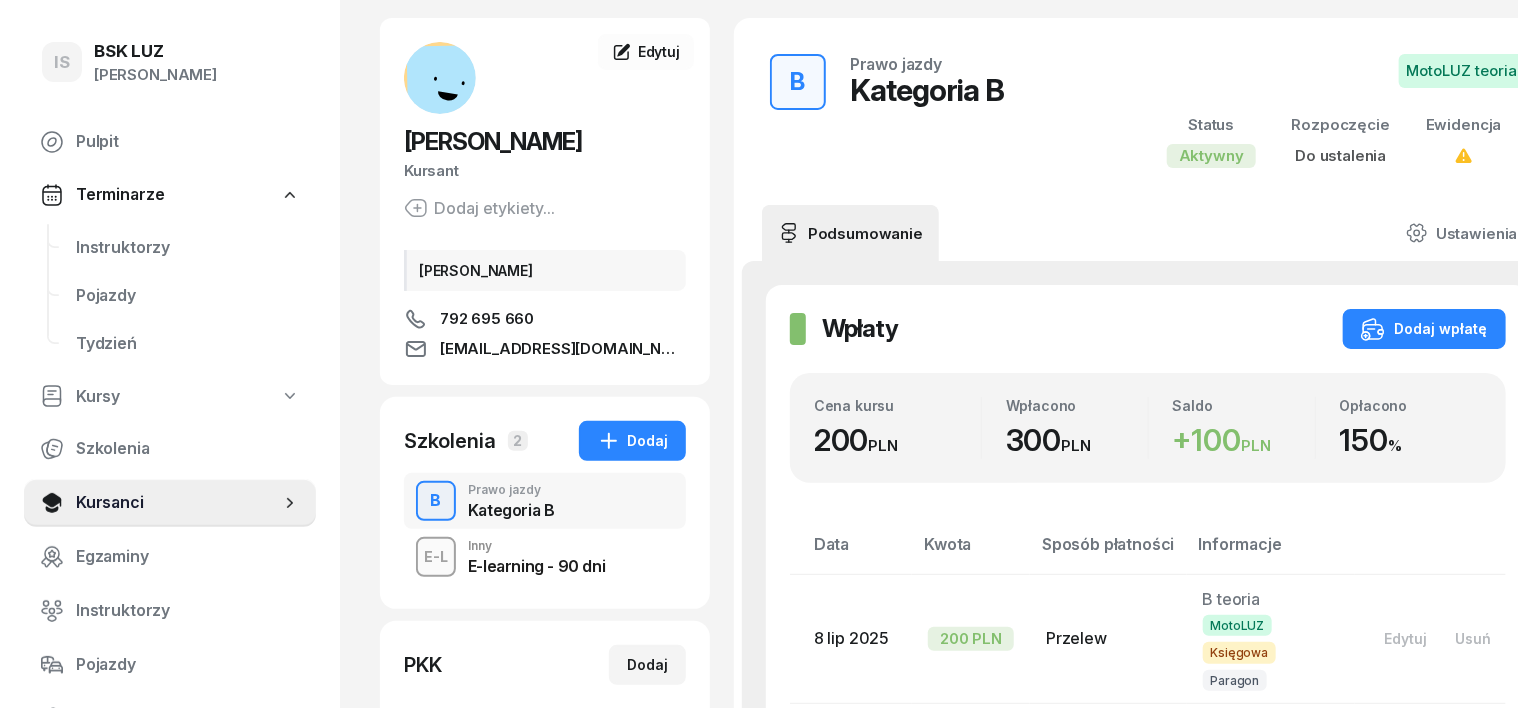 scroll, scrollTop: 0, scrollLeft: 0, axis: both 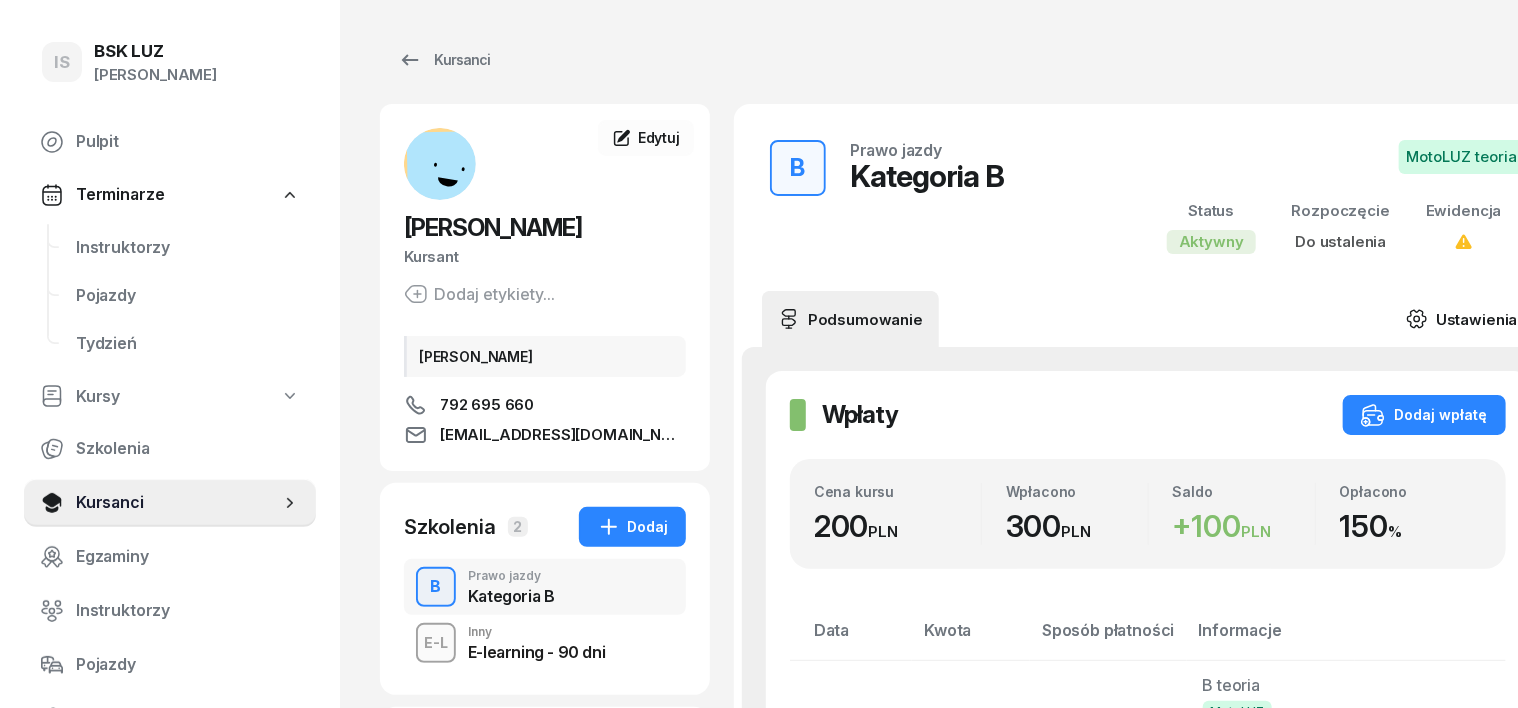 click 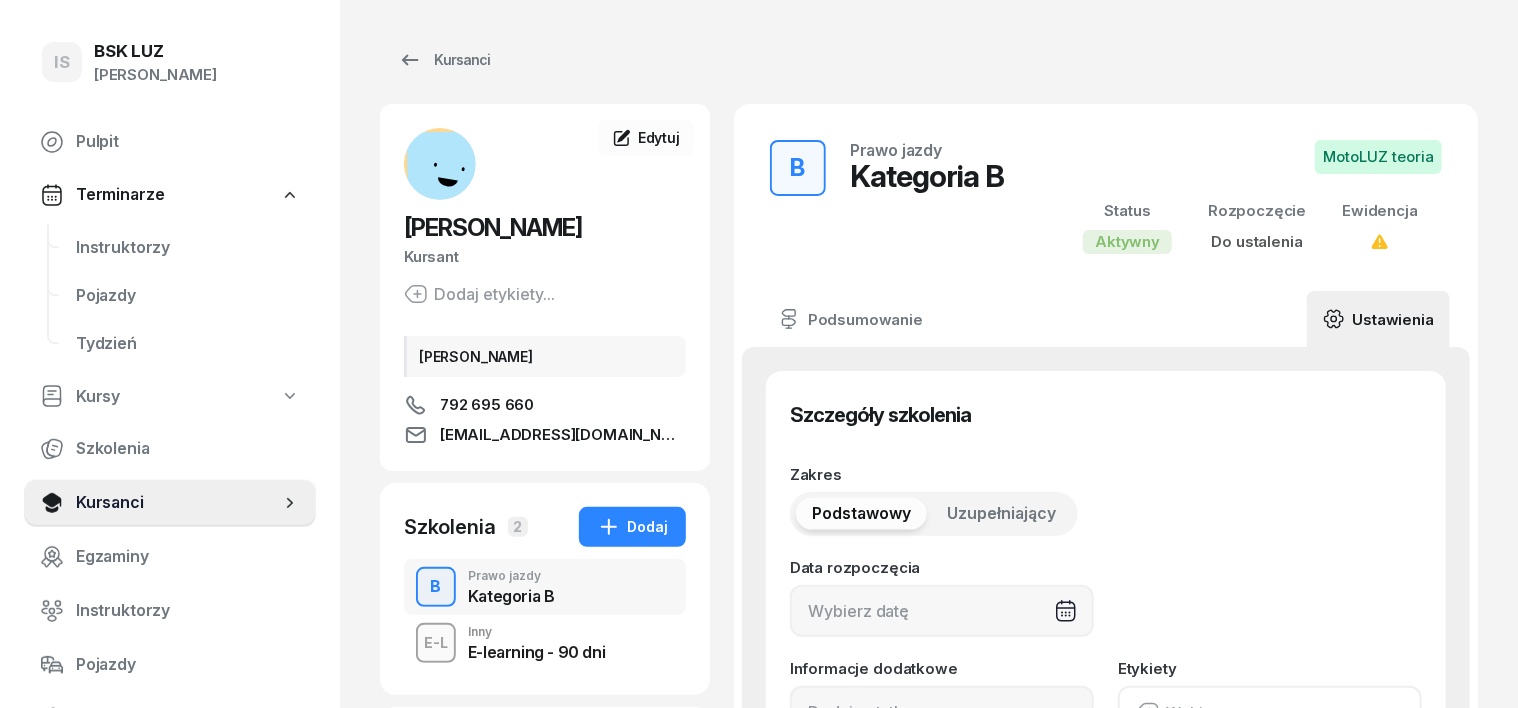type 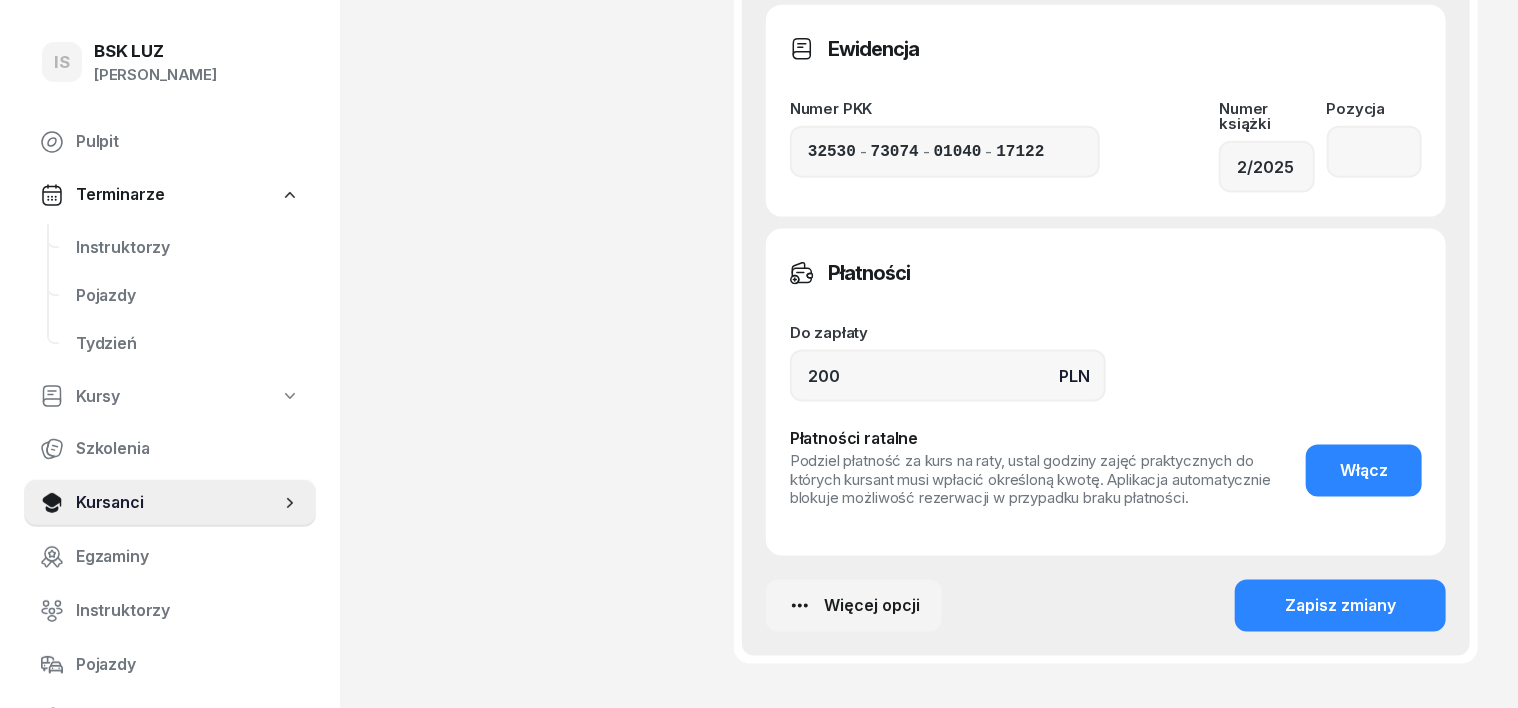 scroll, scrollTop: 1250, scrollLeft: 0, axis: vertical 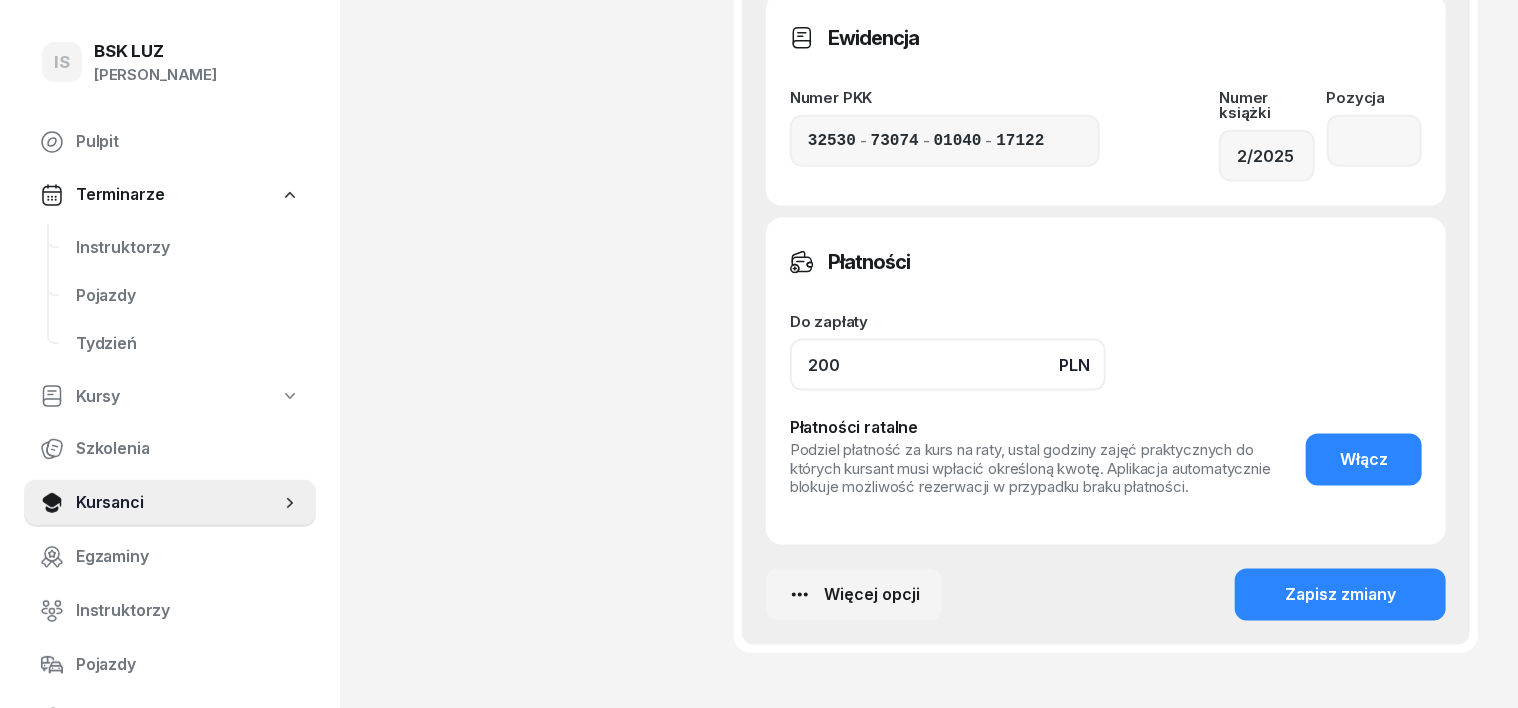 click on "200" 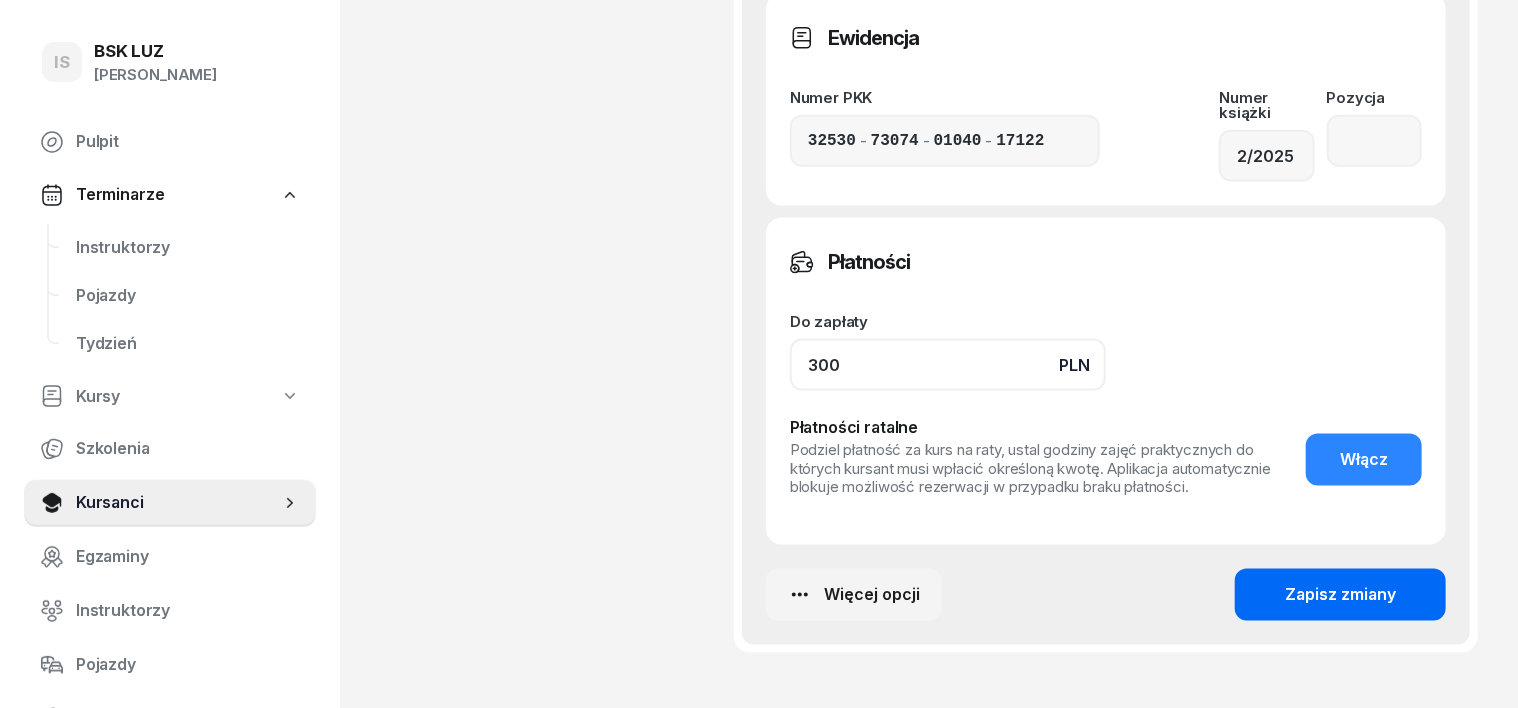 type on "300" 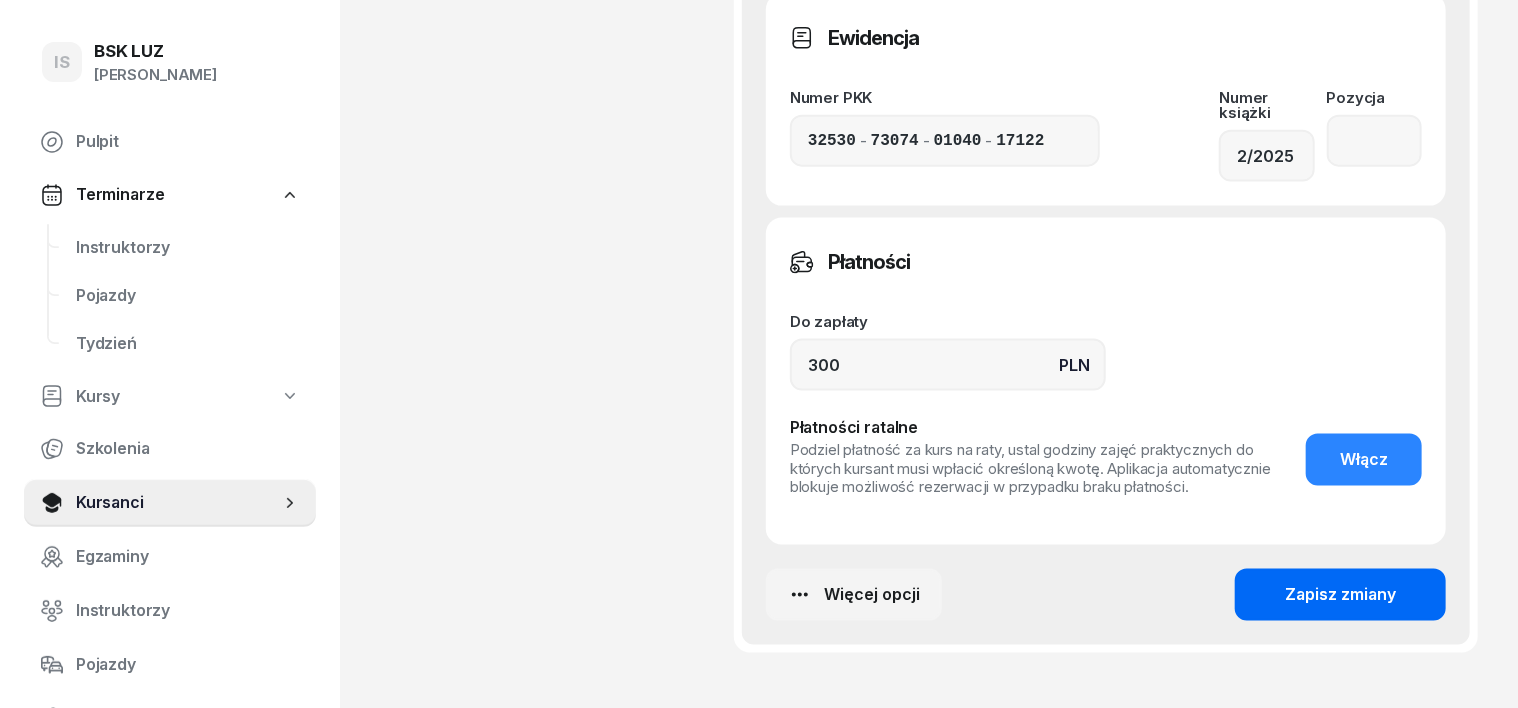 click on "Zapisz zmiany" at bounding box center (1340, 595) 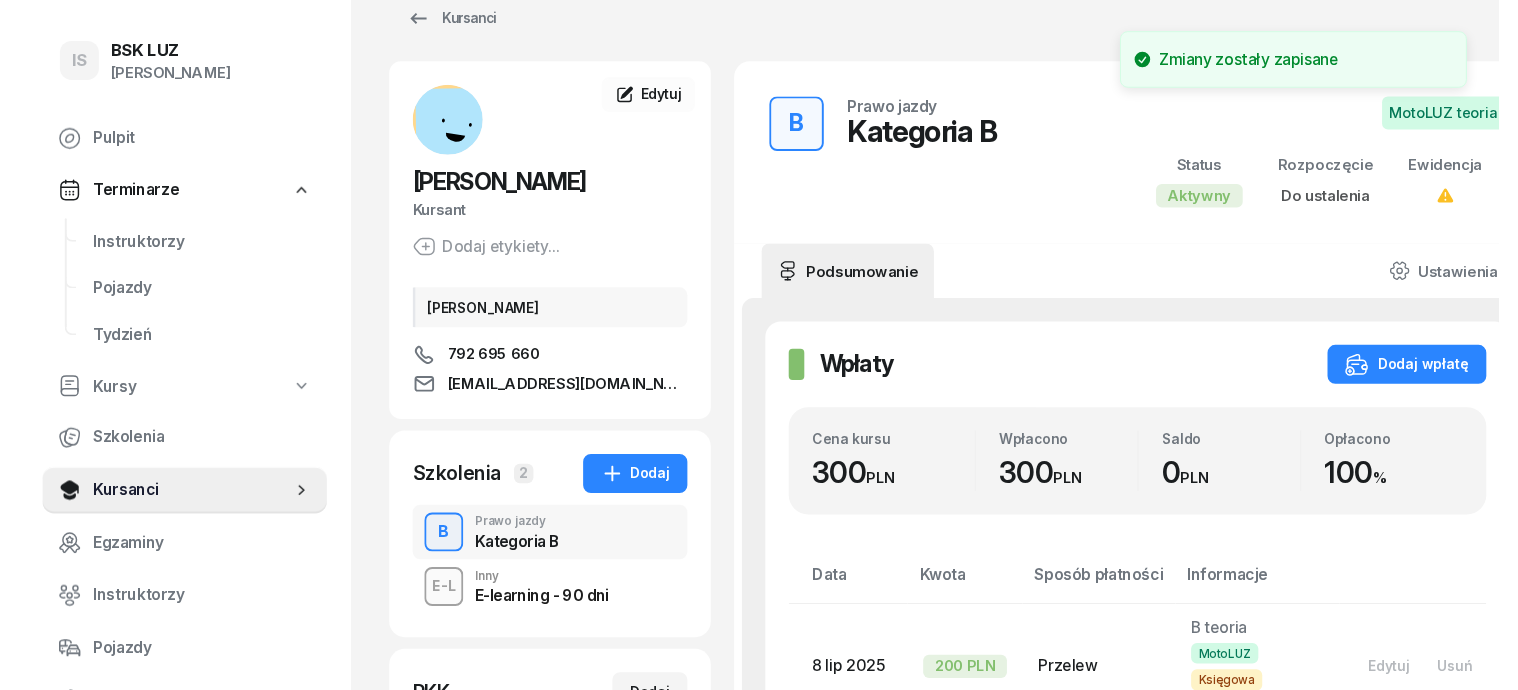scroll, scrollTop: 0, scrollLeft: 0, axis: both 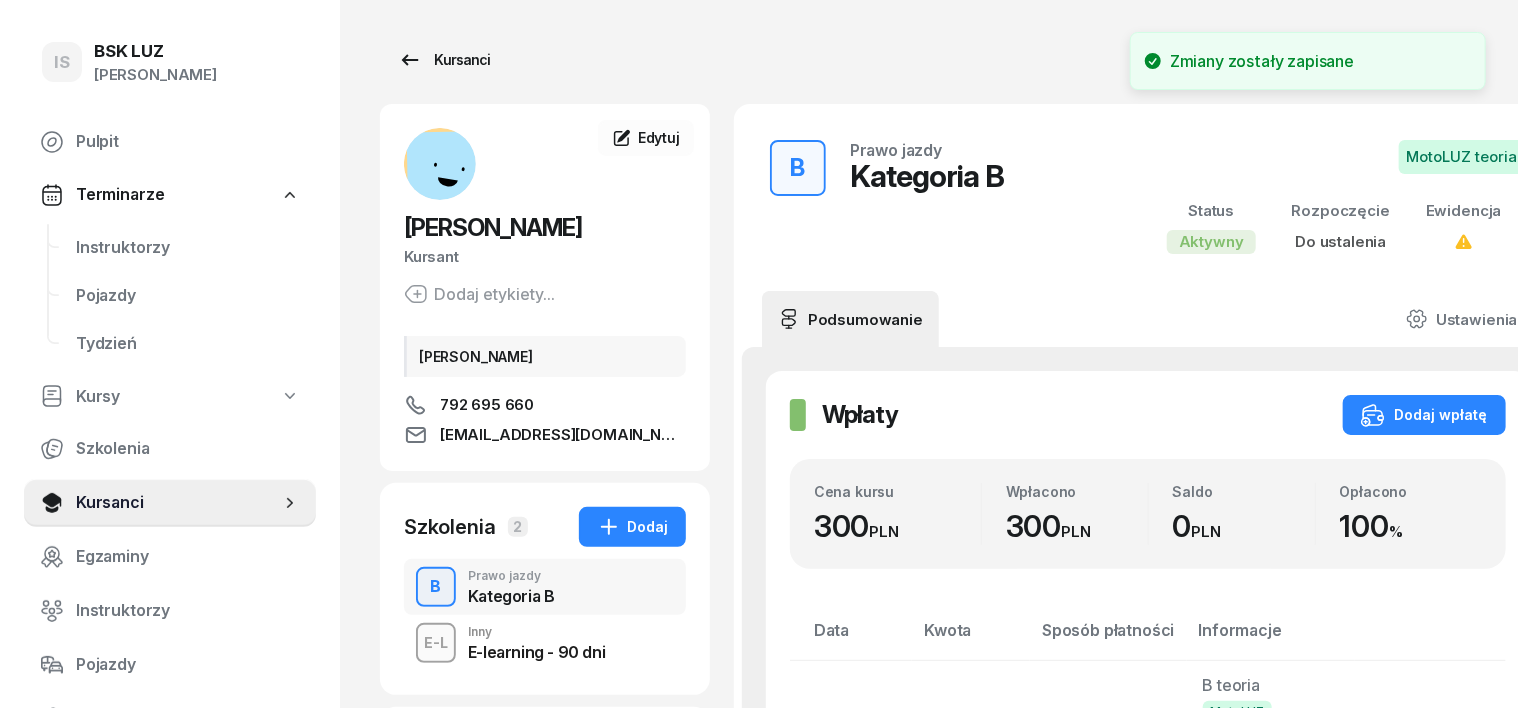 click on "Kursanci" at bounding box center (444, 60) 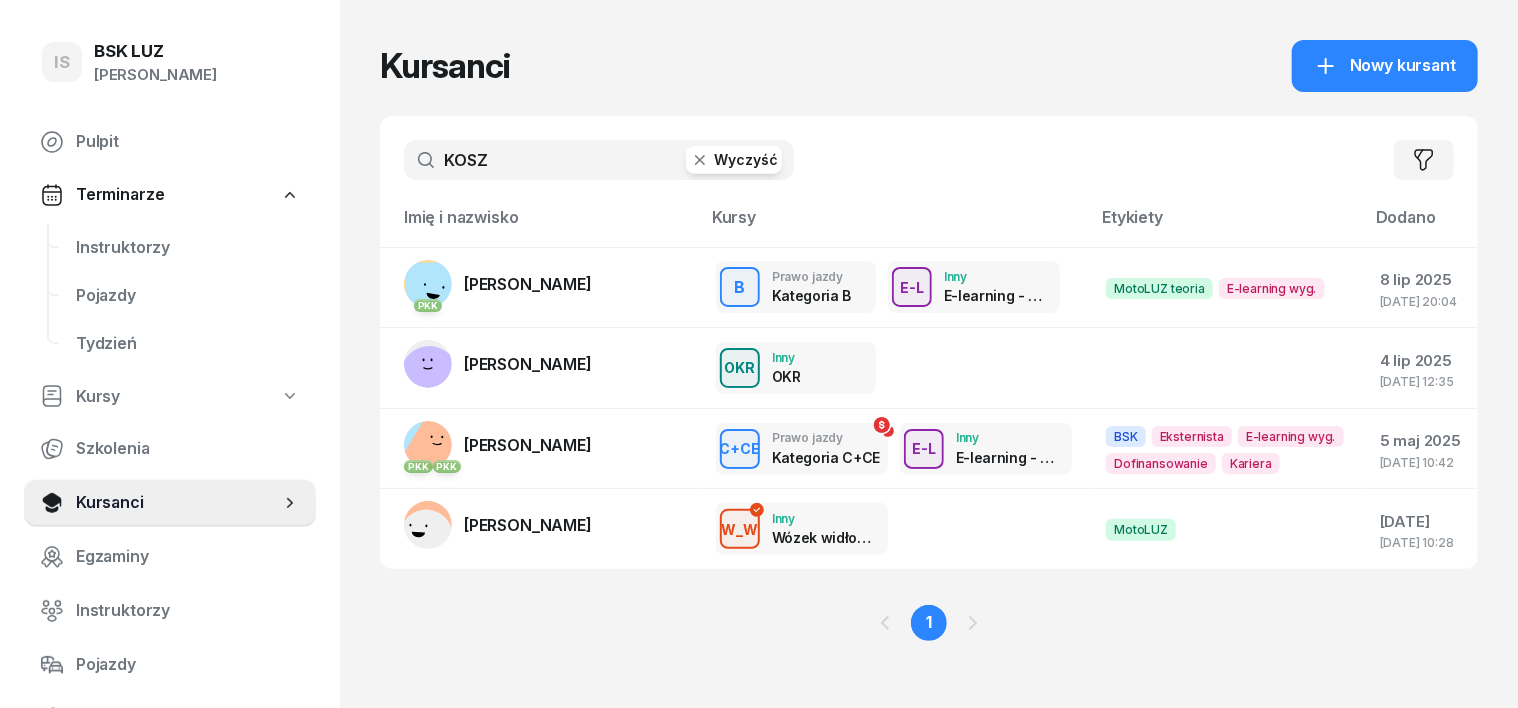 click 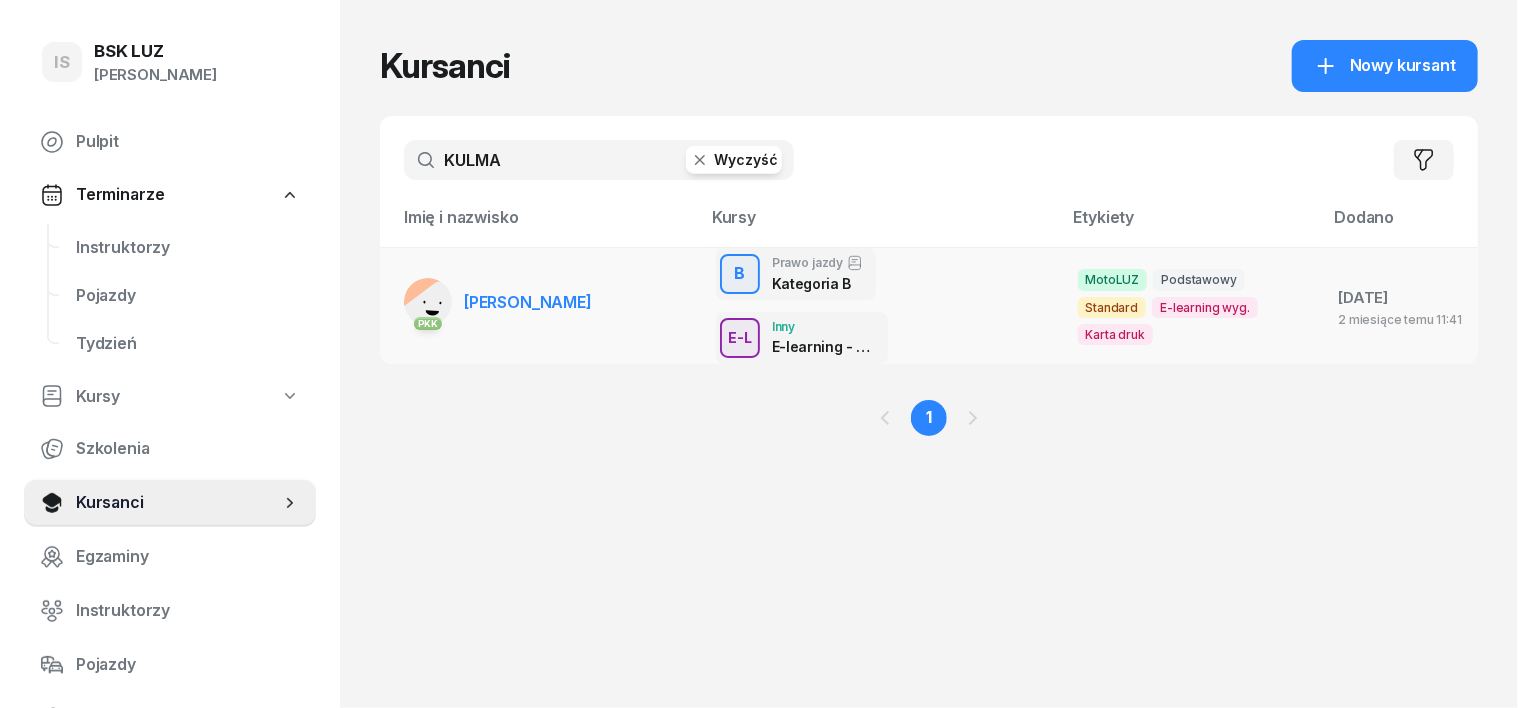 type on "KULMA" 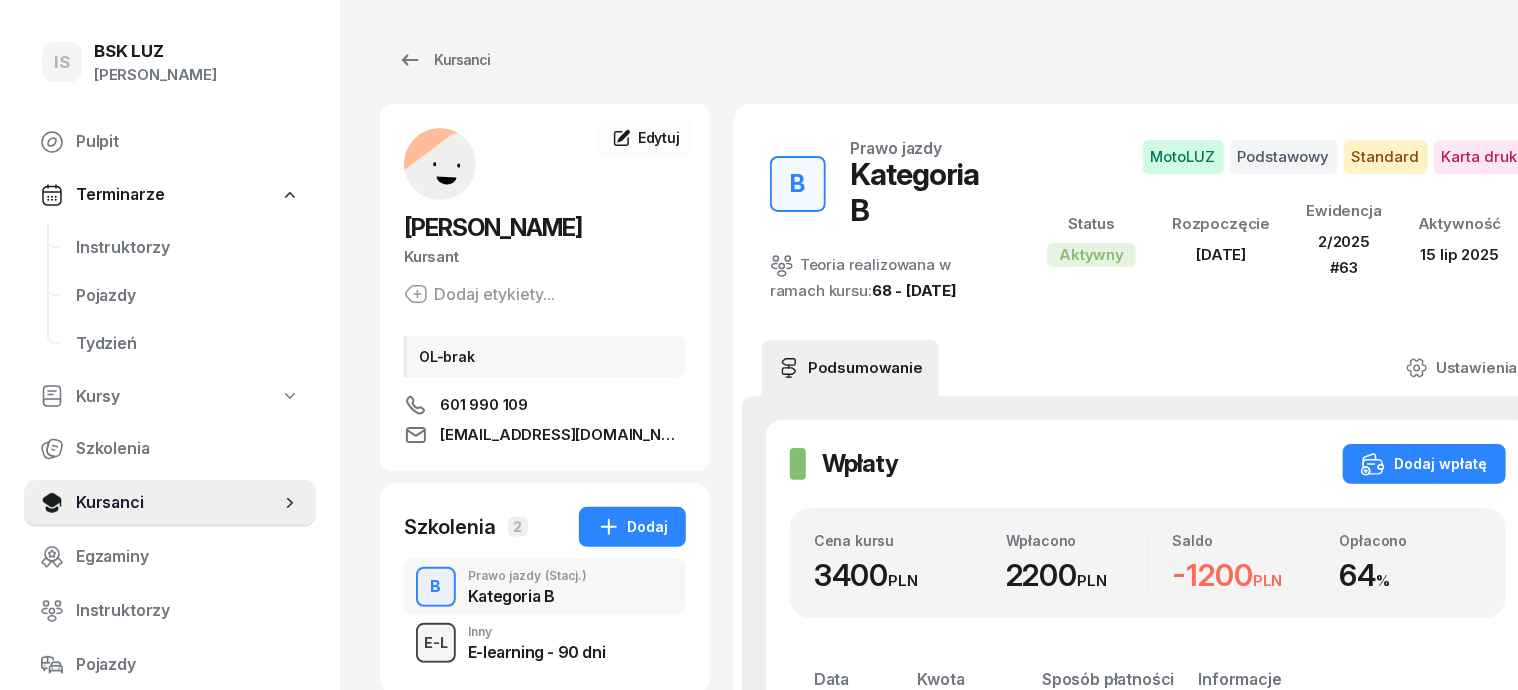 click on "E-L" at bounding box center [436, 642] 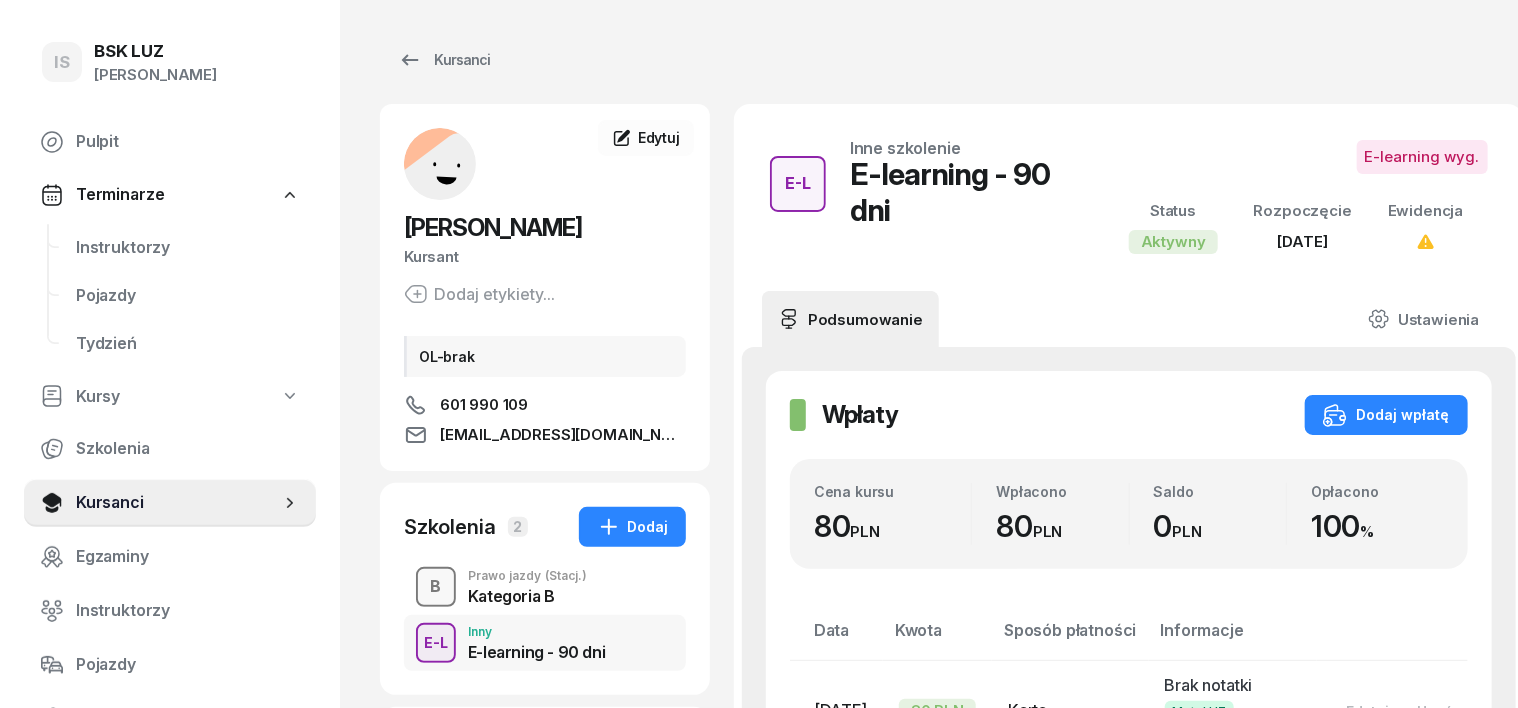 click on "B" at bounding box center [436, 587] 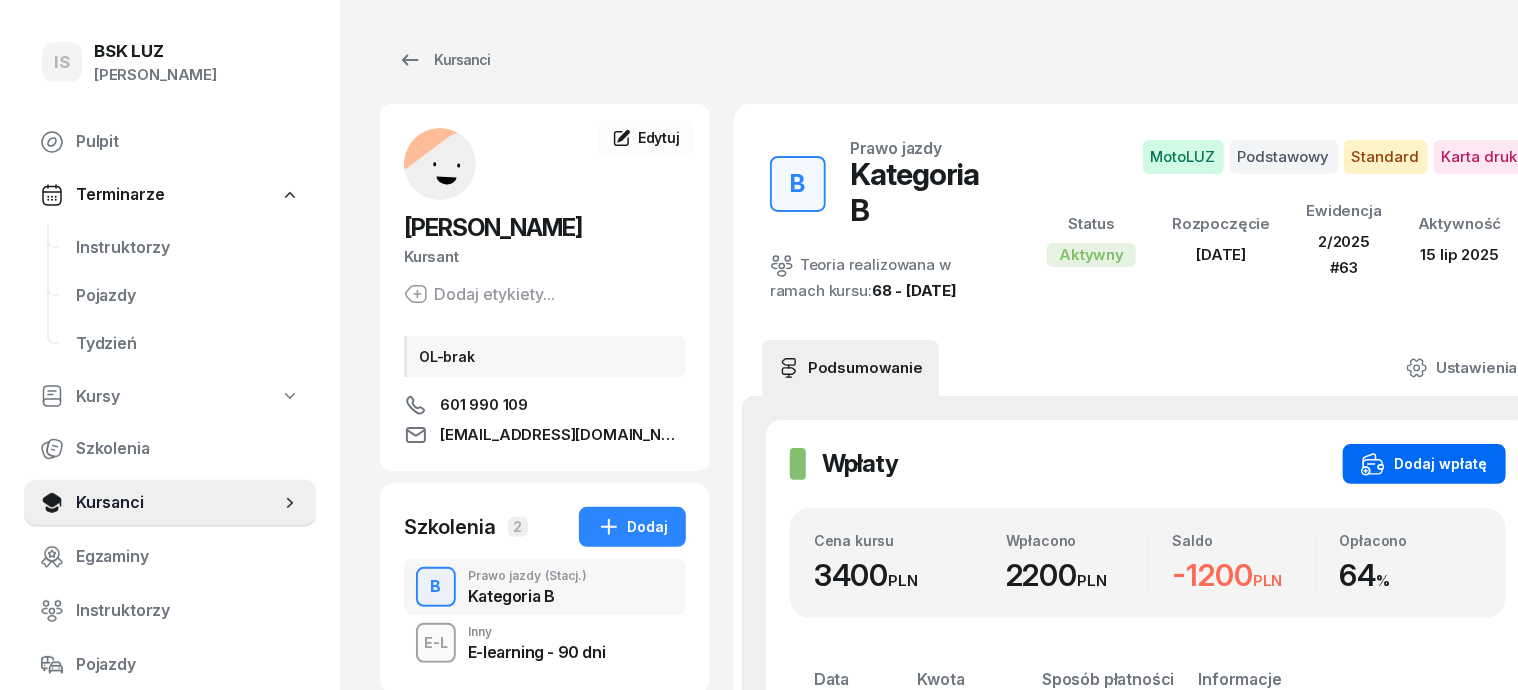 click on "Dodaj wpłatę" at bounding box center (1424, 464) 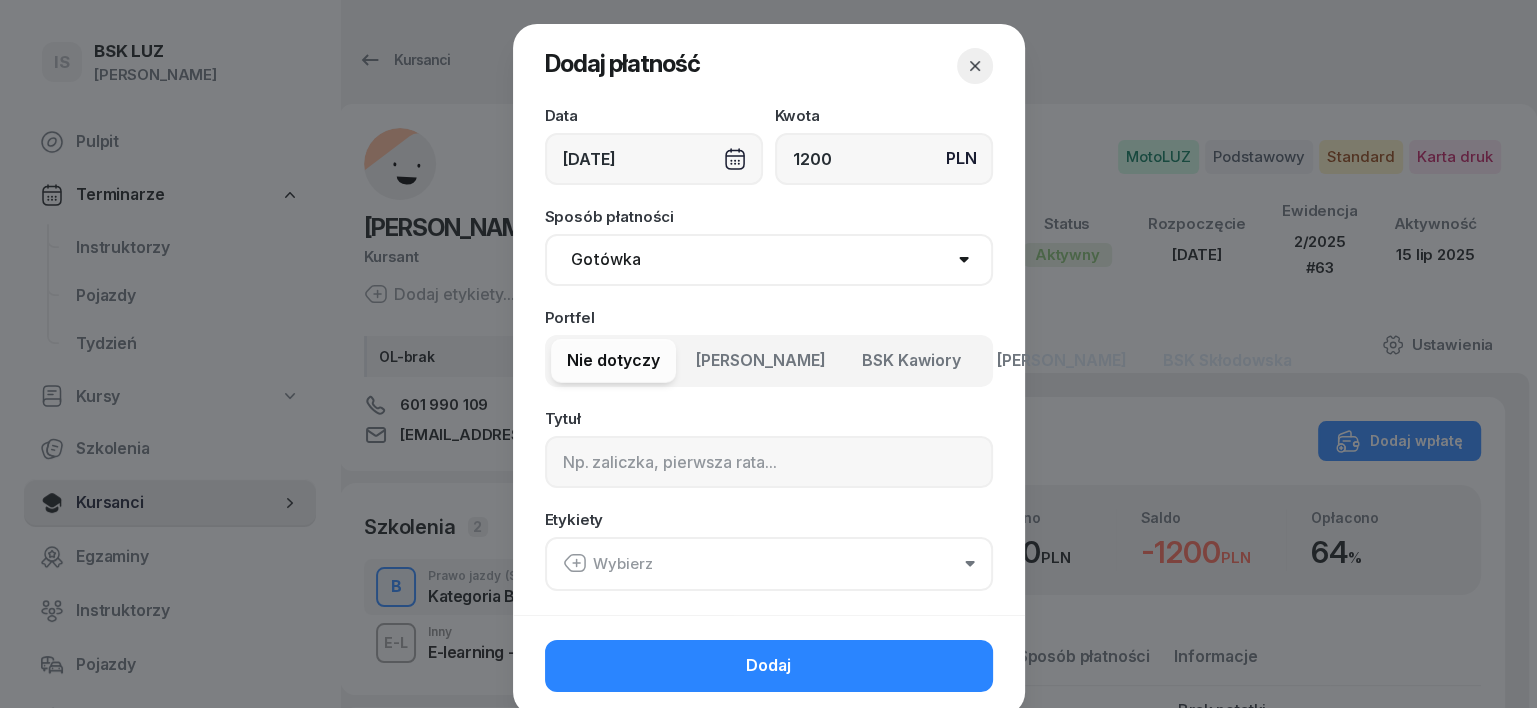 type on "1200" 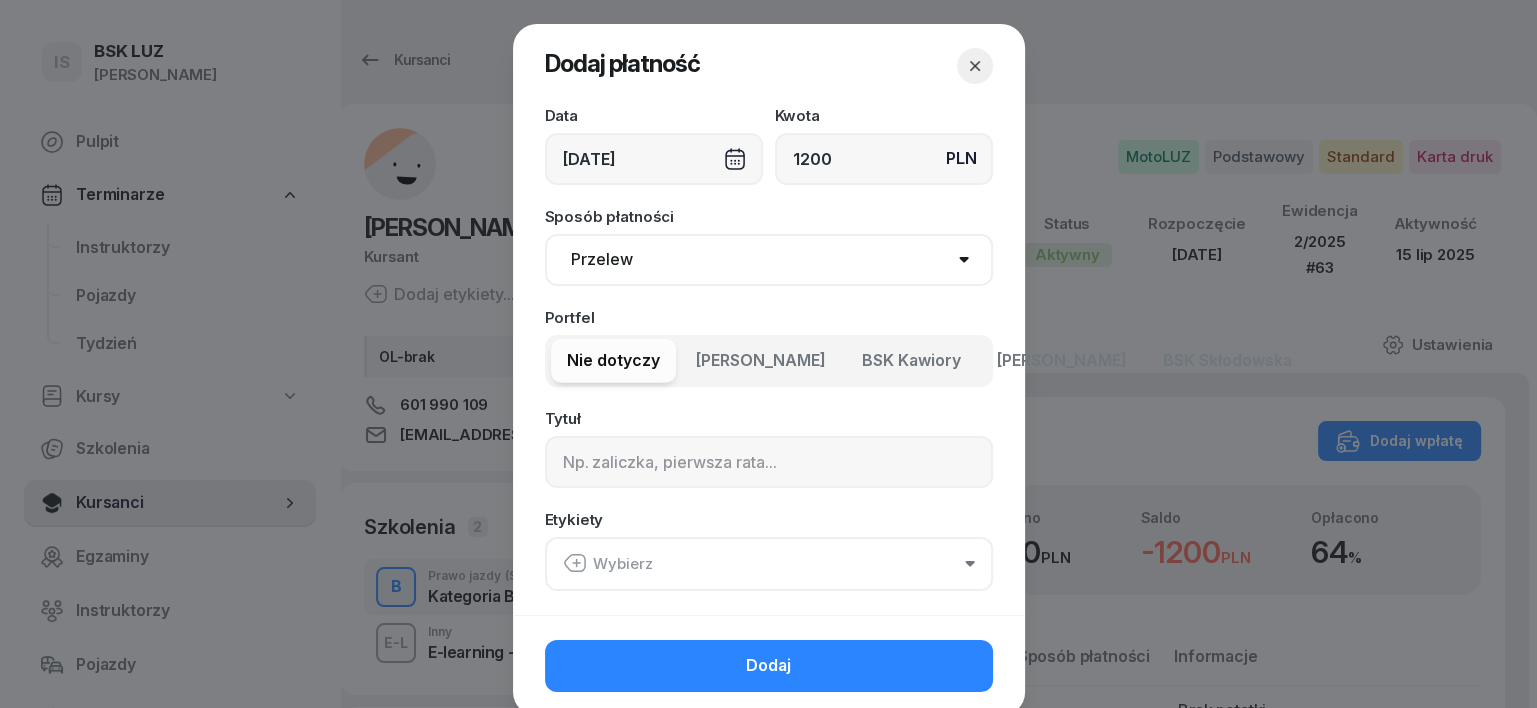 click on "Gotówka Karta Przelew Płatności online BLIK" at bounding box center (769, 260) 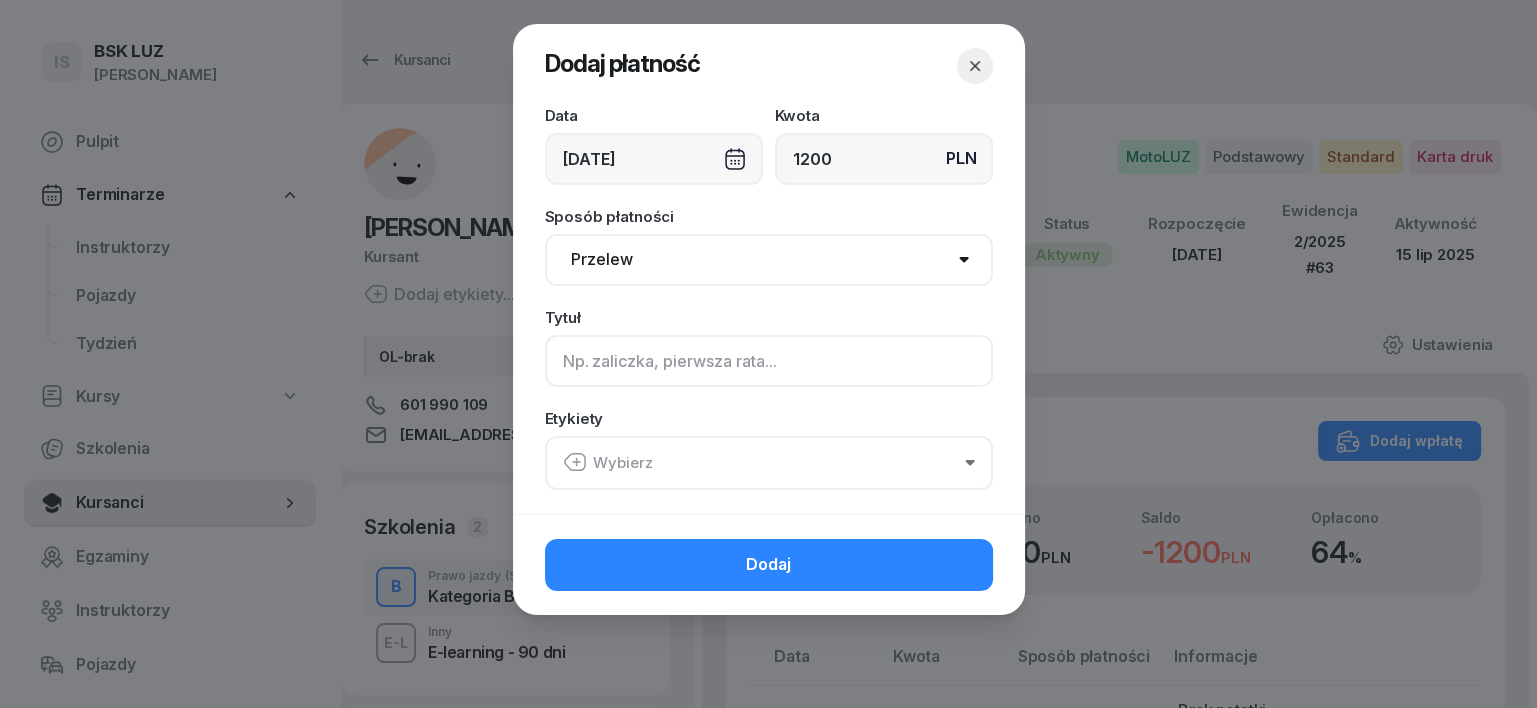 click 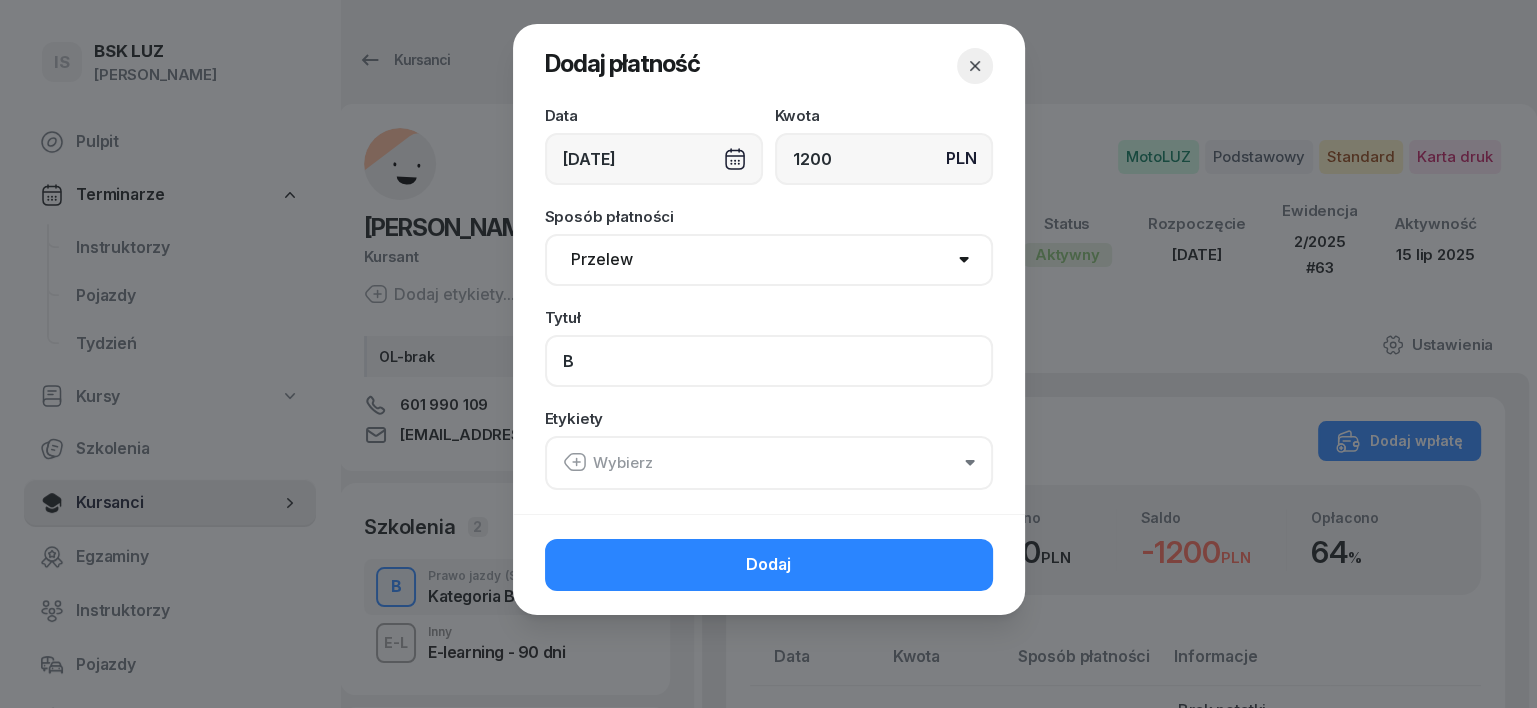 type on "B" 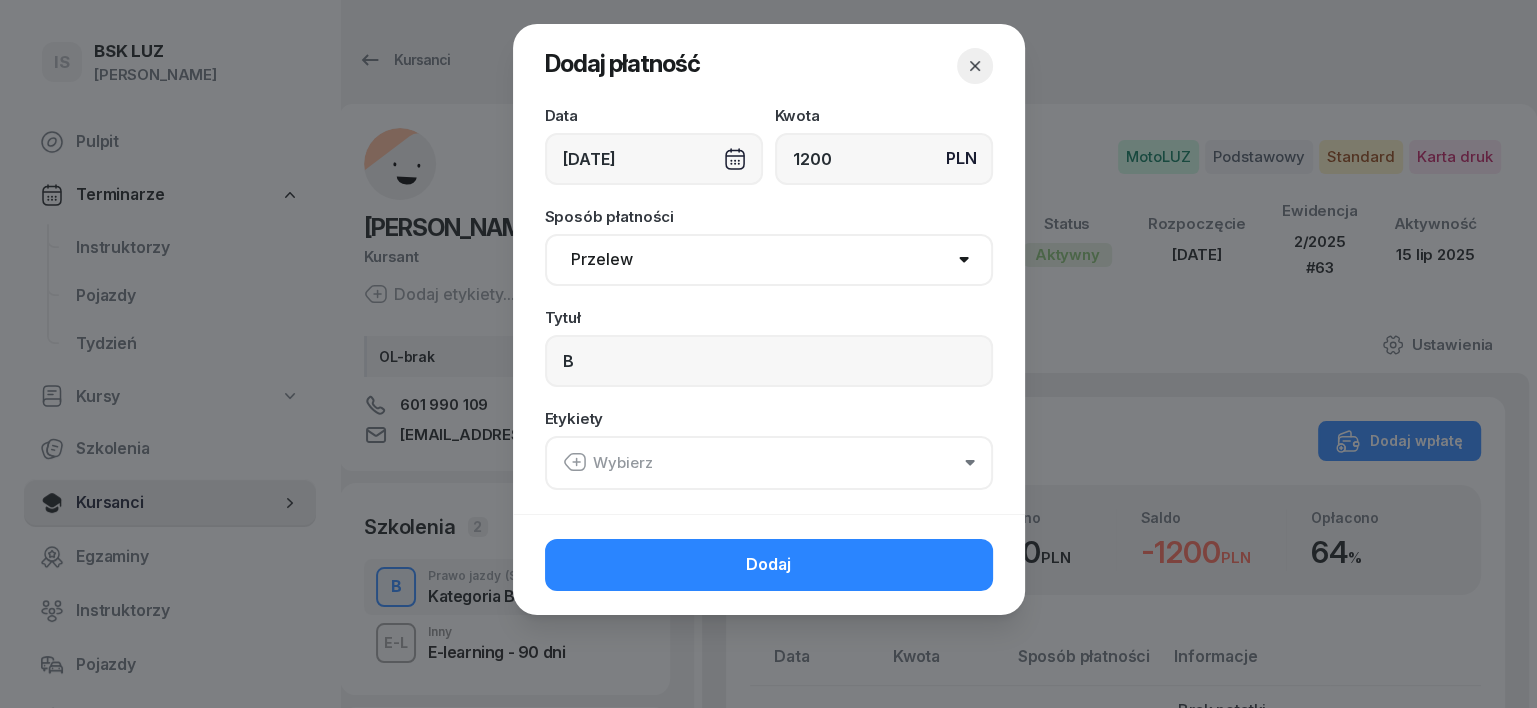 click 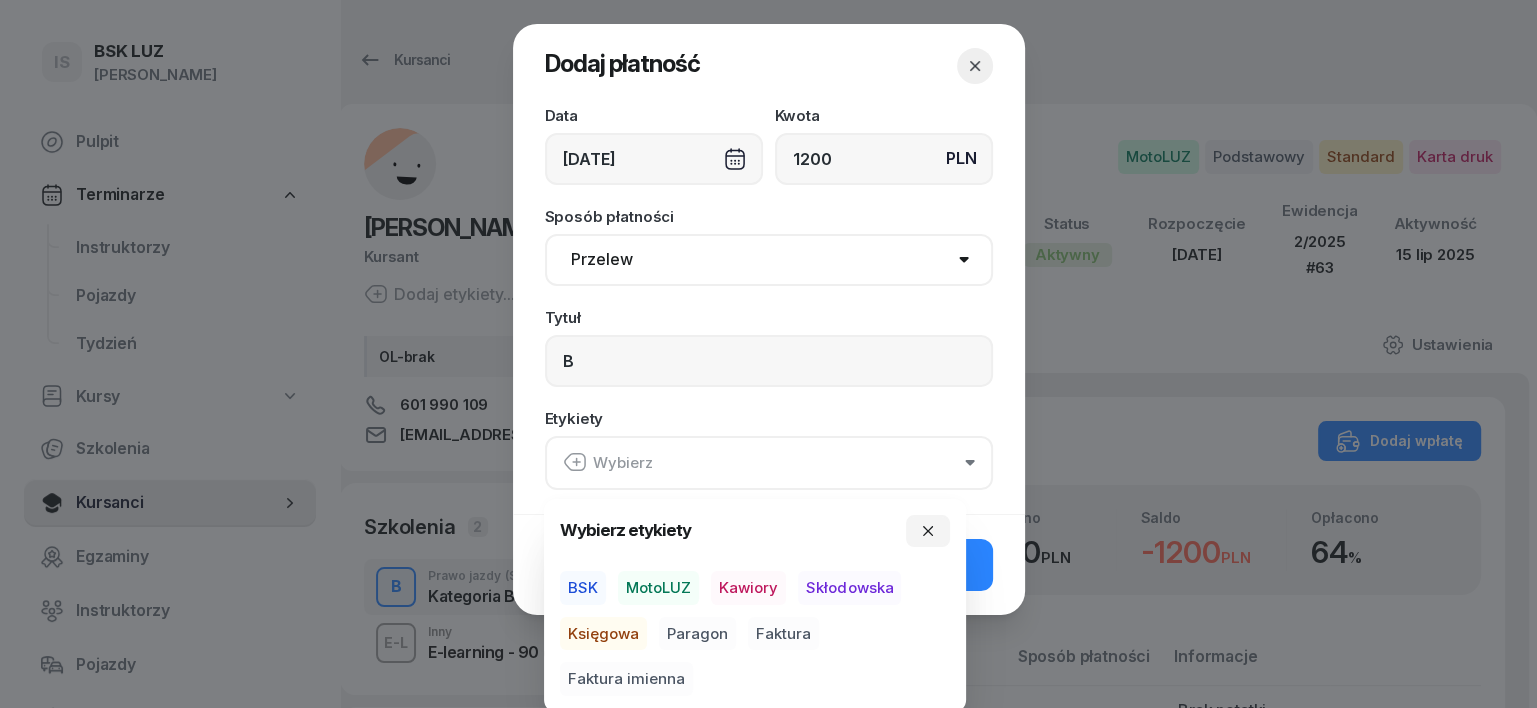 drag, startPoint x: 667, startPoint y: 588, endPoint x: 645, endPoint y: 620, distance: 38.832977 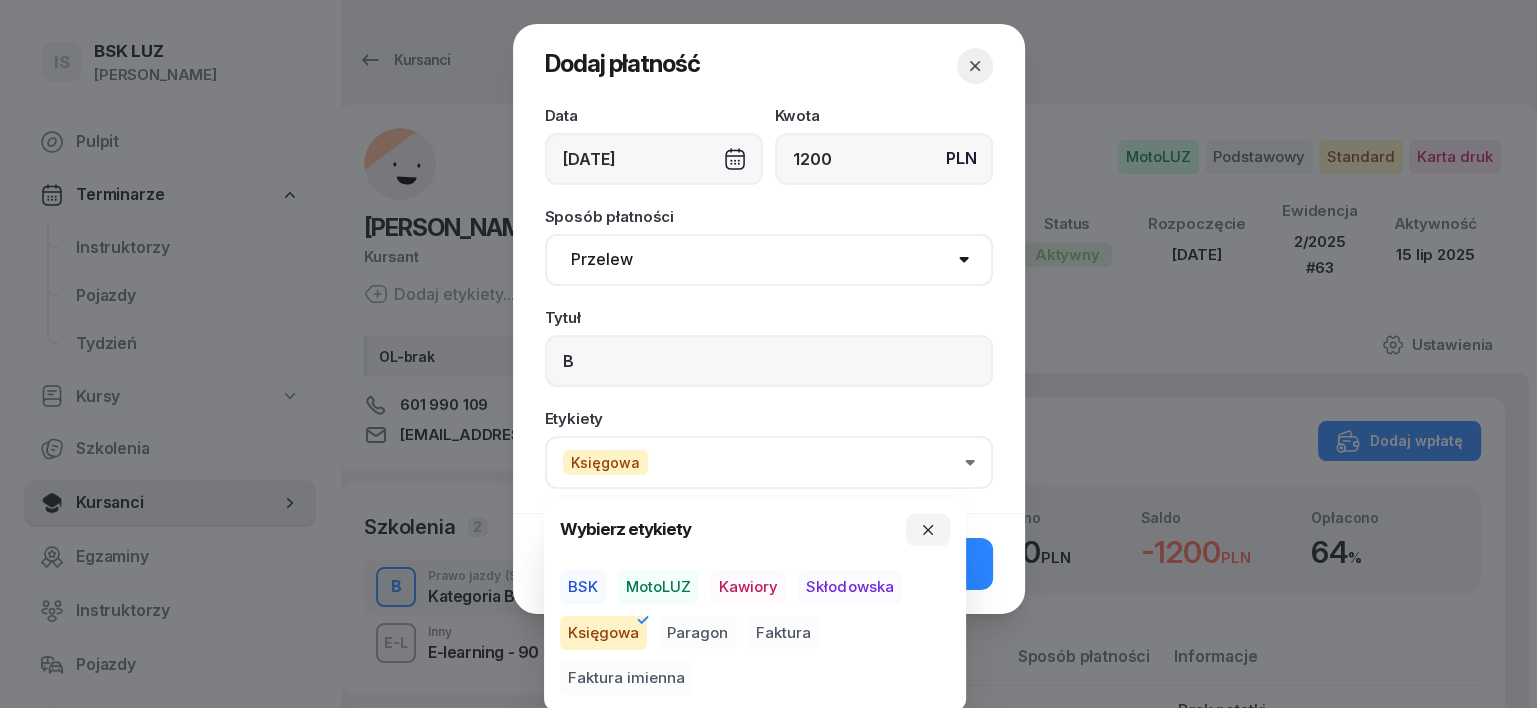 click on "Paragon" at bounding box center [697, 633] 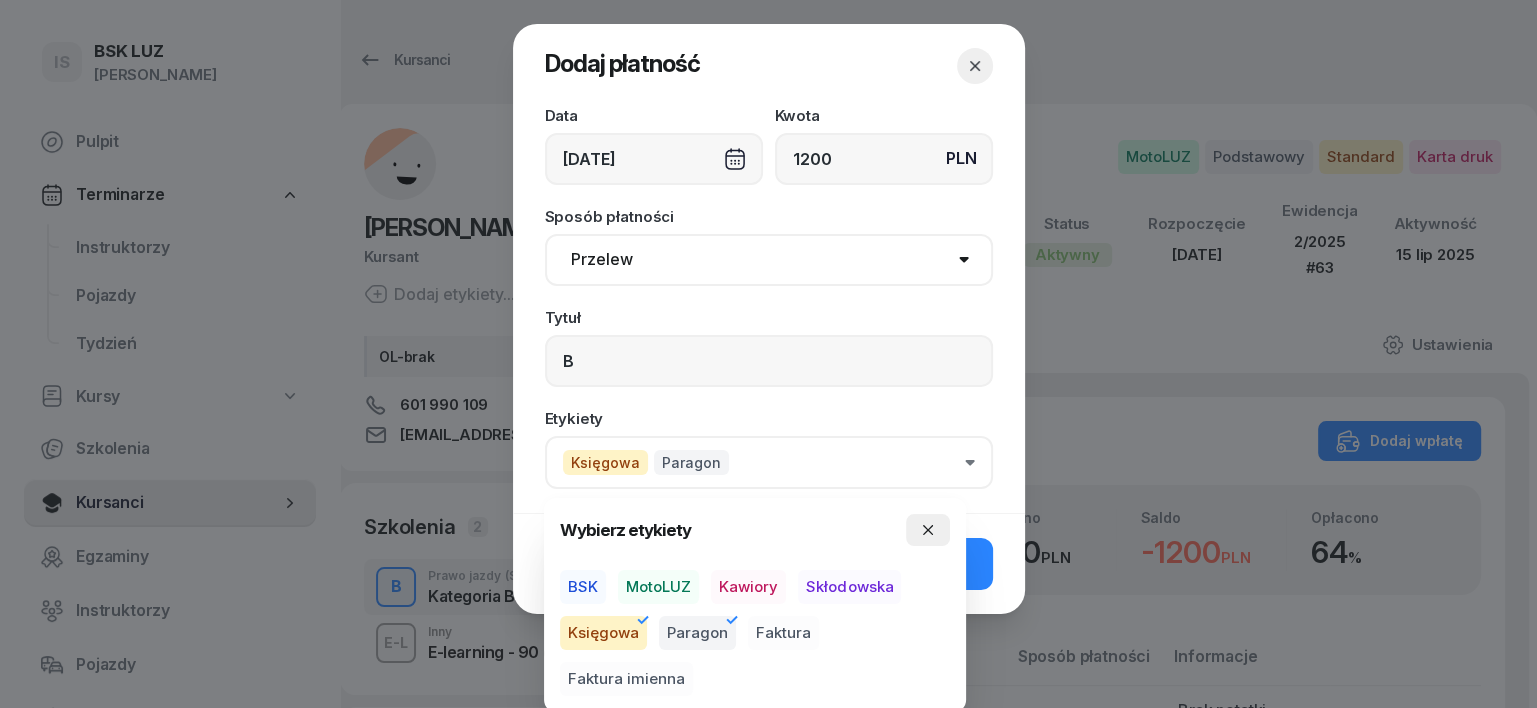 click 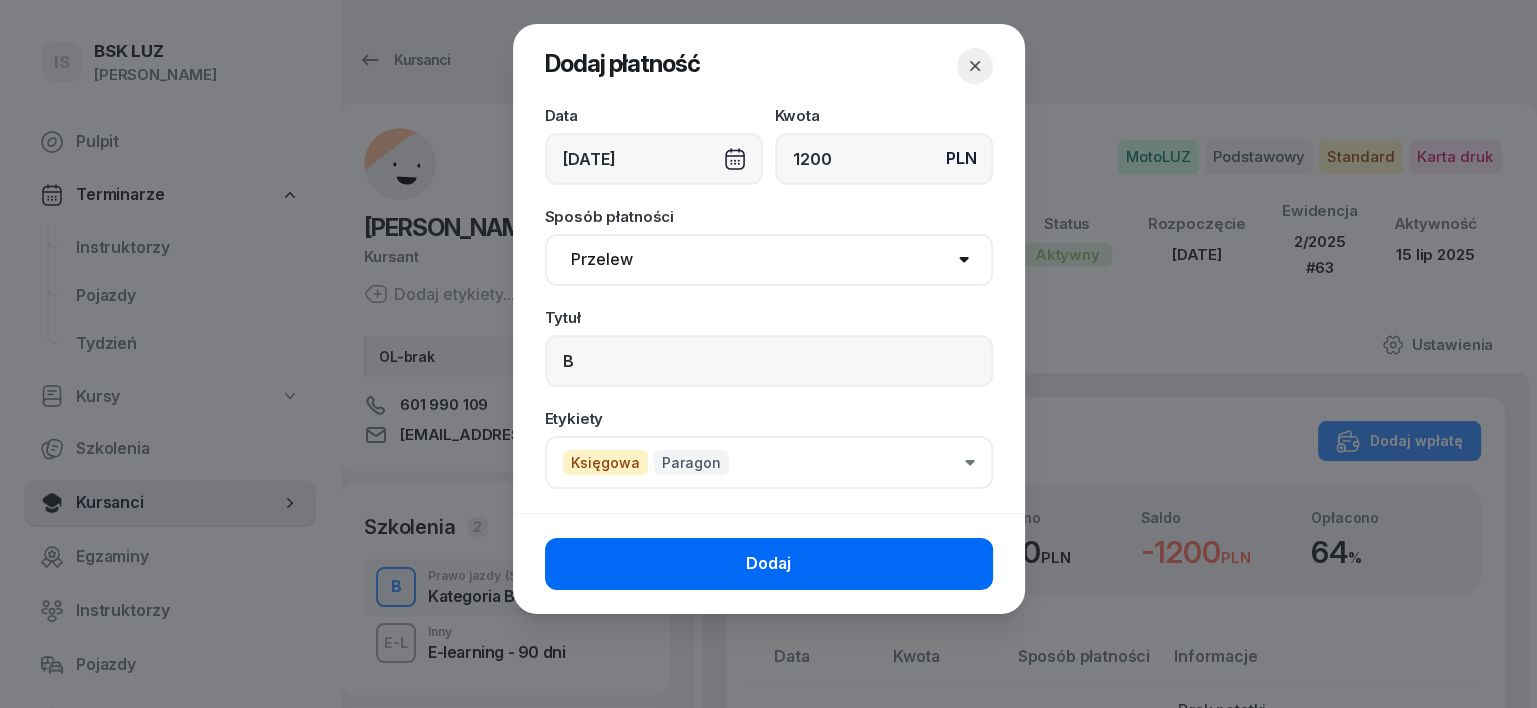 click on "Dodaj" 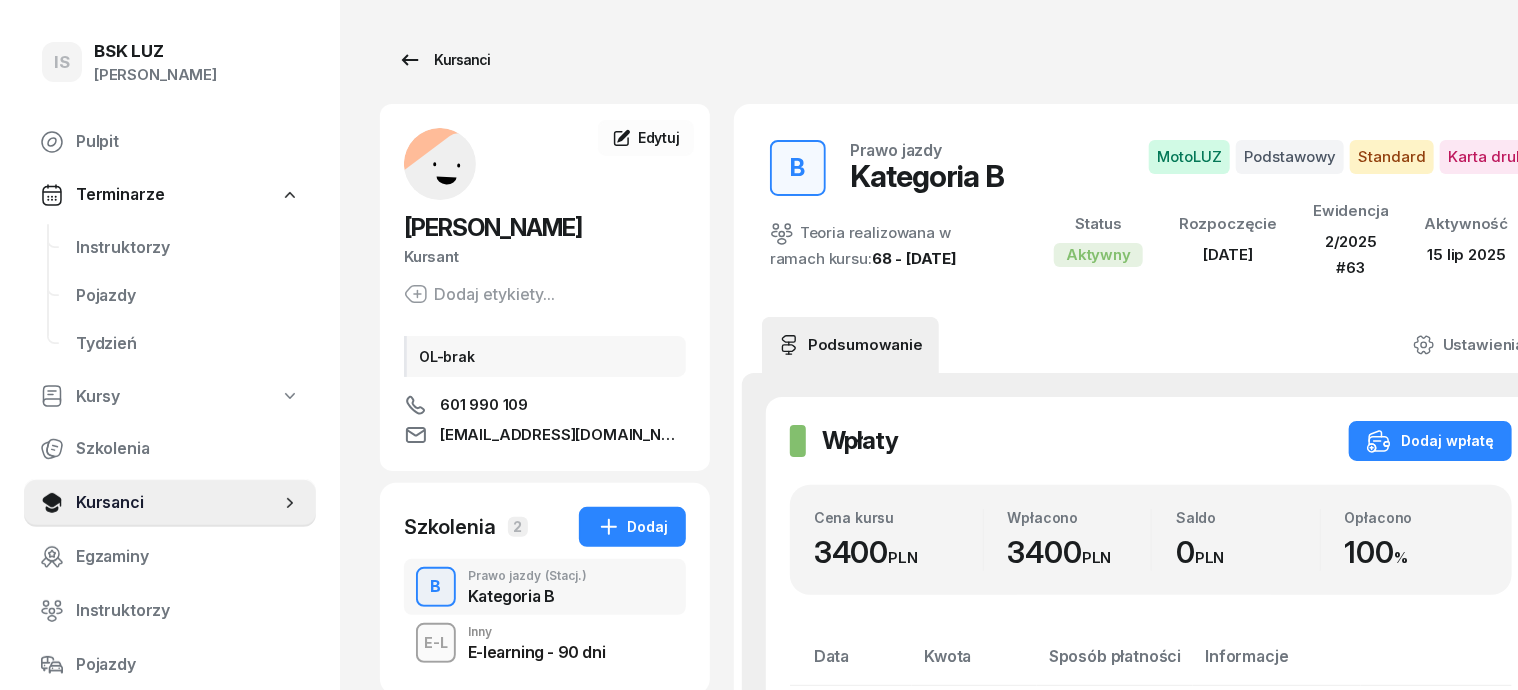 click on "Kursanci" at bounding box center (444, 60) 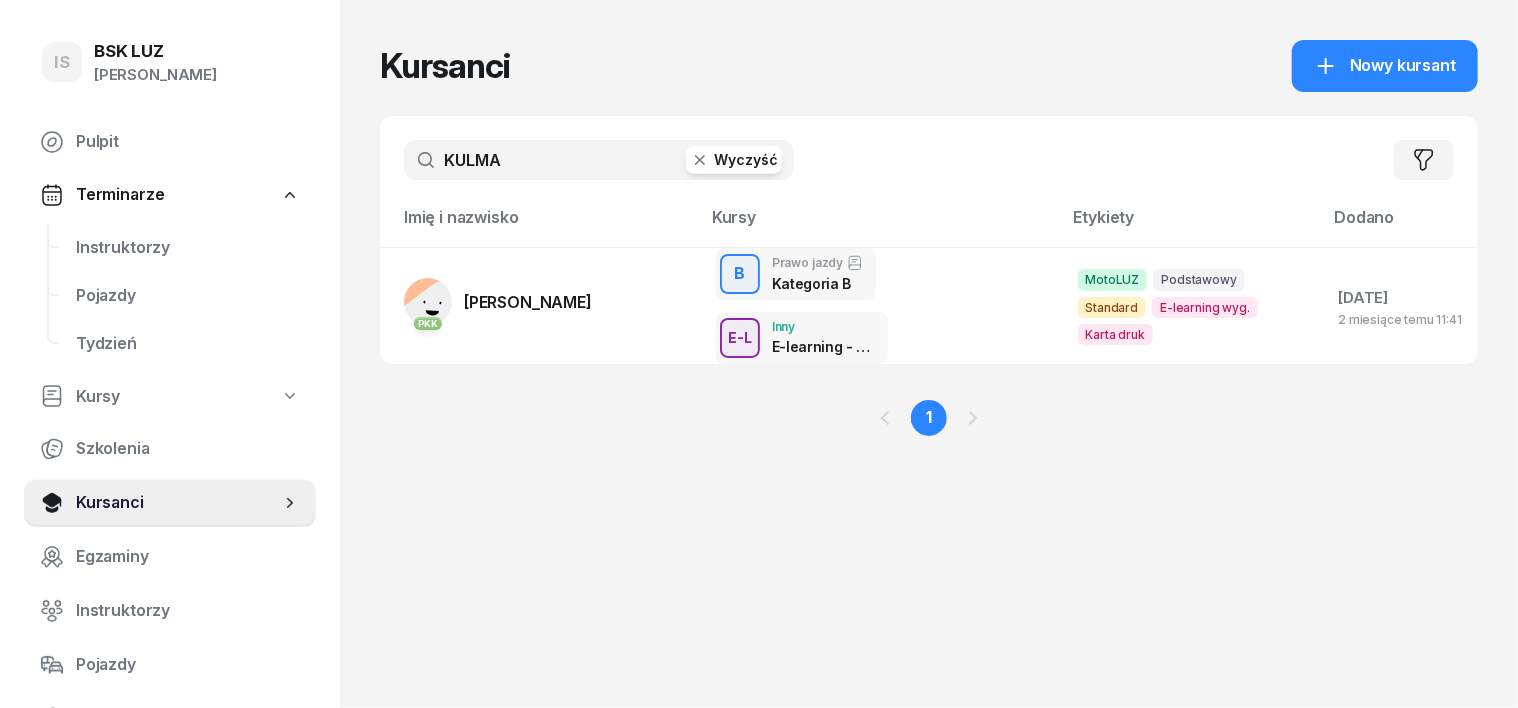click 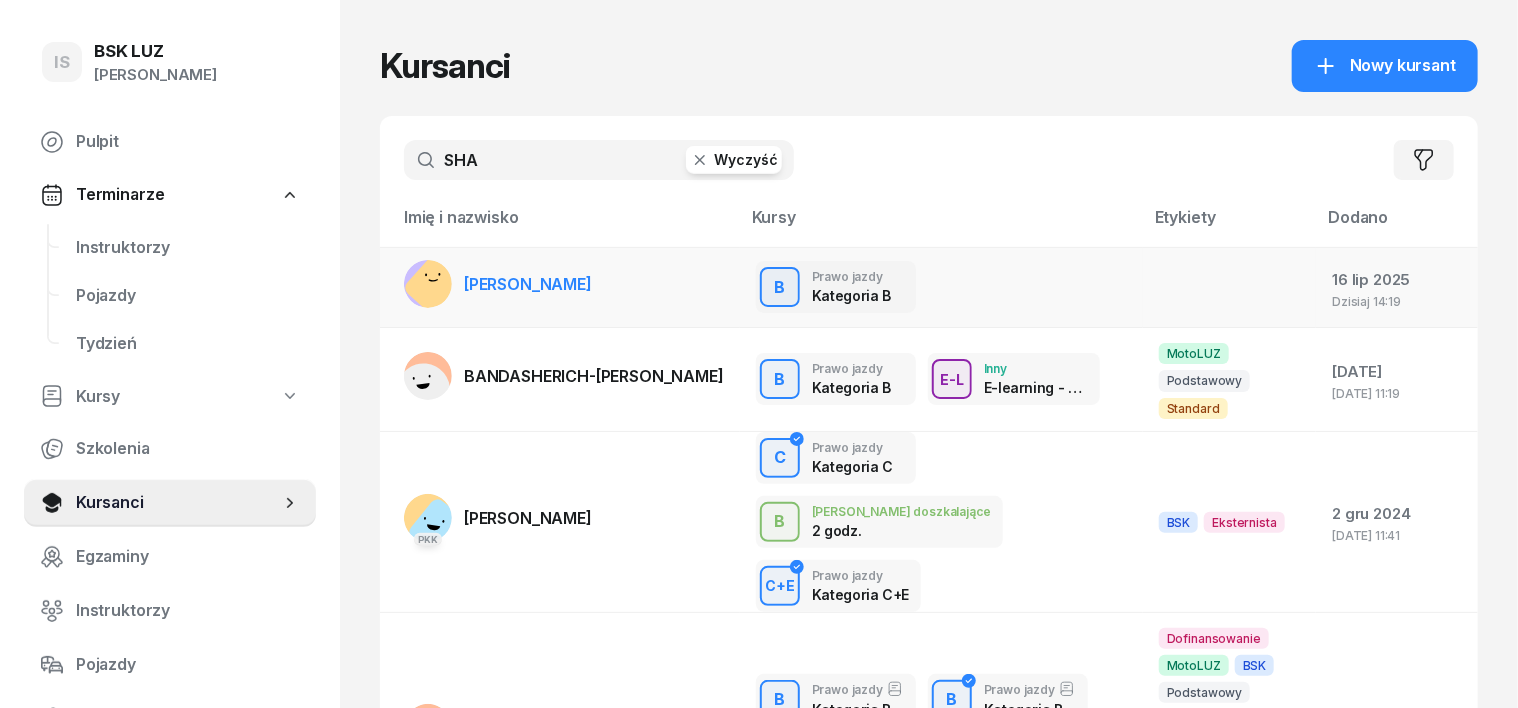 type on "SHA" 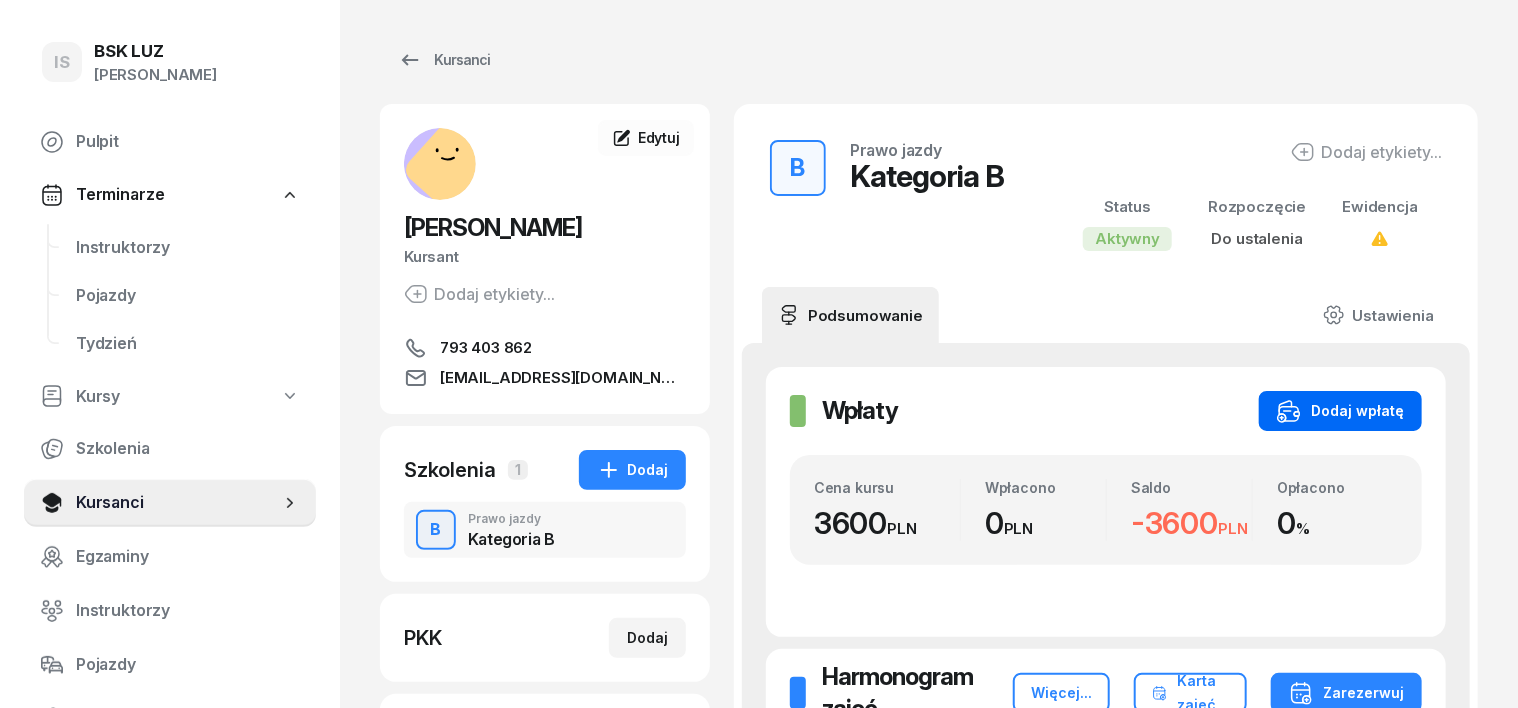 click on "Dodaj wpłatę" at bounding box center (1340, 411) 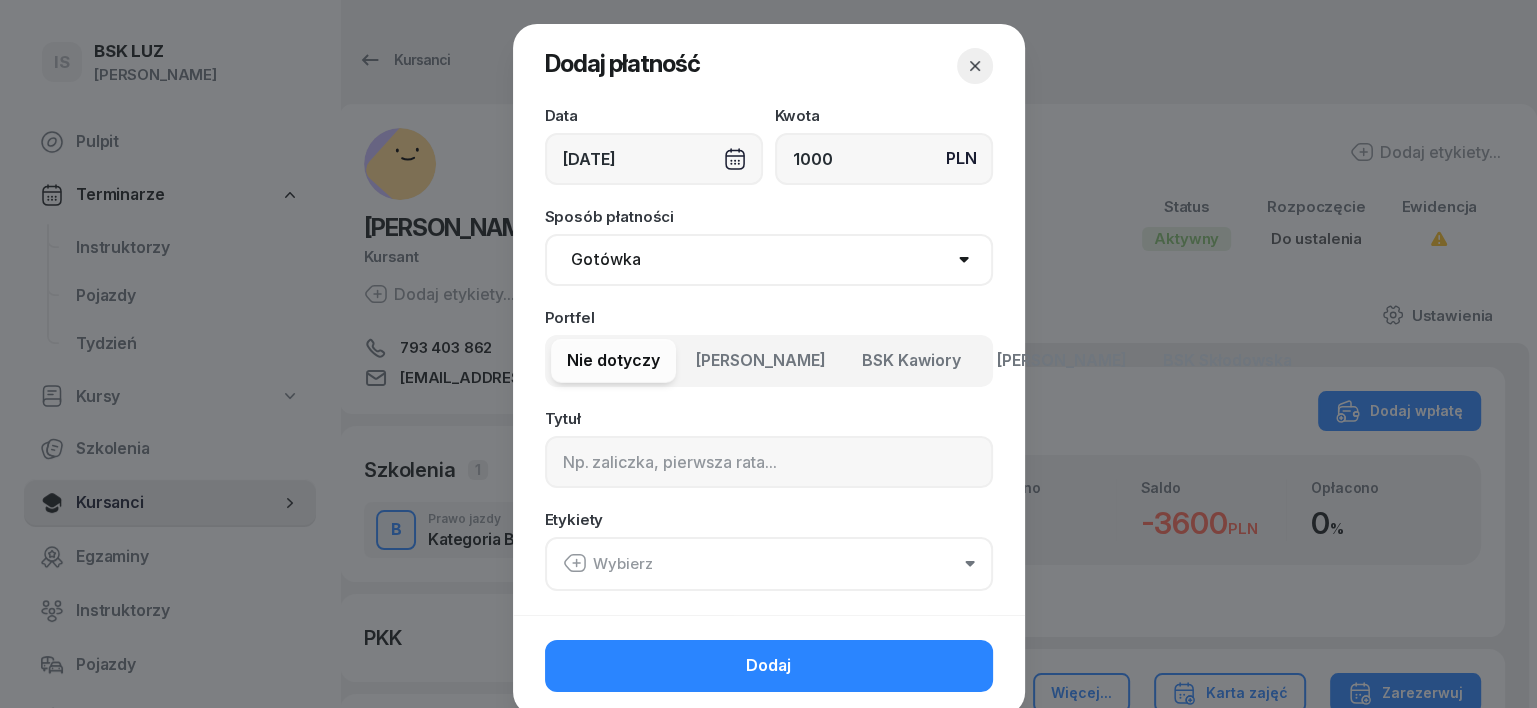 type on "1000" 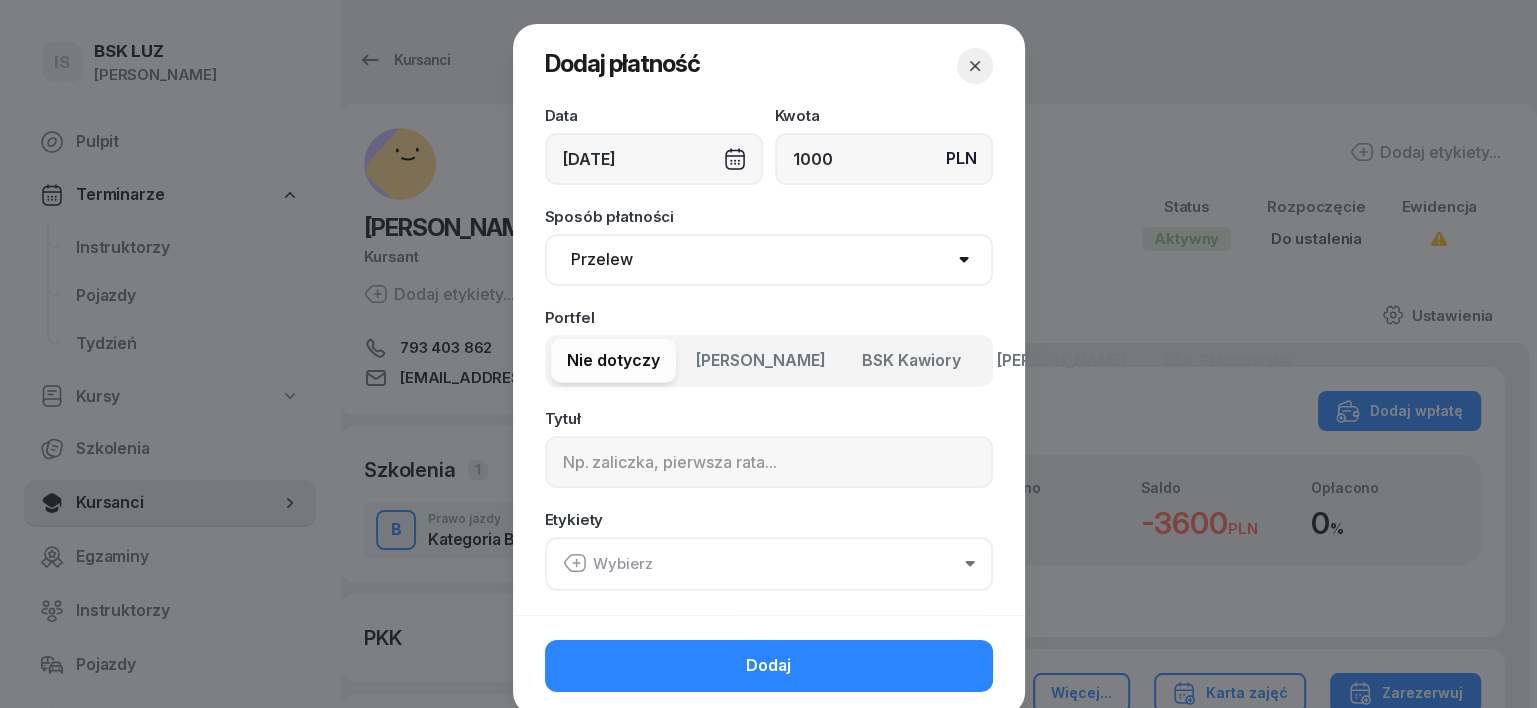 click on "Gotówka Karta Przelew Płatności online BLIK" at bounding box center [769, 260] 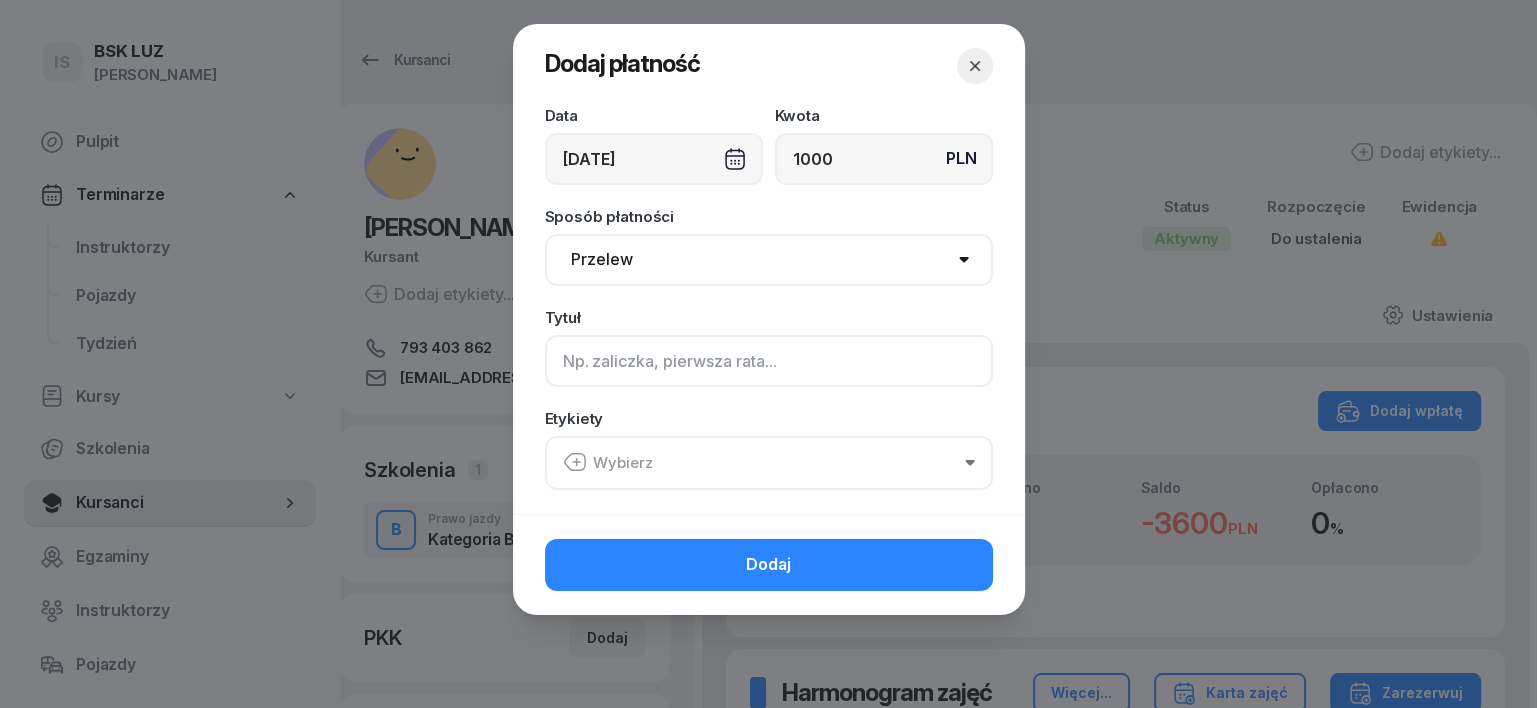 click 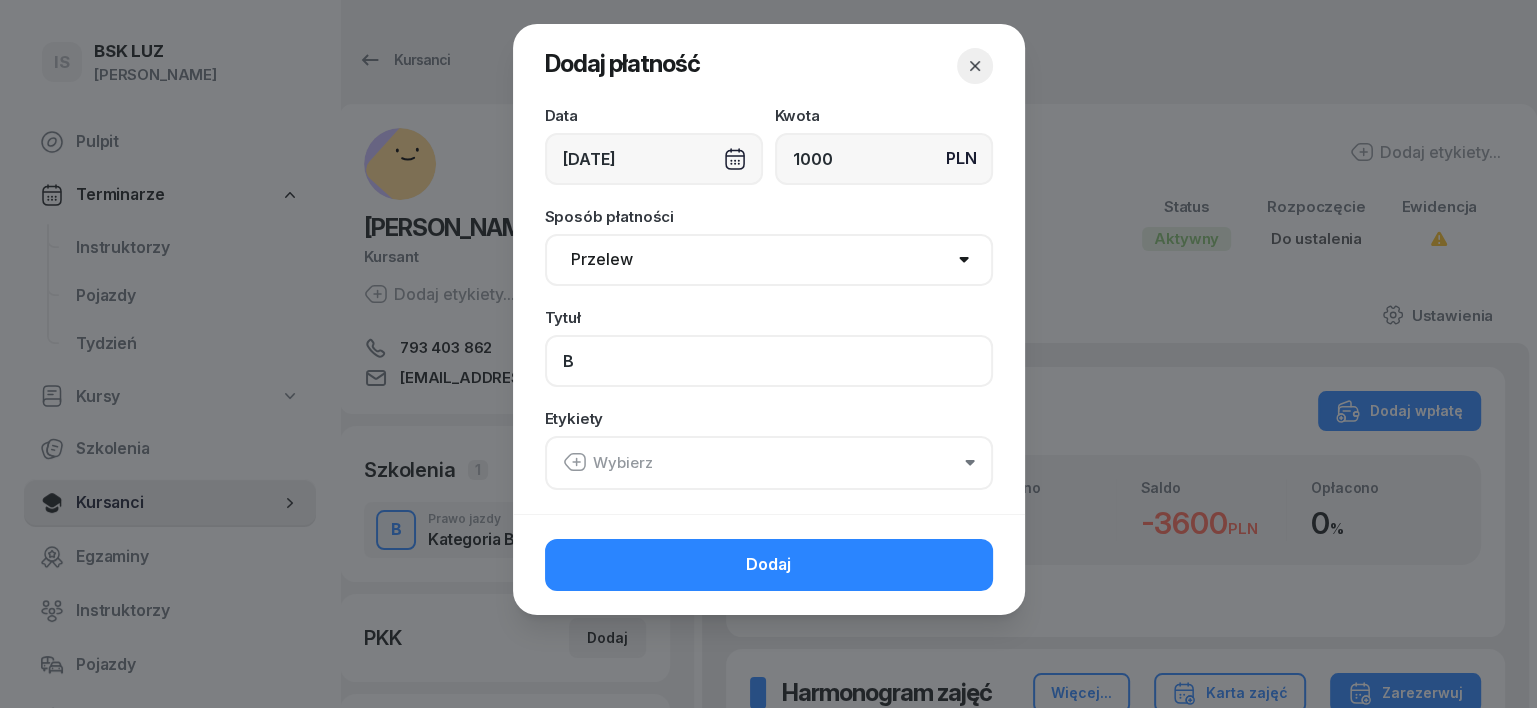 type on "B" 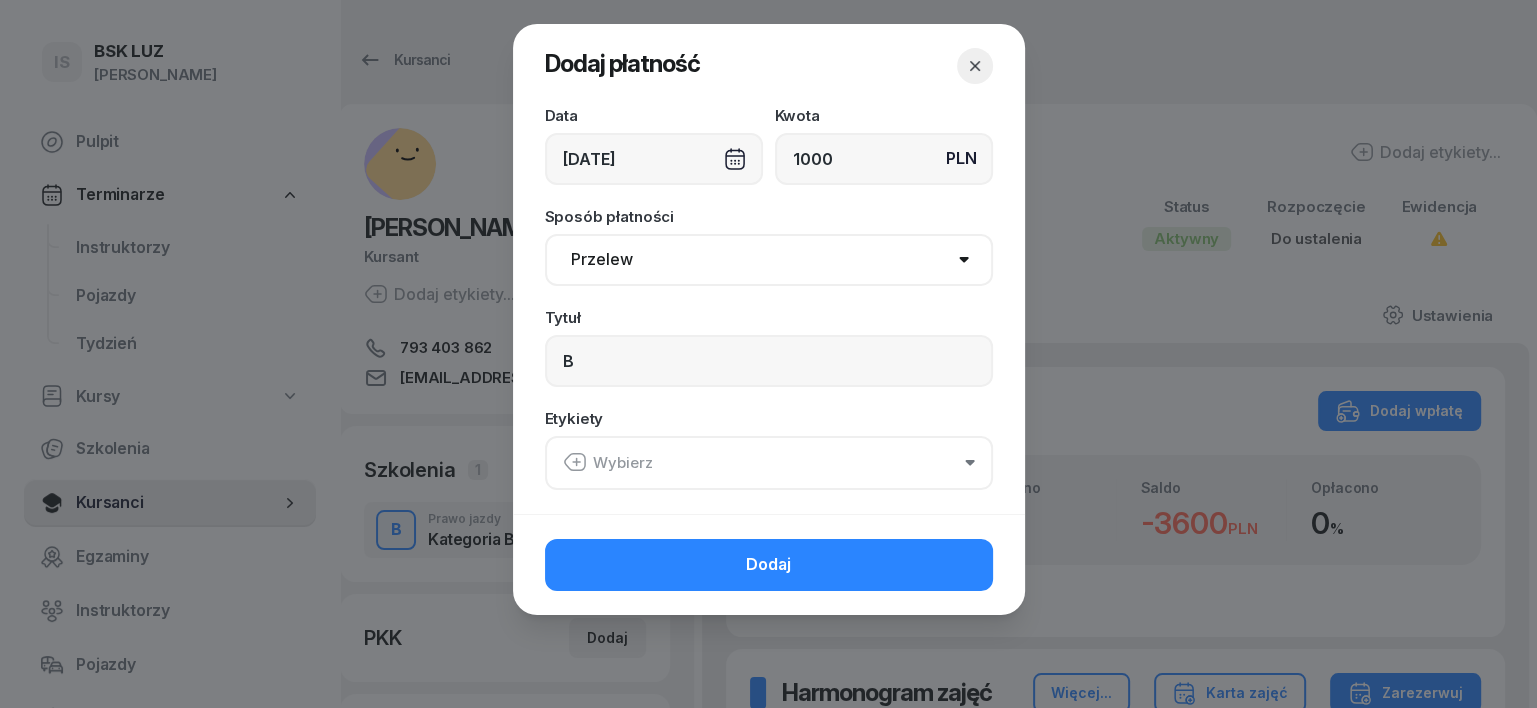 click 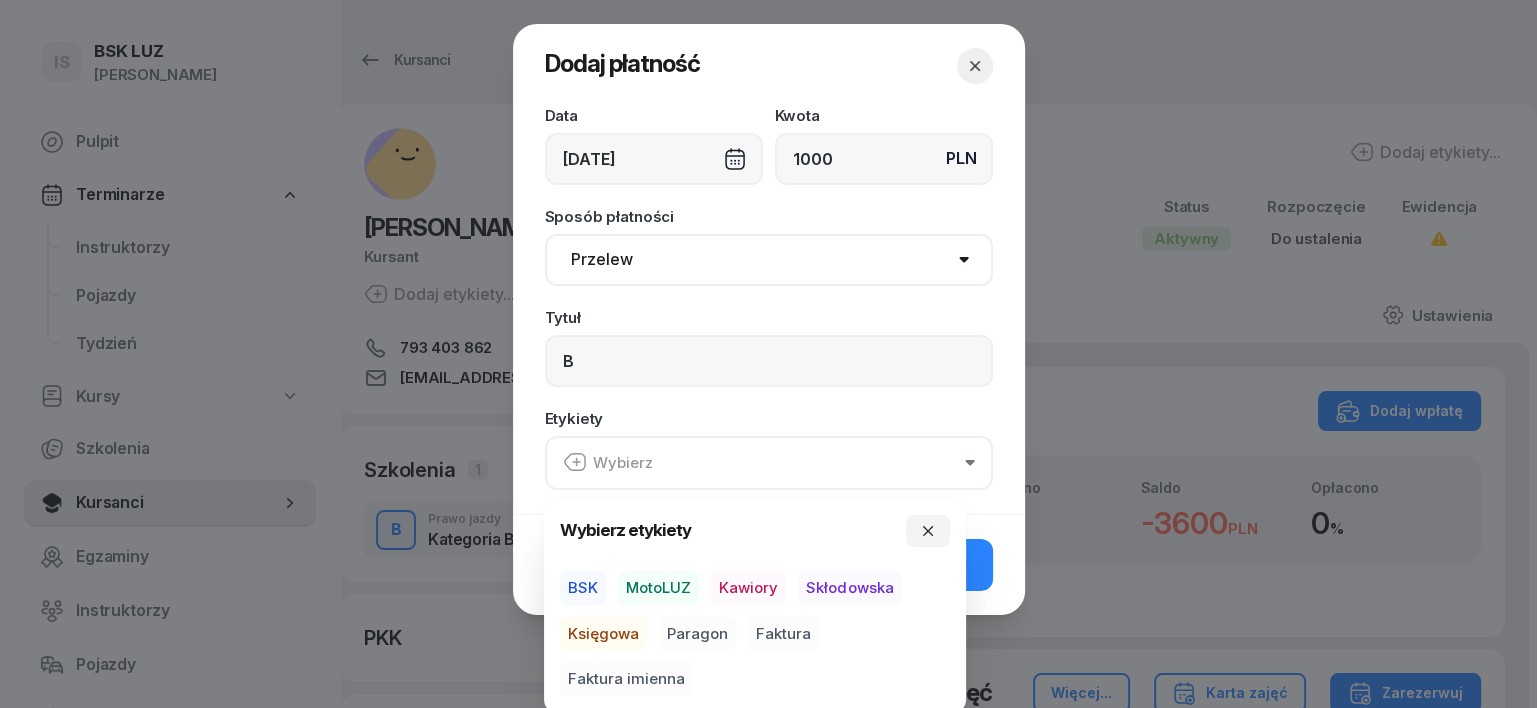 drag, startPoint x: 666, startPoint y: 582, endPoint x: 654, endPoint y: 601, distance: 22.472204 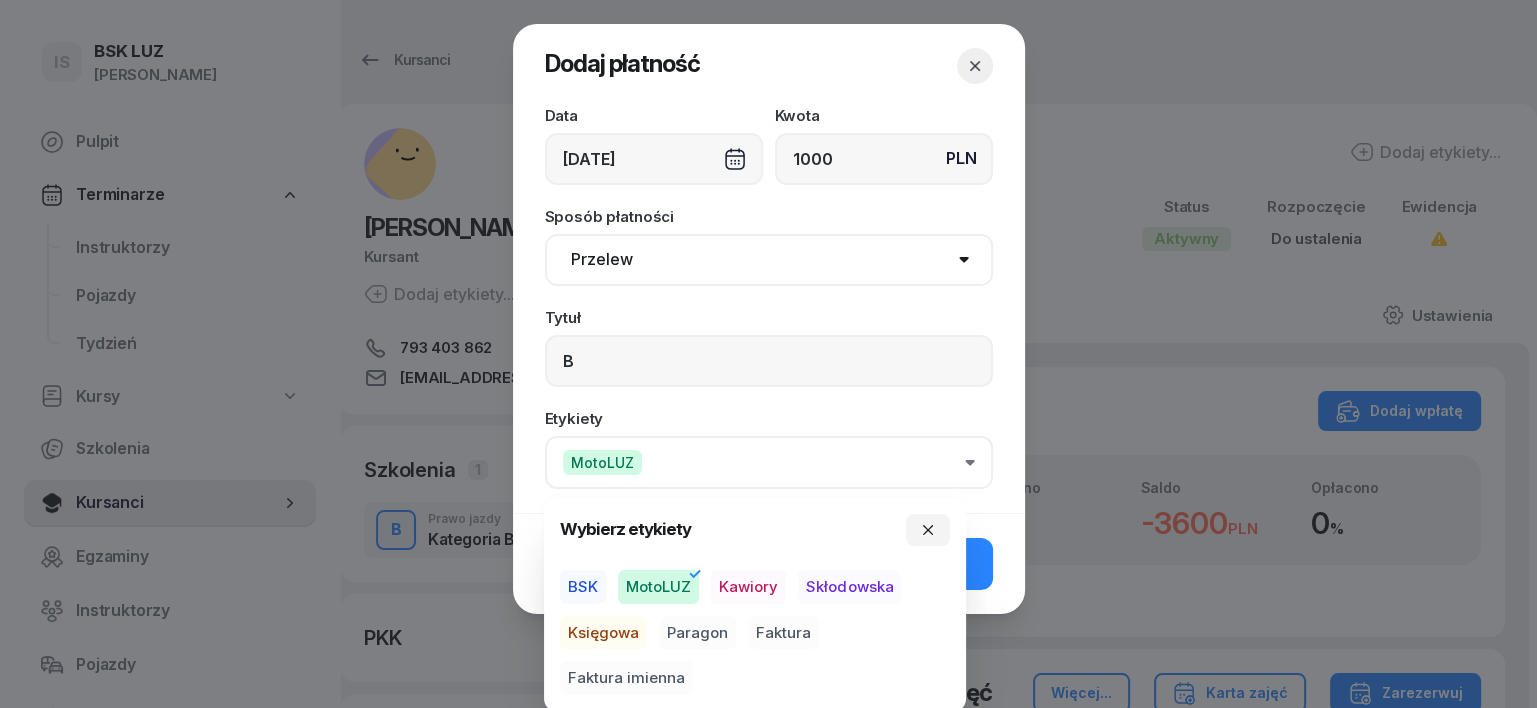 click on "Księgowa" at bounding box center [603, 633] 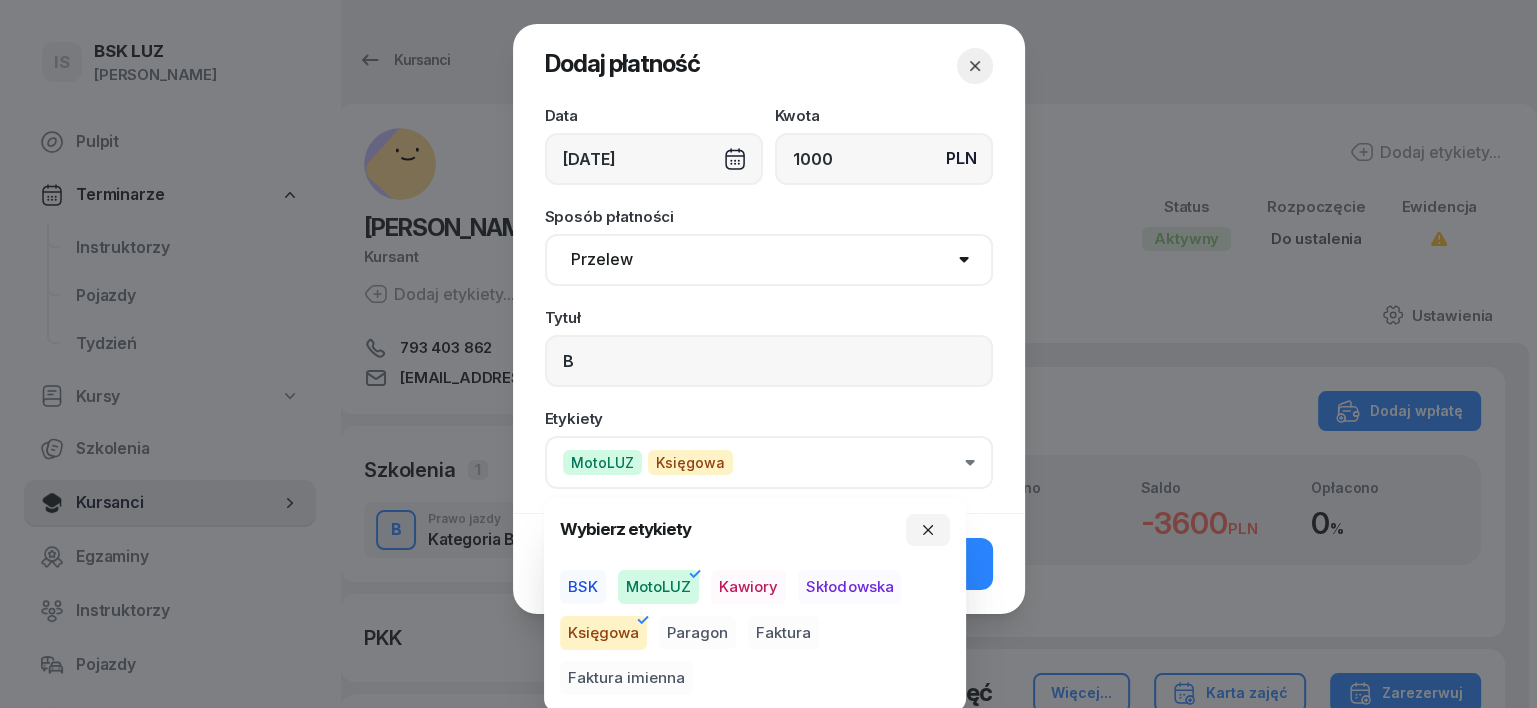 click on "Paragon" at bounding box center [697, 633] 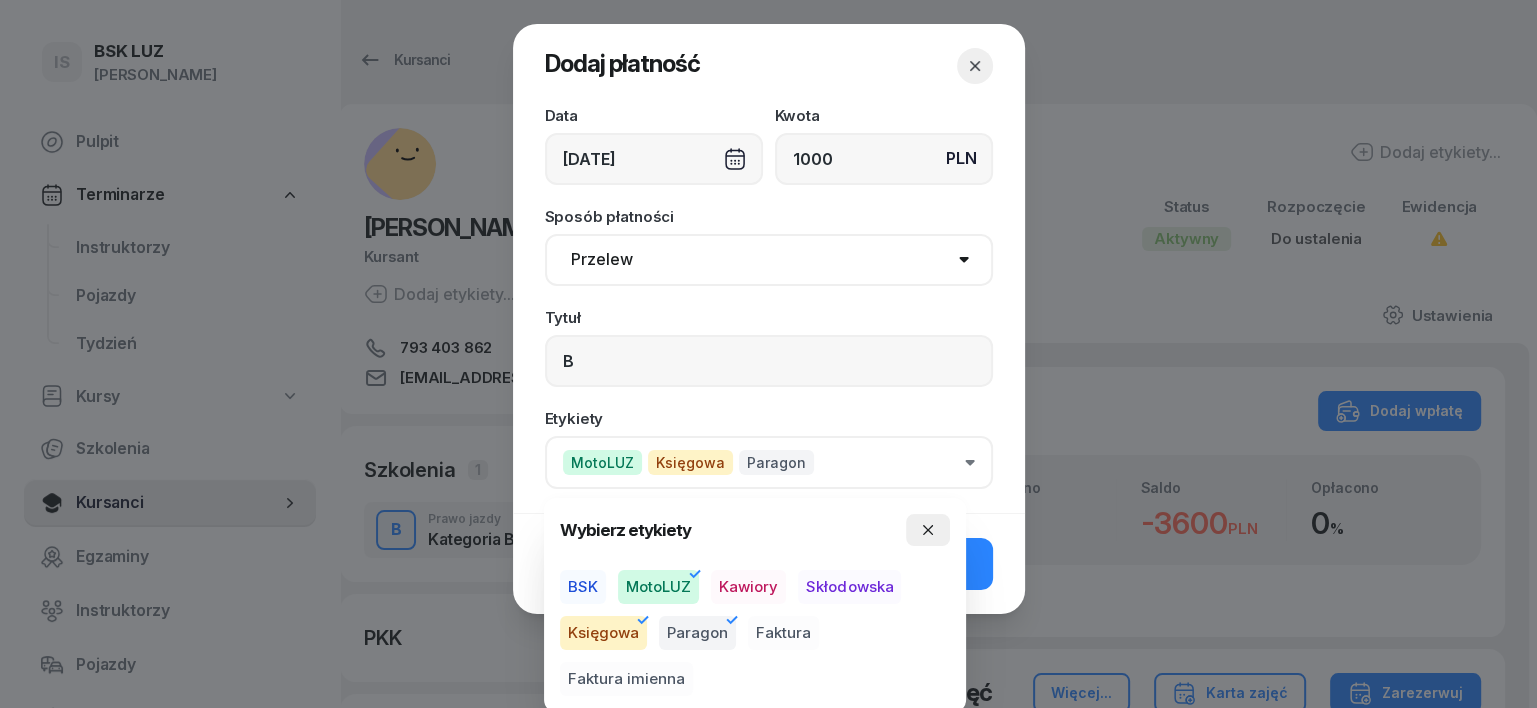 click 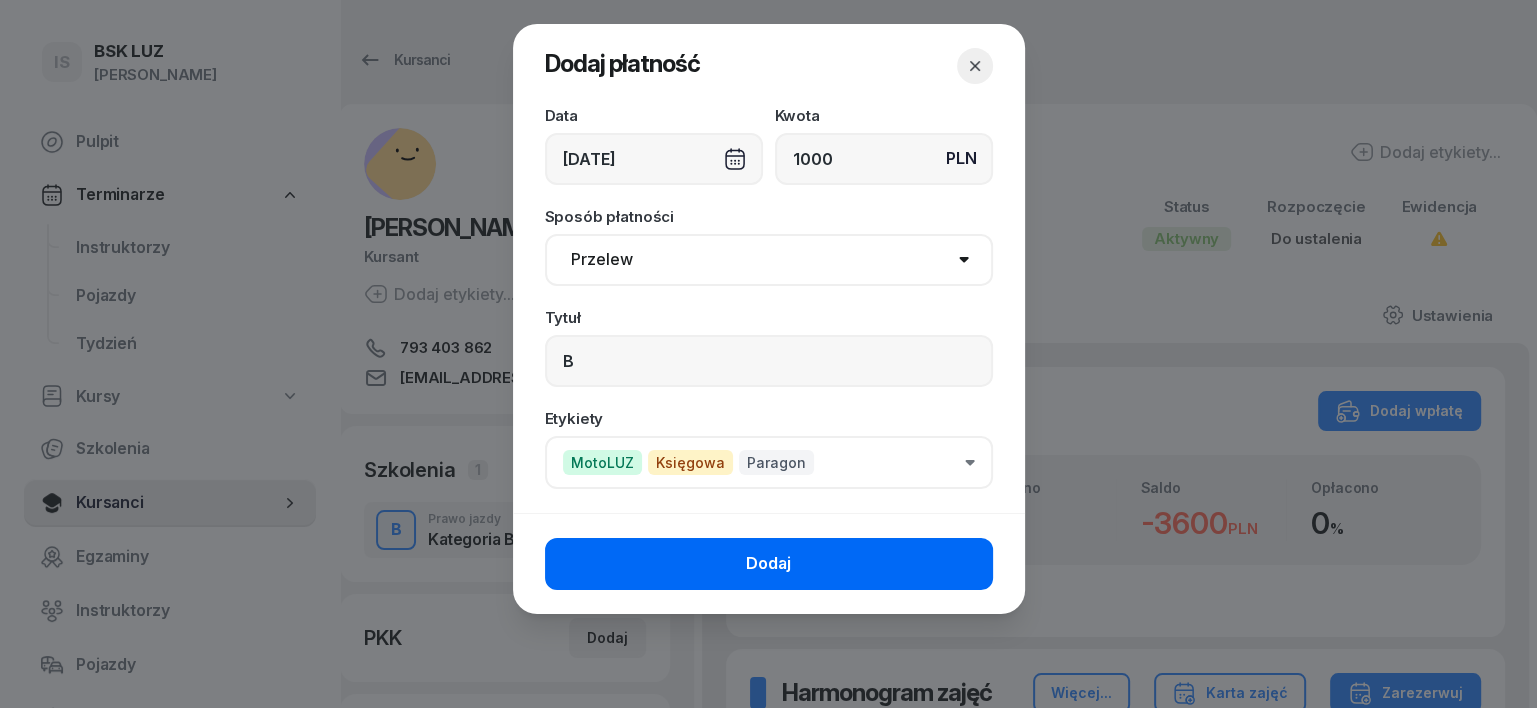 click on "Dodaj" 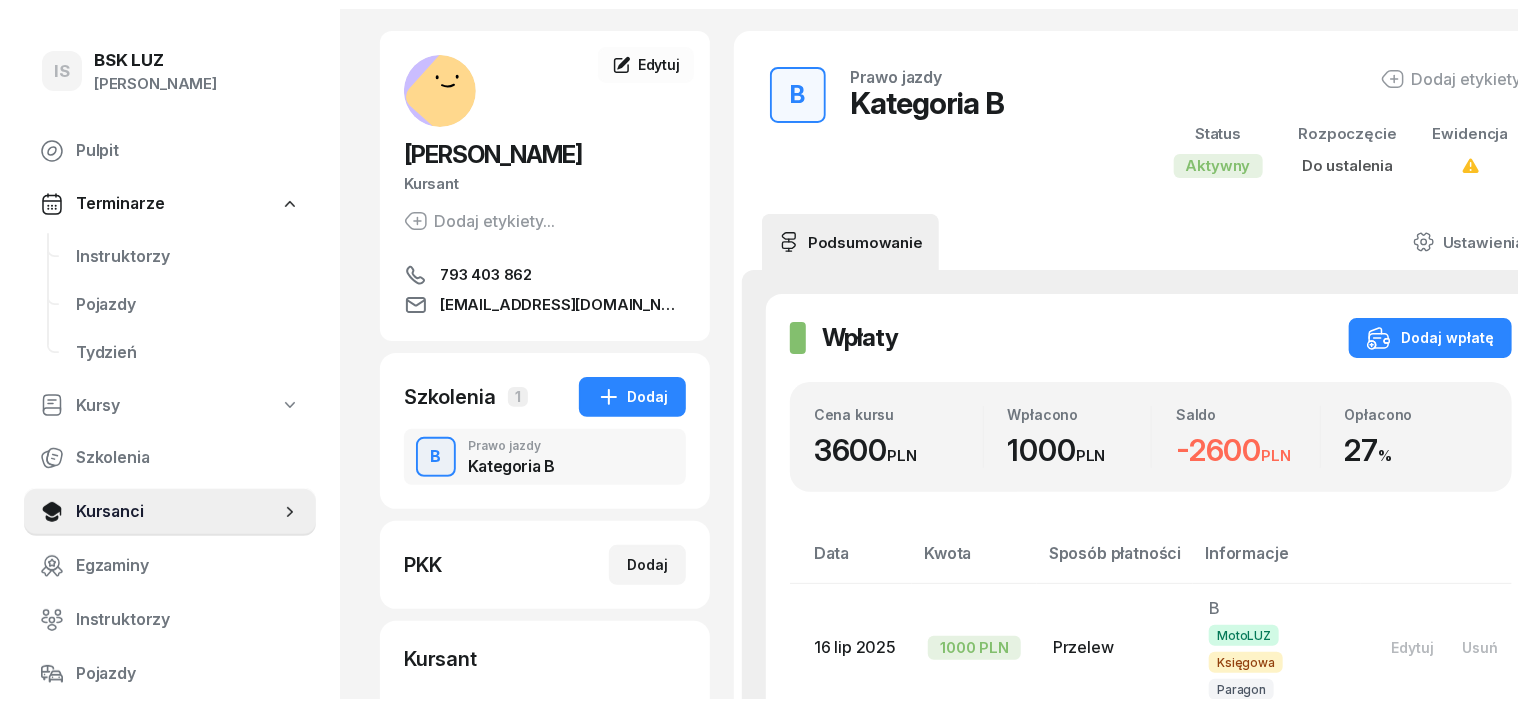 scroll, scrollTop: 0, scrollLeft: 0, axis: both 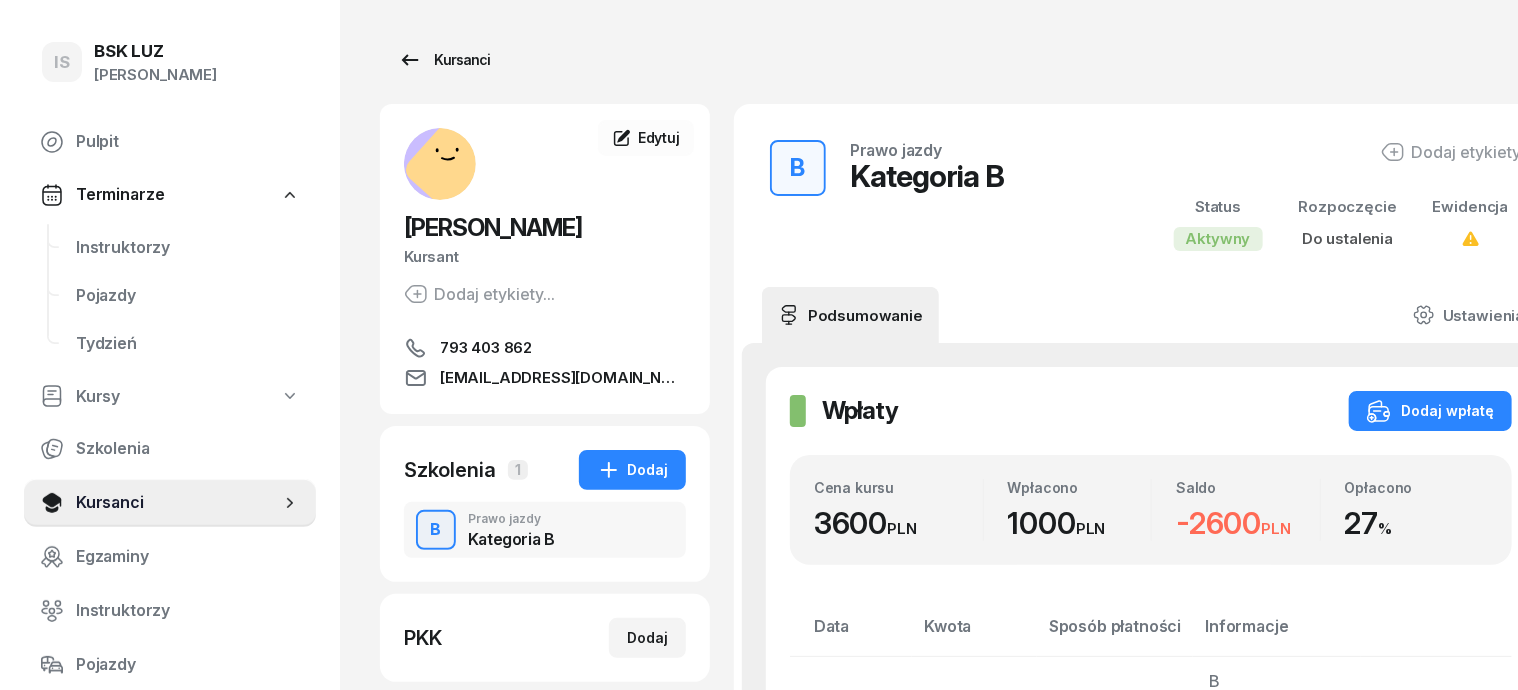 click on "Kursanci" at bounding box center [444, 60] 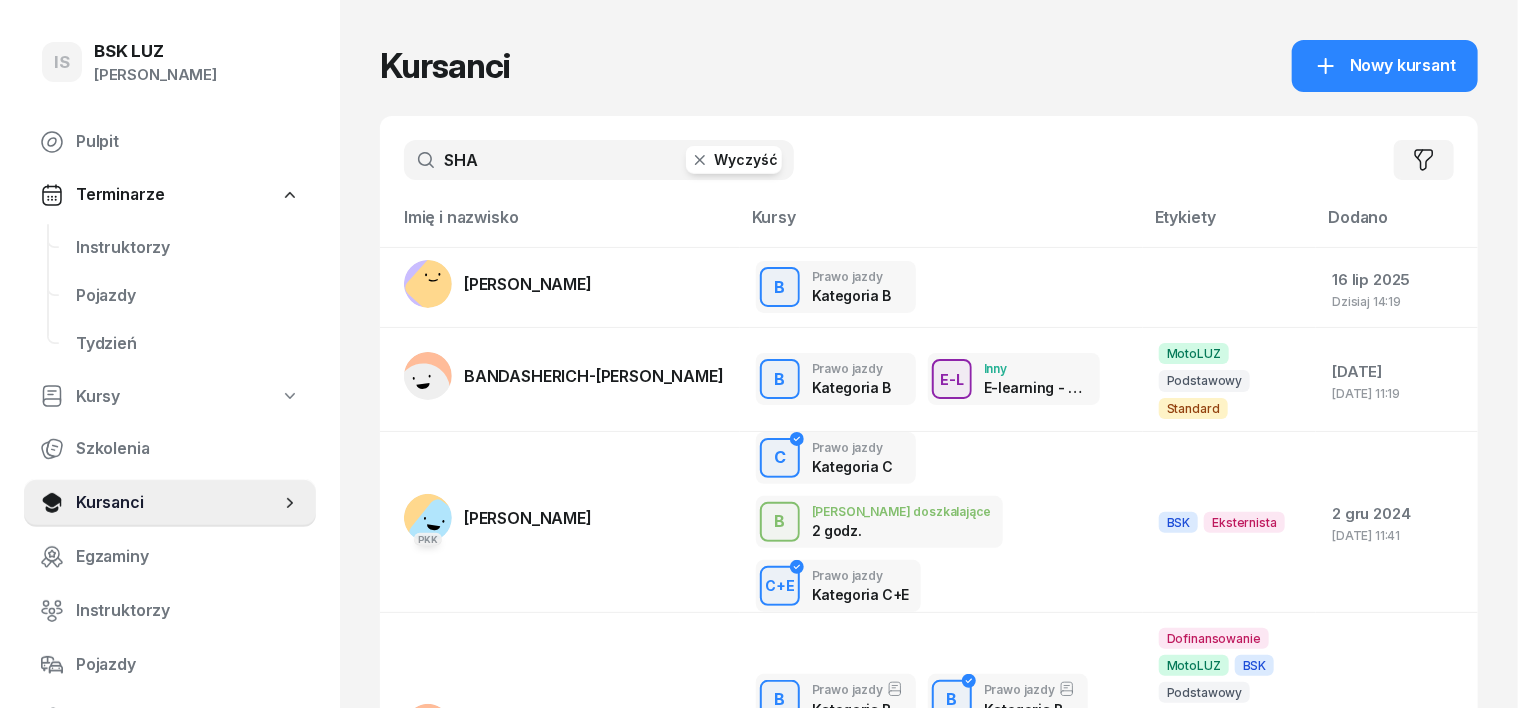 click 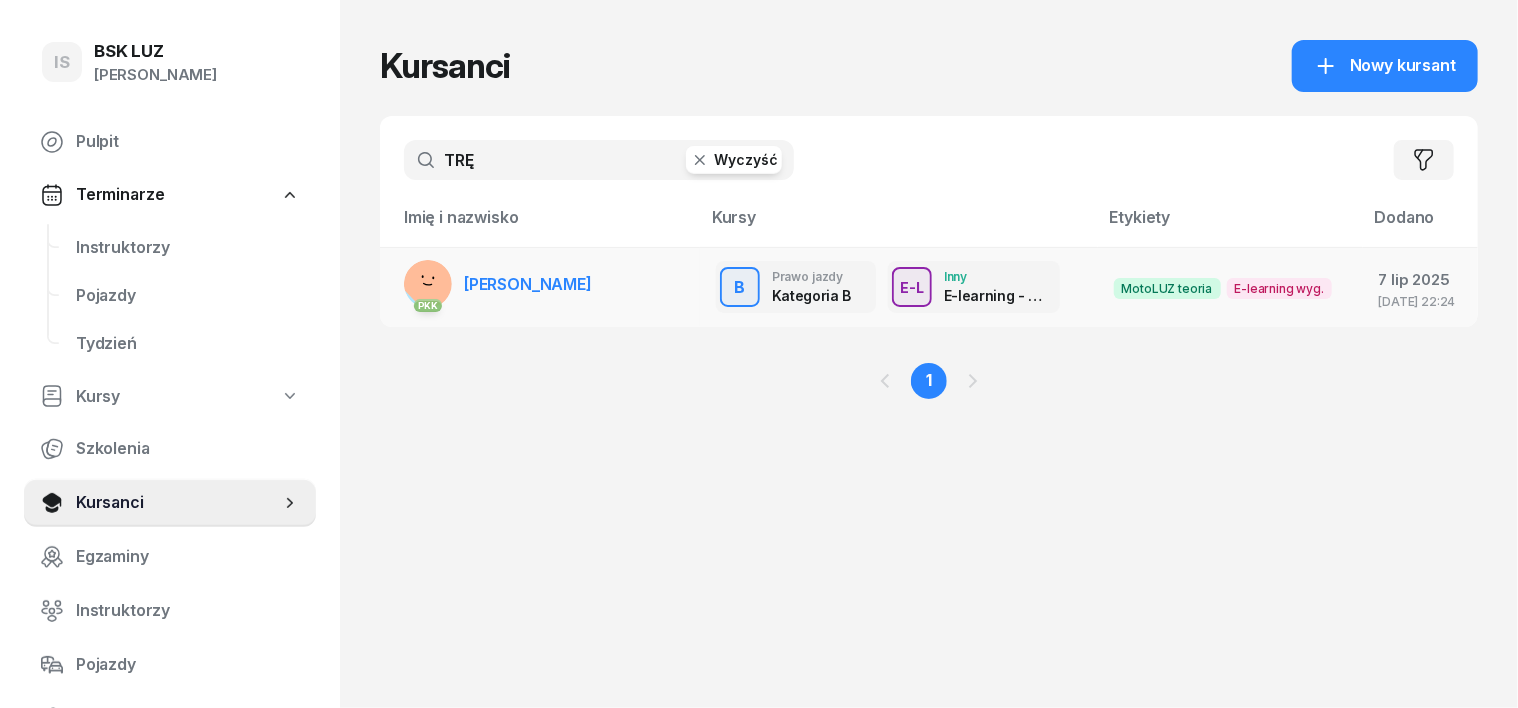 type on "TRĘ" 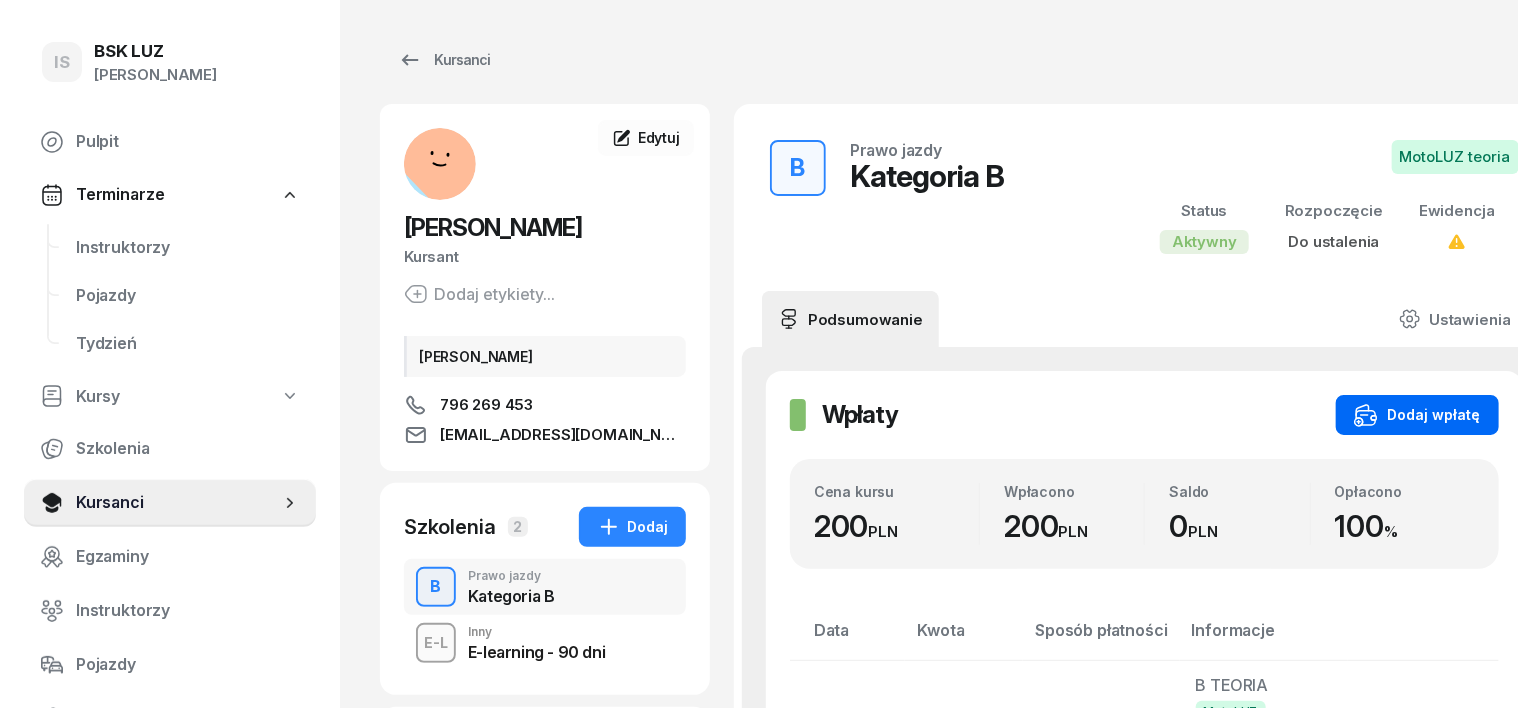 click on "Dodaj wpłatę" at bounding box center (1417, 415) 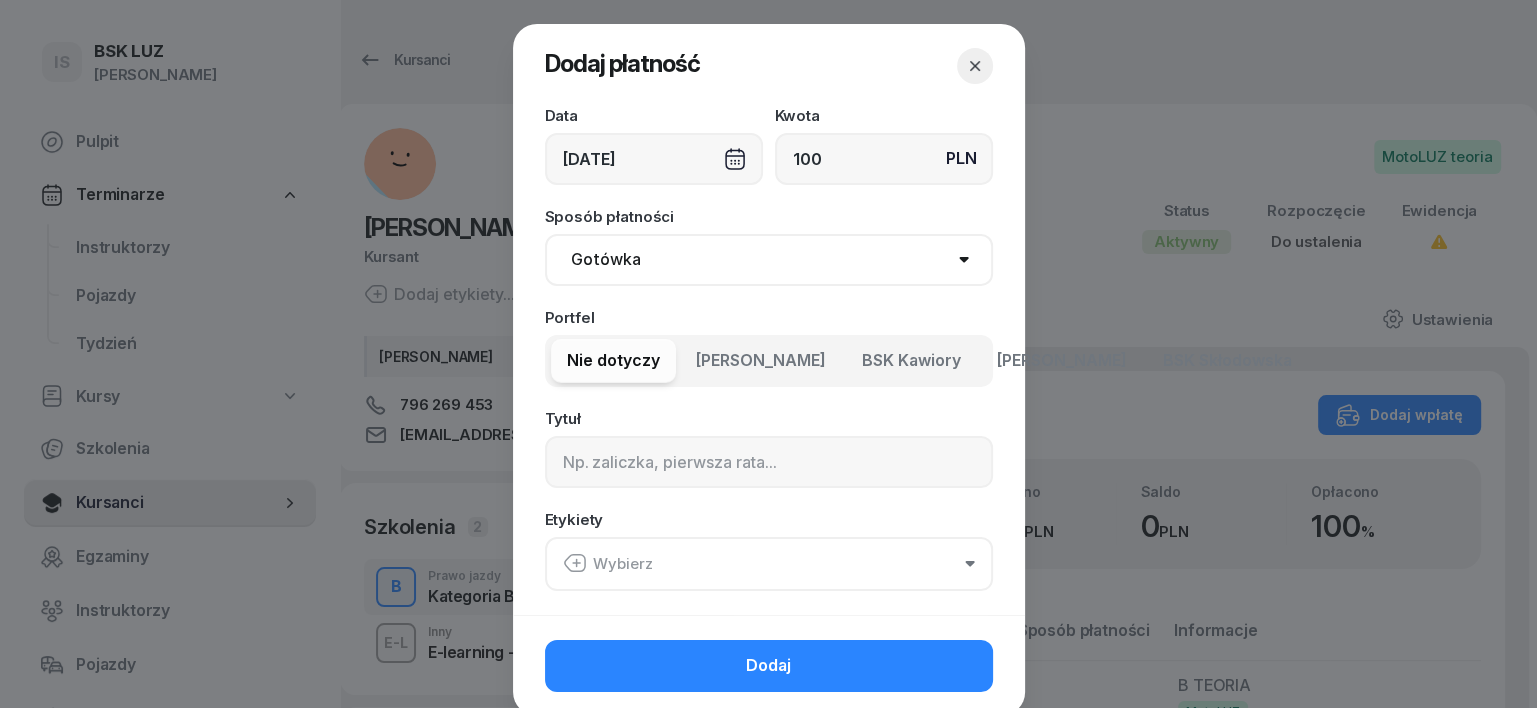 type on "100" 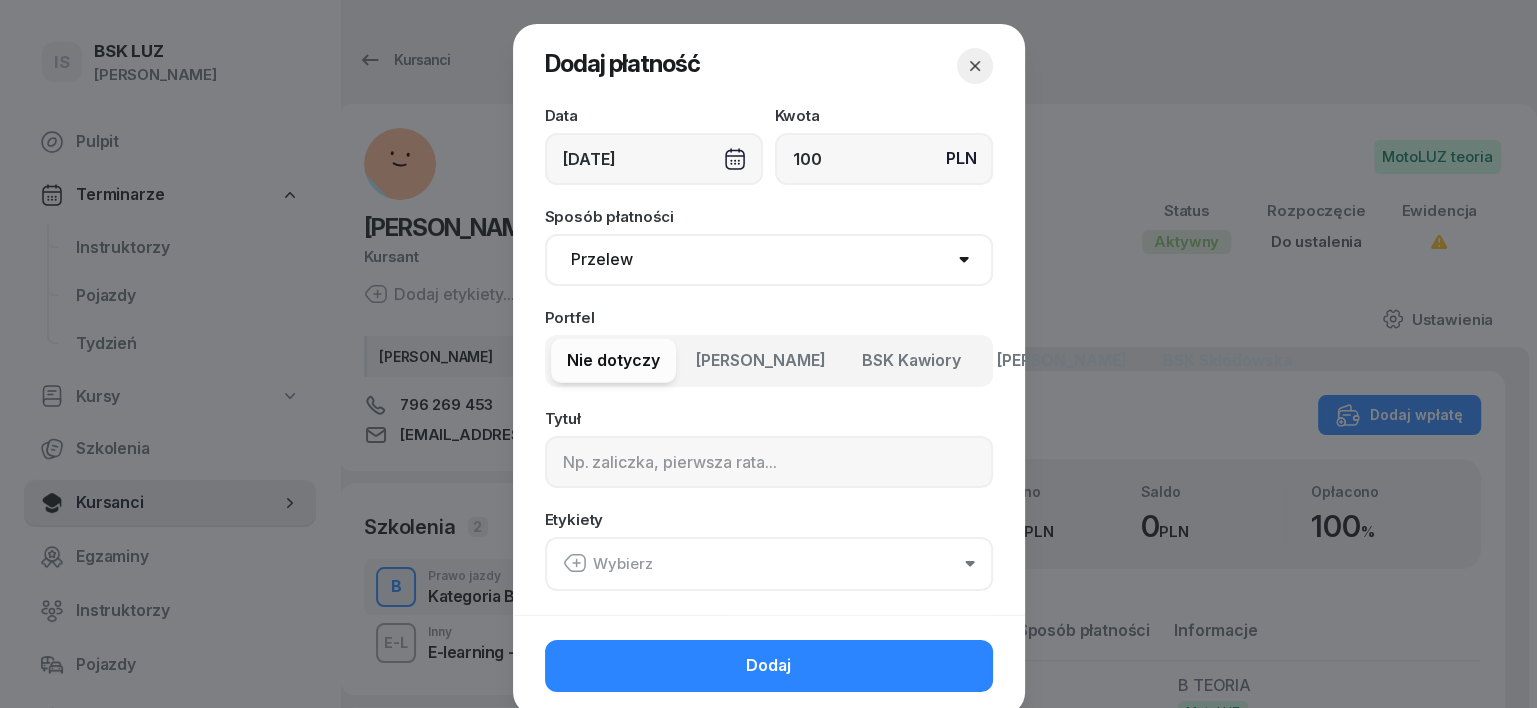 click on "Gotówka Karta Przelew Płatności online BLIK" at bounding box center [769, 260] 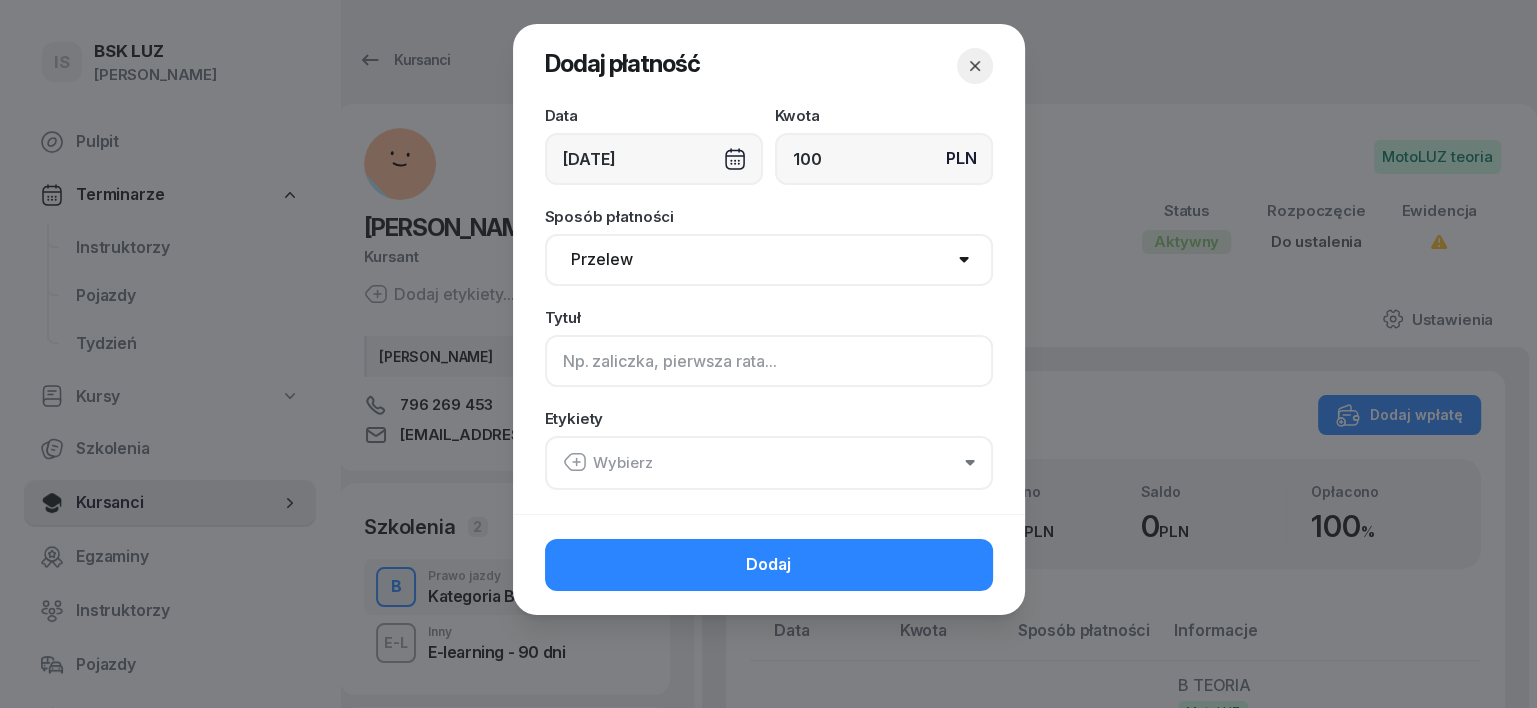 click 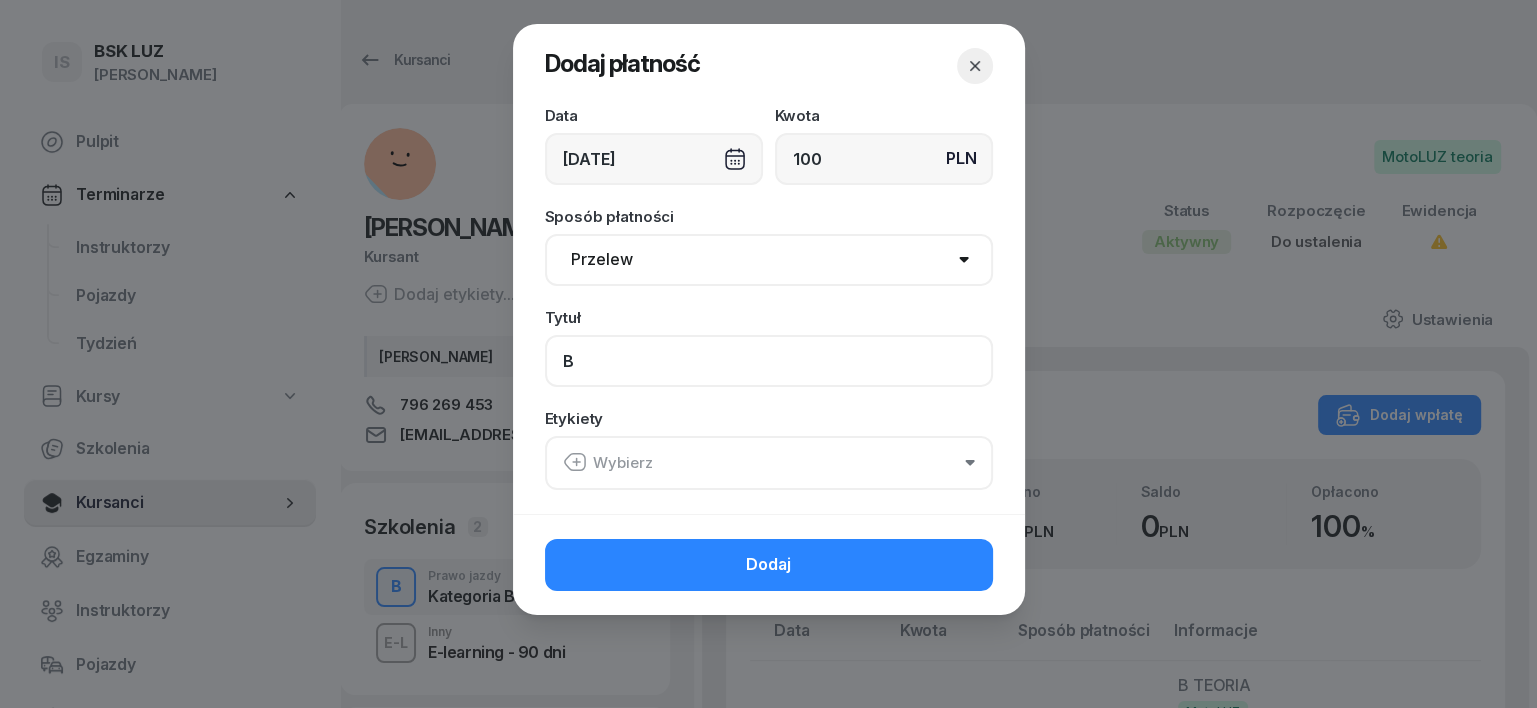 type on "B" 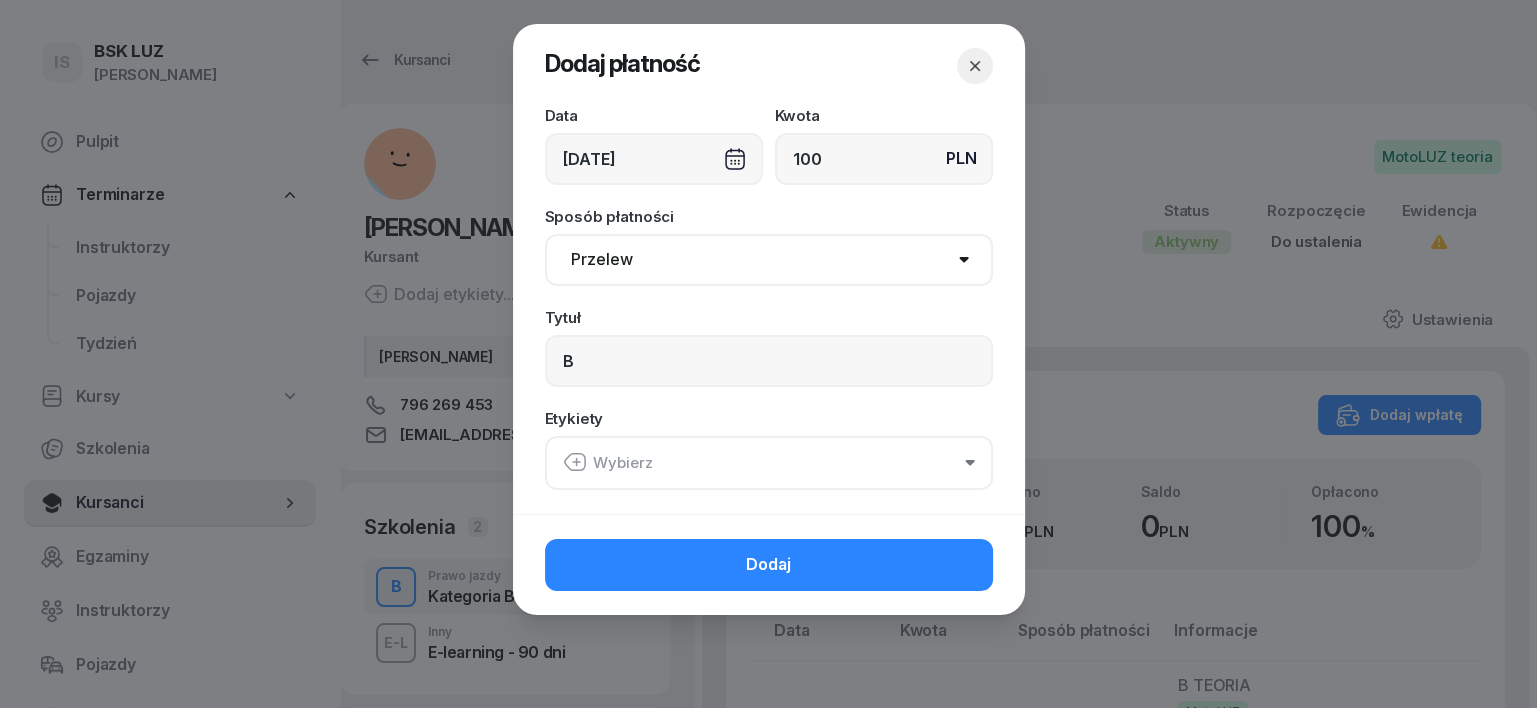 click 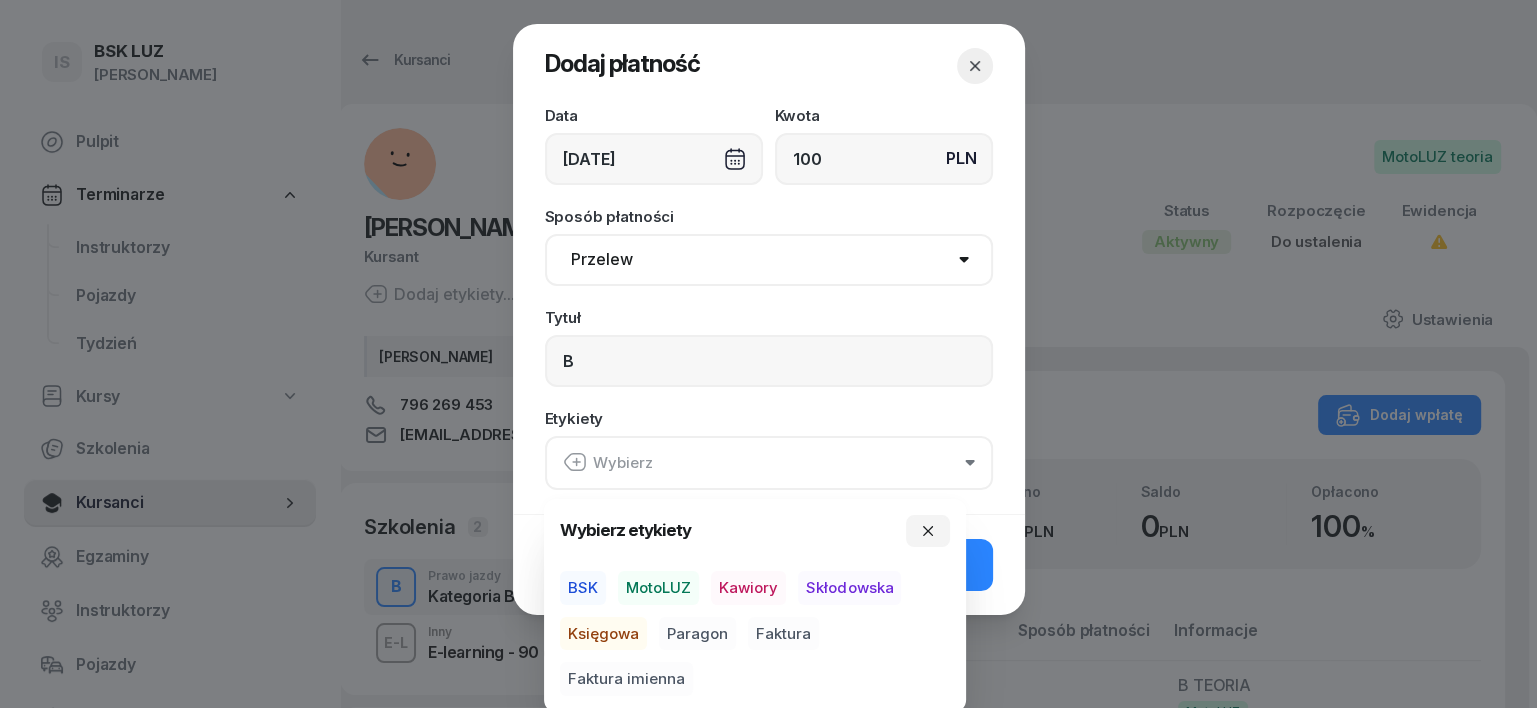 drag, startPoint x: 640, startPoint y: 587, endPoint x: 600, endPoint y: 636, distance: 63.25346 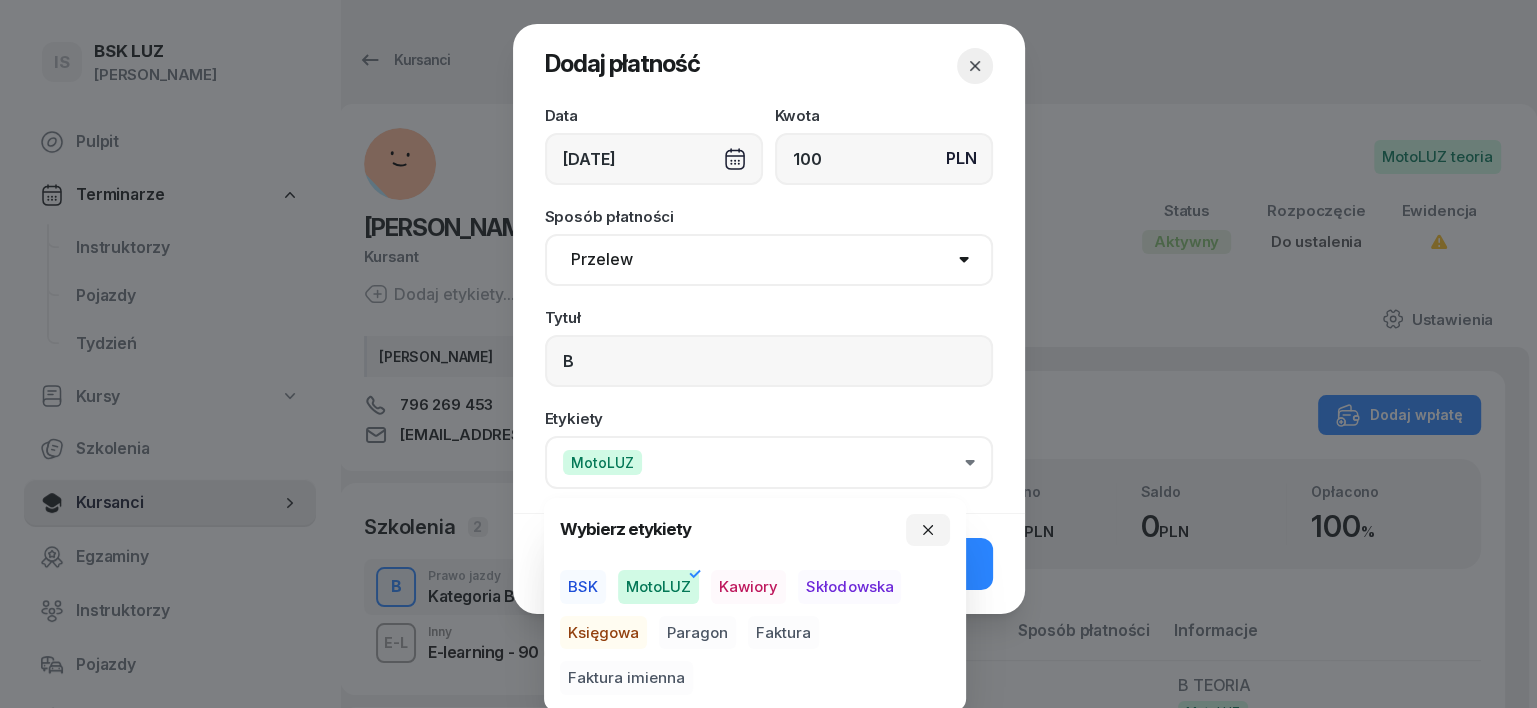 click on "Księgowa" at bounding box center [603, 633] 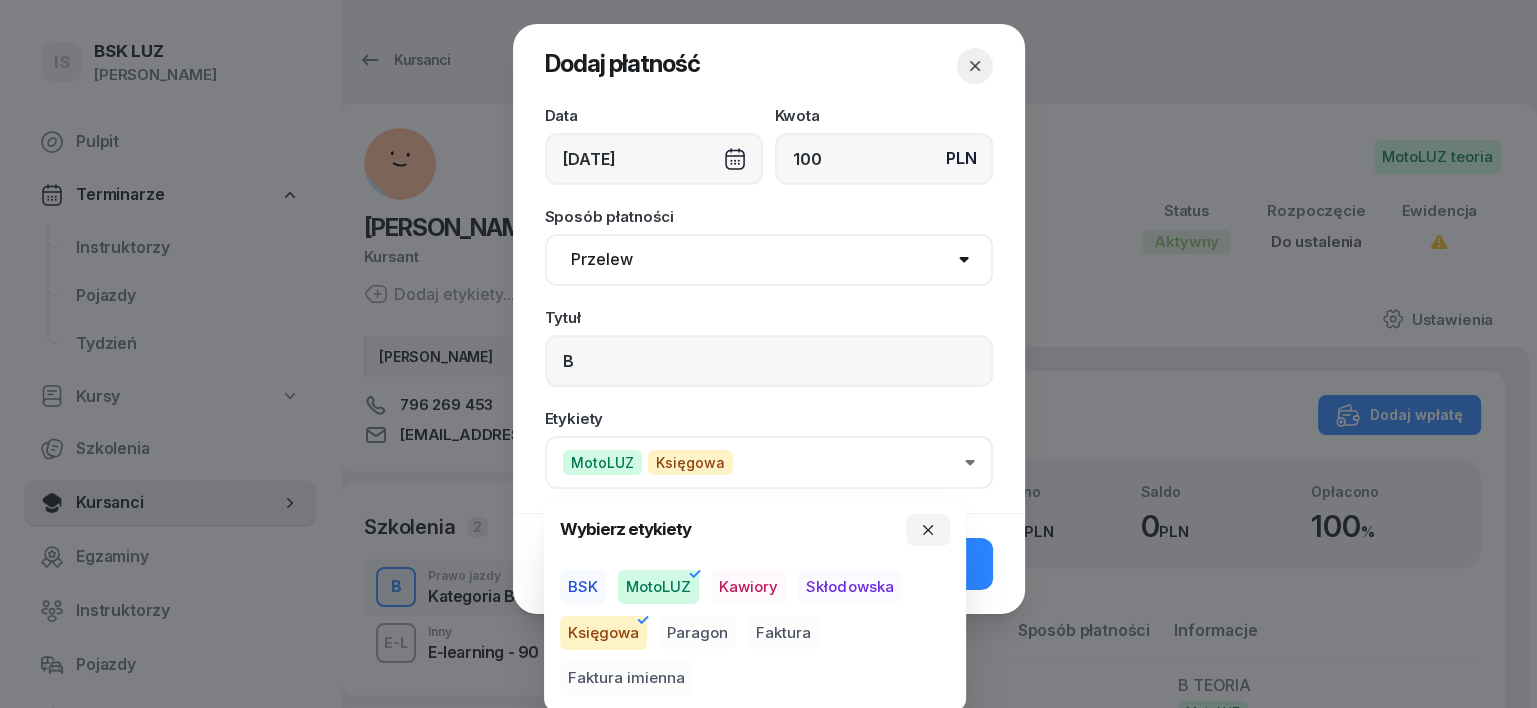 click on "Paragon" at bounding box center (697, 633) 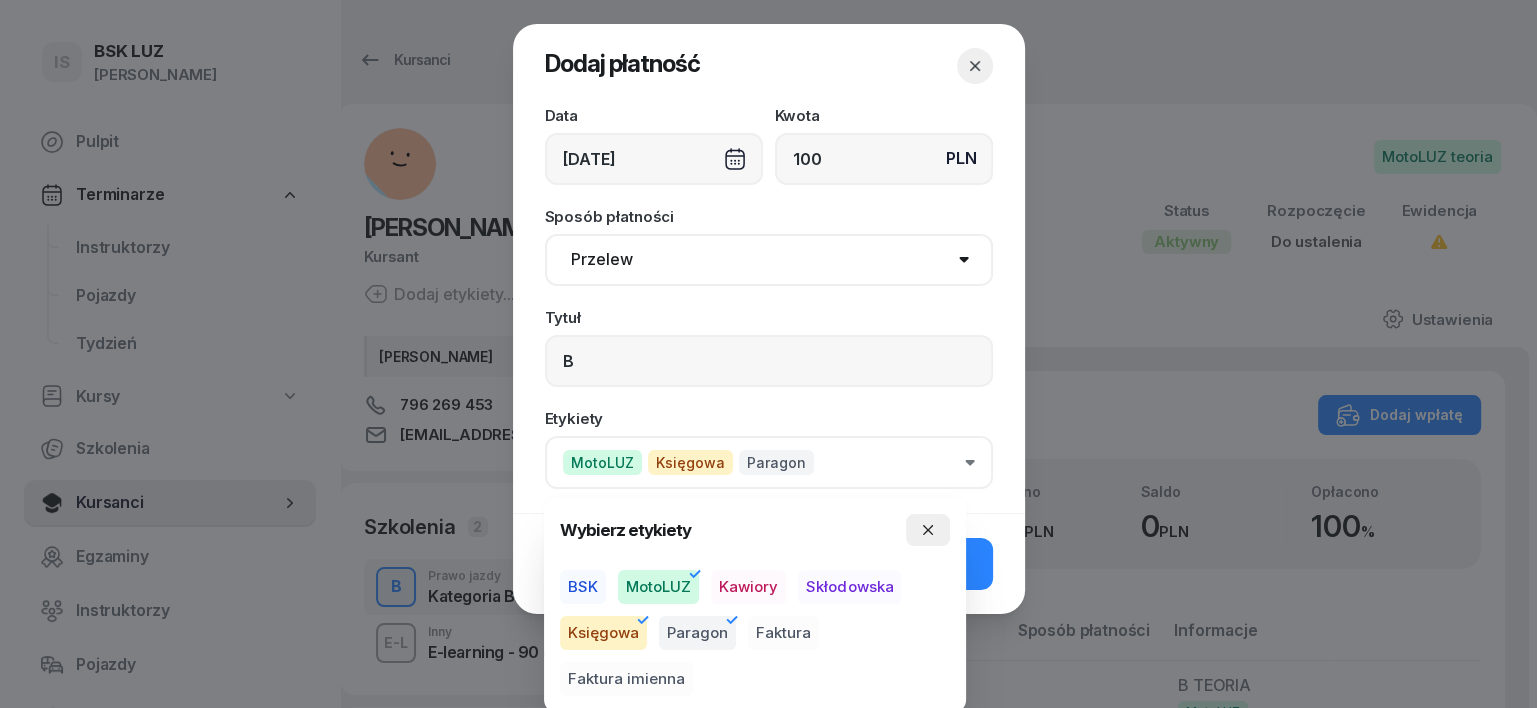 click at bounding box center (928, 530) 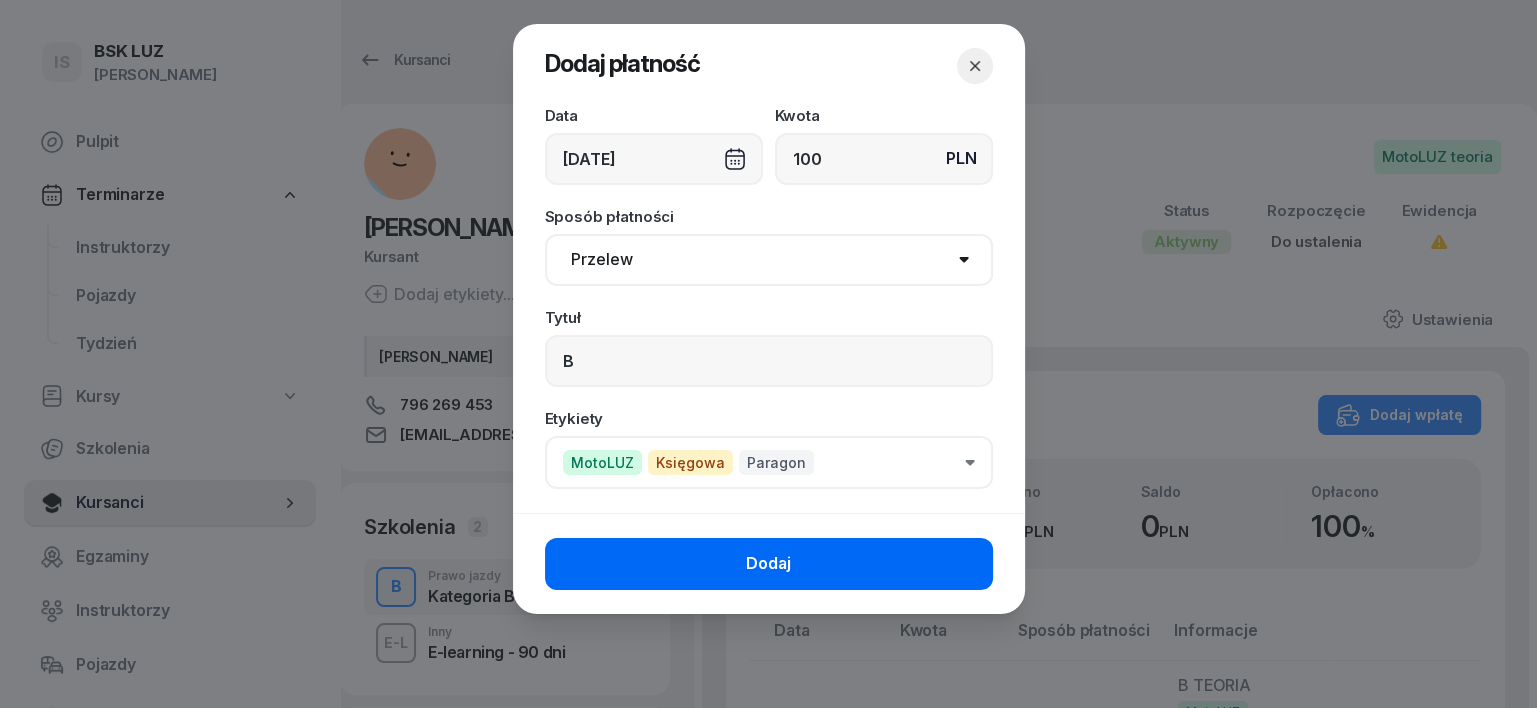 click on "Dodaj" 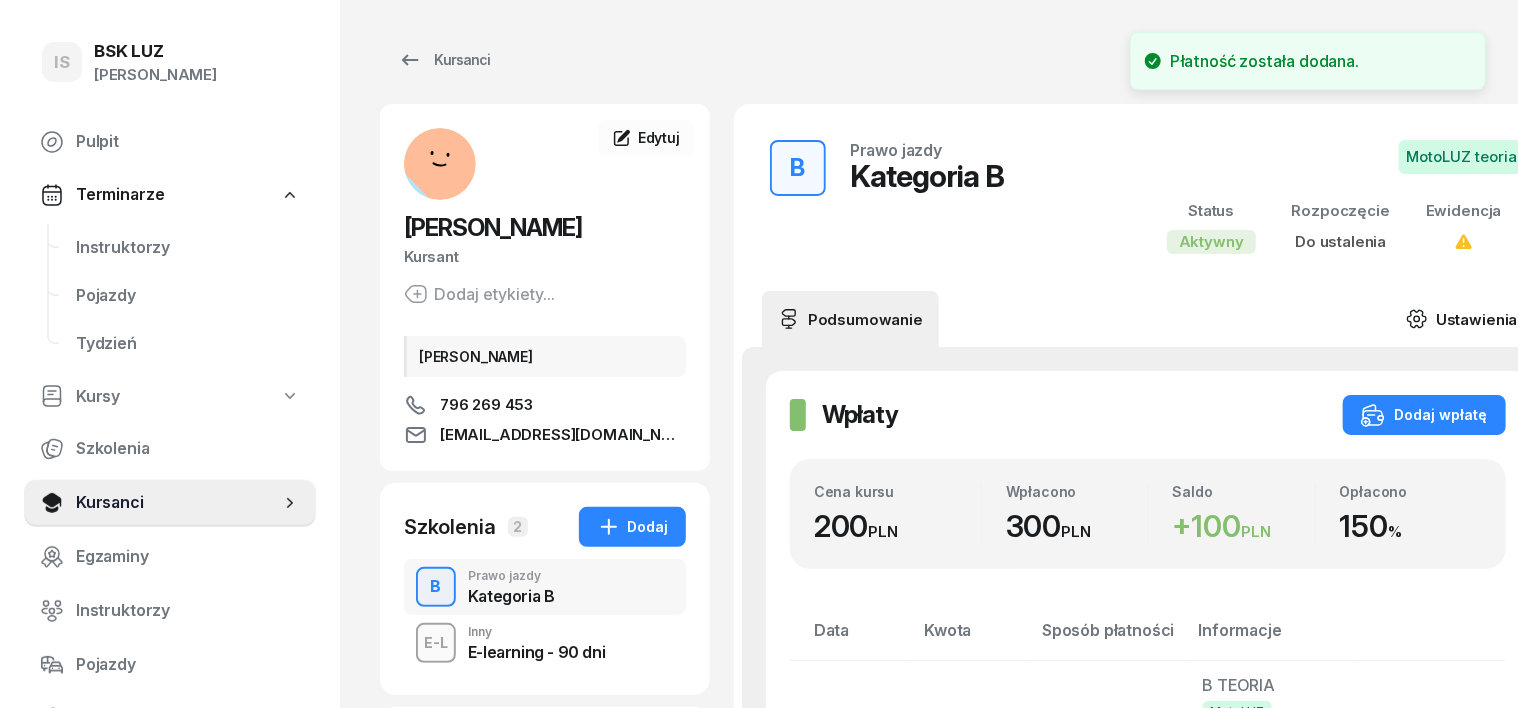 click 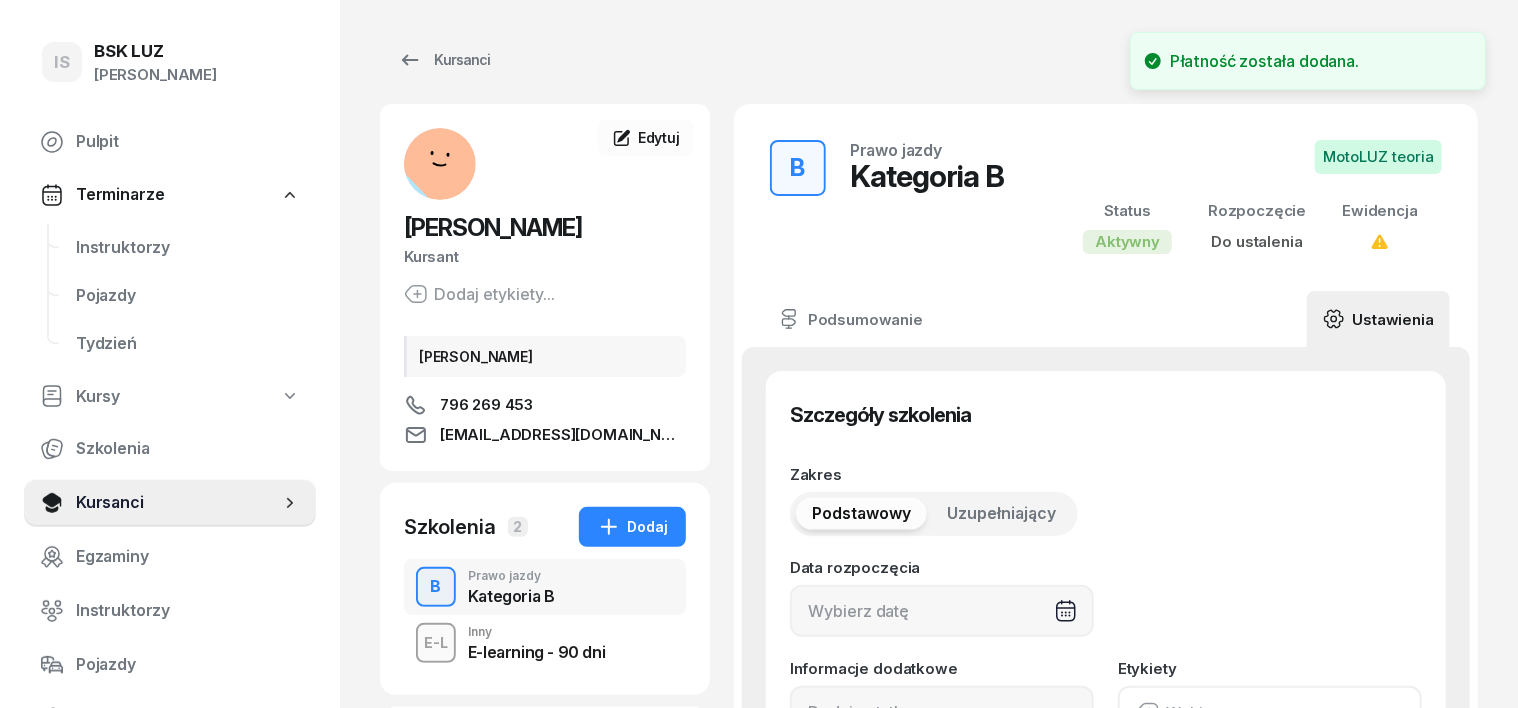 type on "22520" 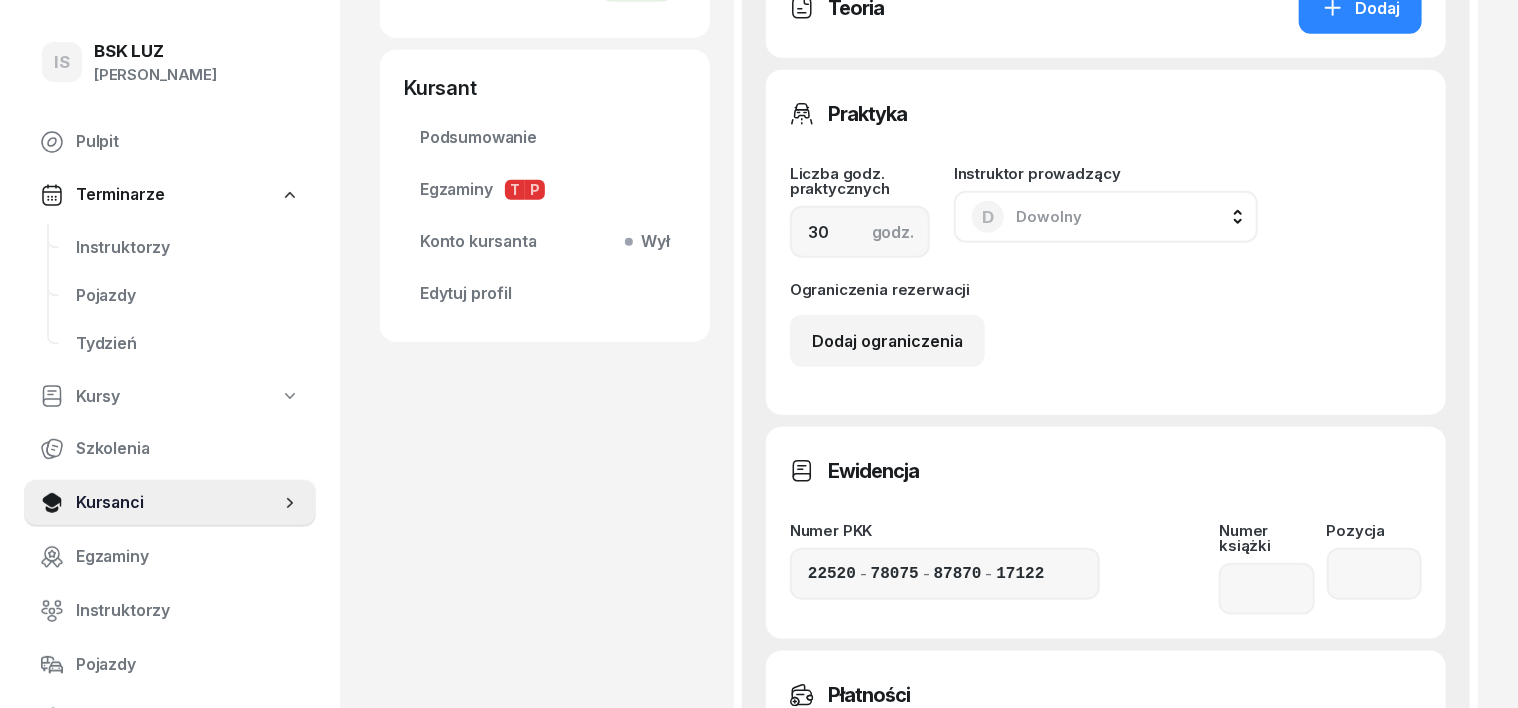 scroll, scrollTop: 1000, scrollLeft: 0, axis: vertical 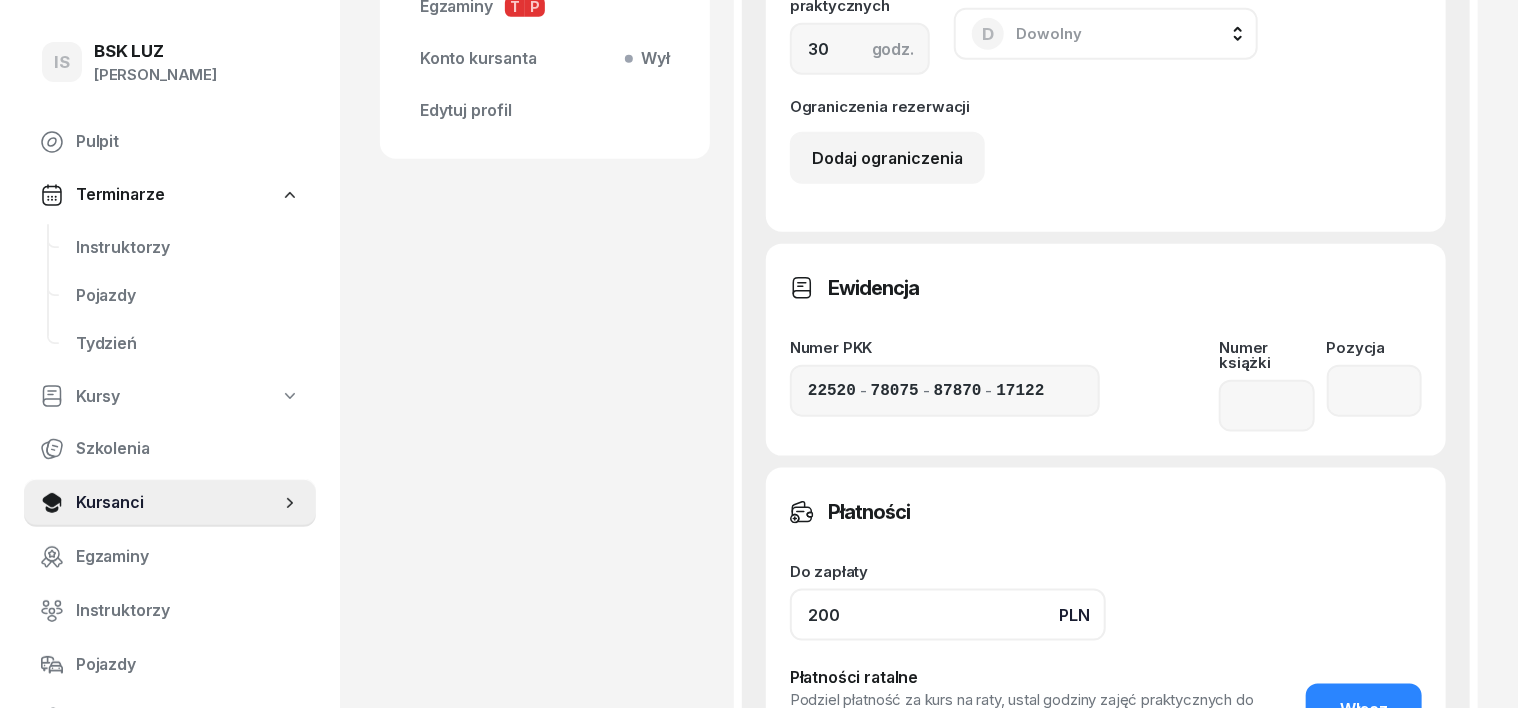 click on "200" 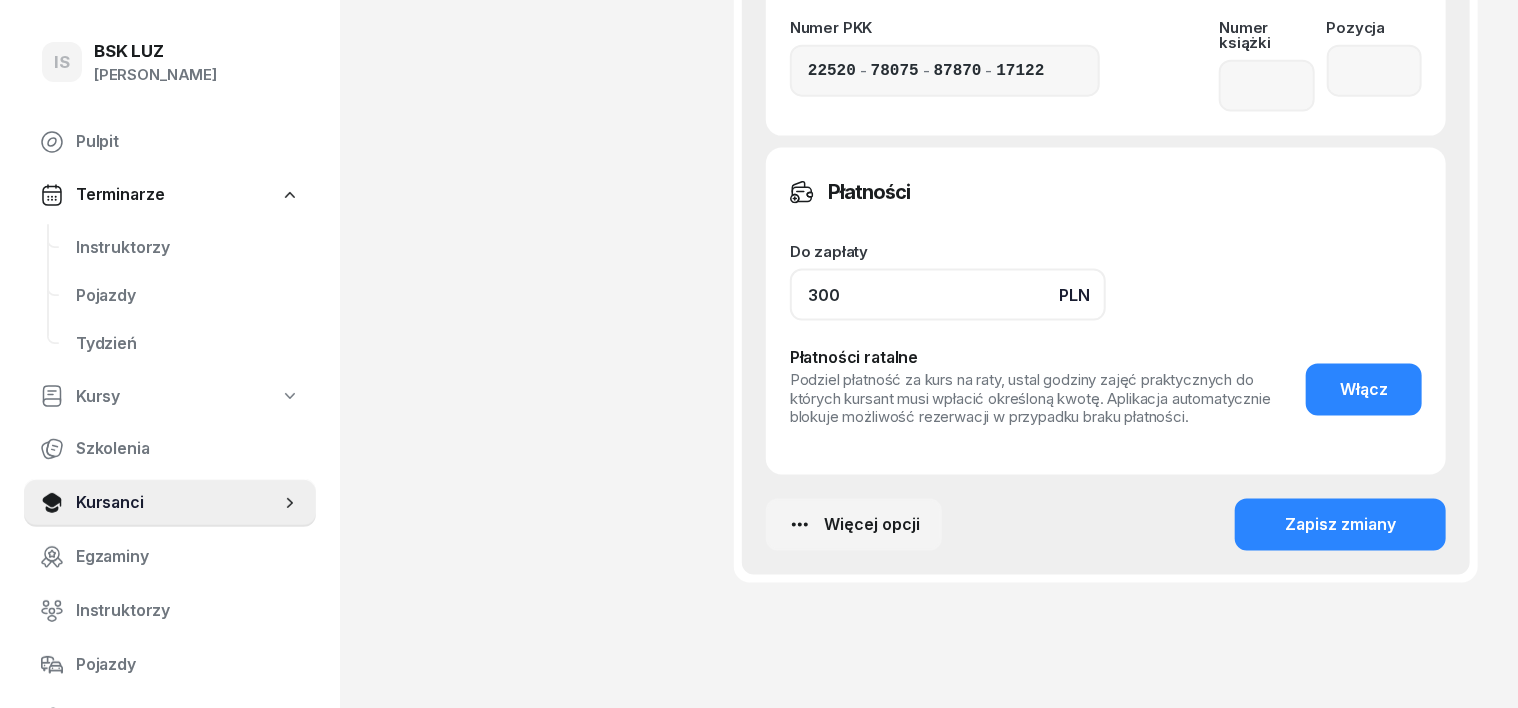 scroll, scrollTop: 1375, scrollLeft: 0, axis: vertical 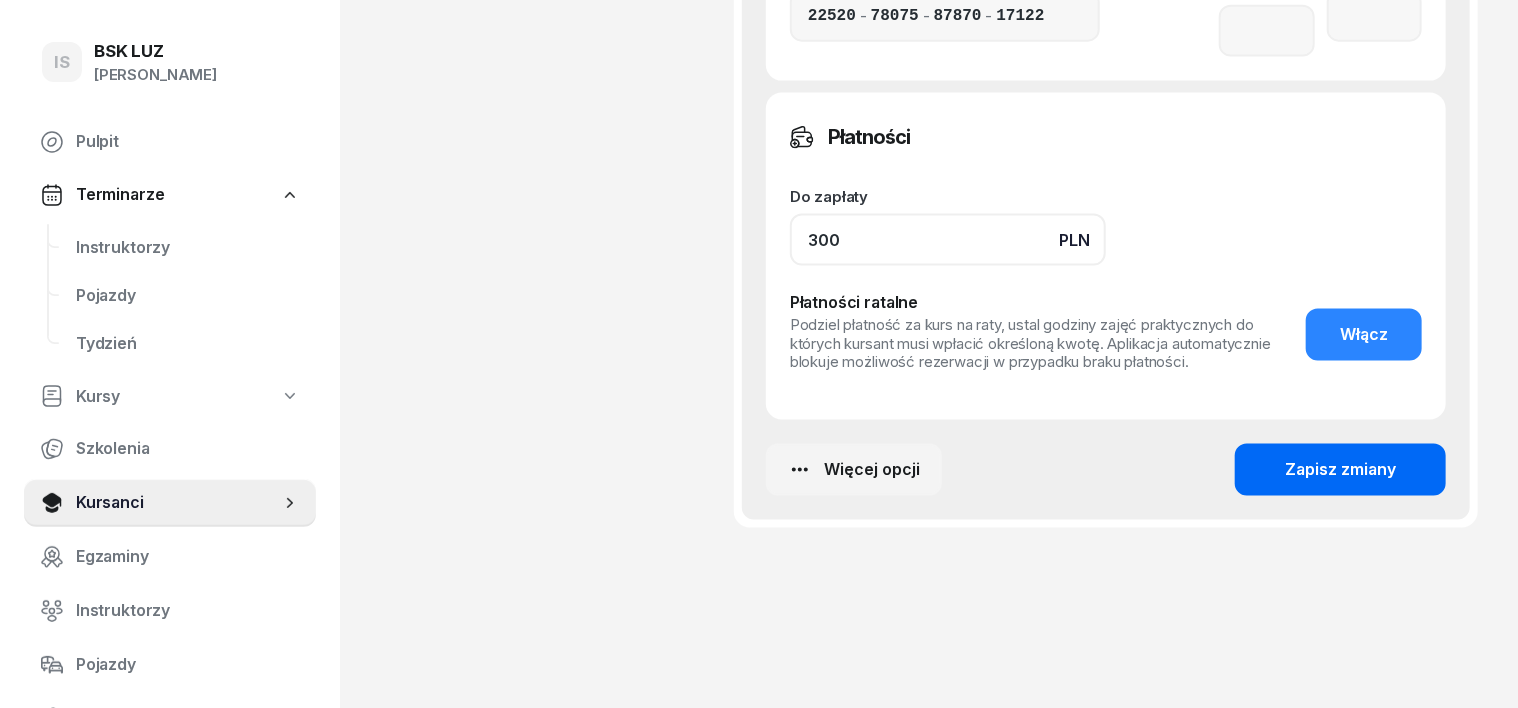 type on "300" 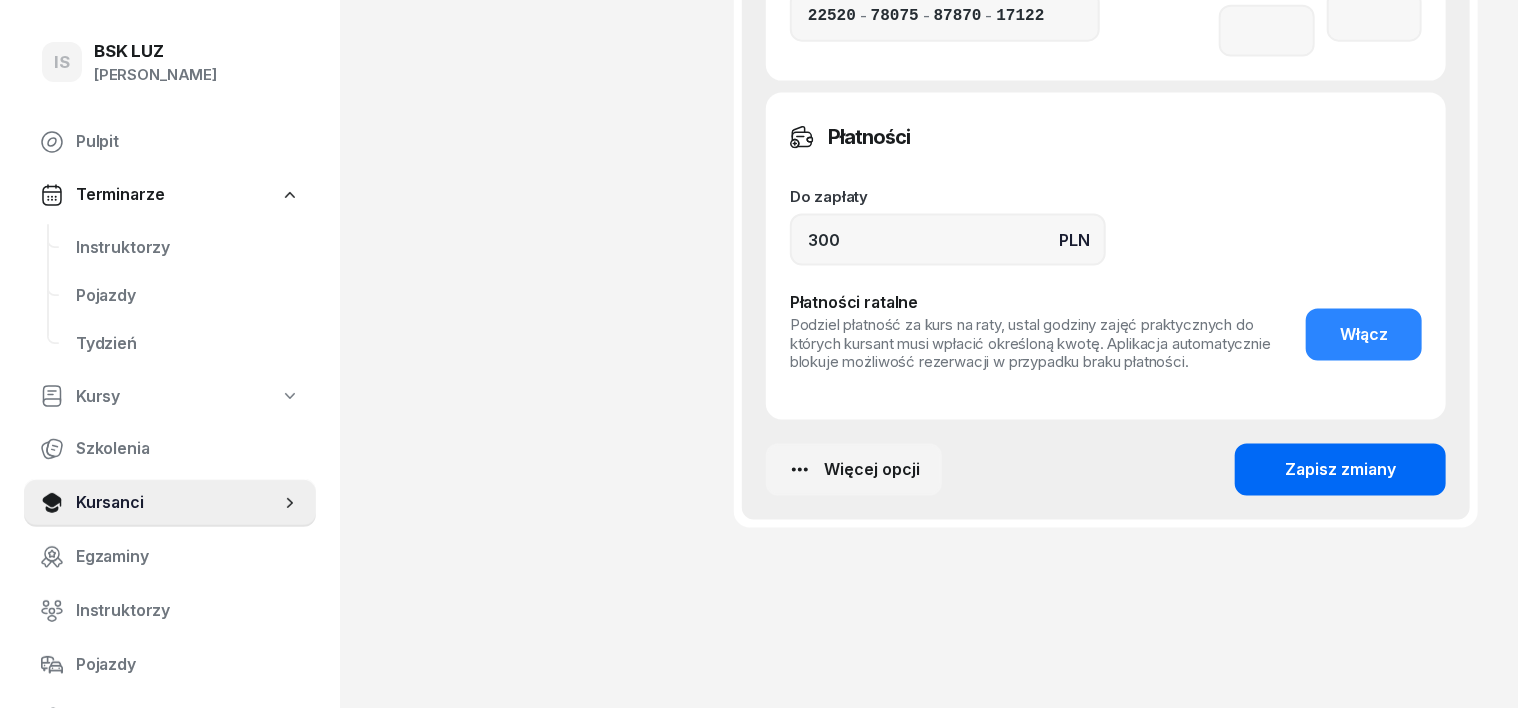 click on "Zapisz zmiany" 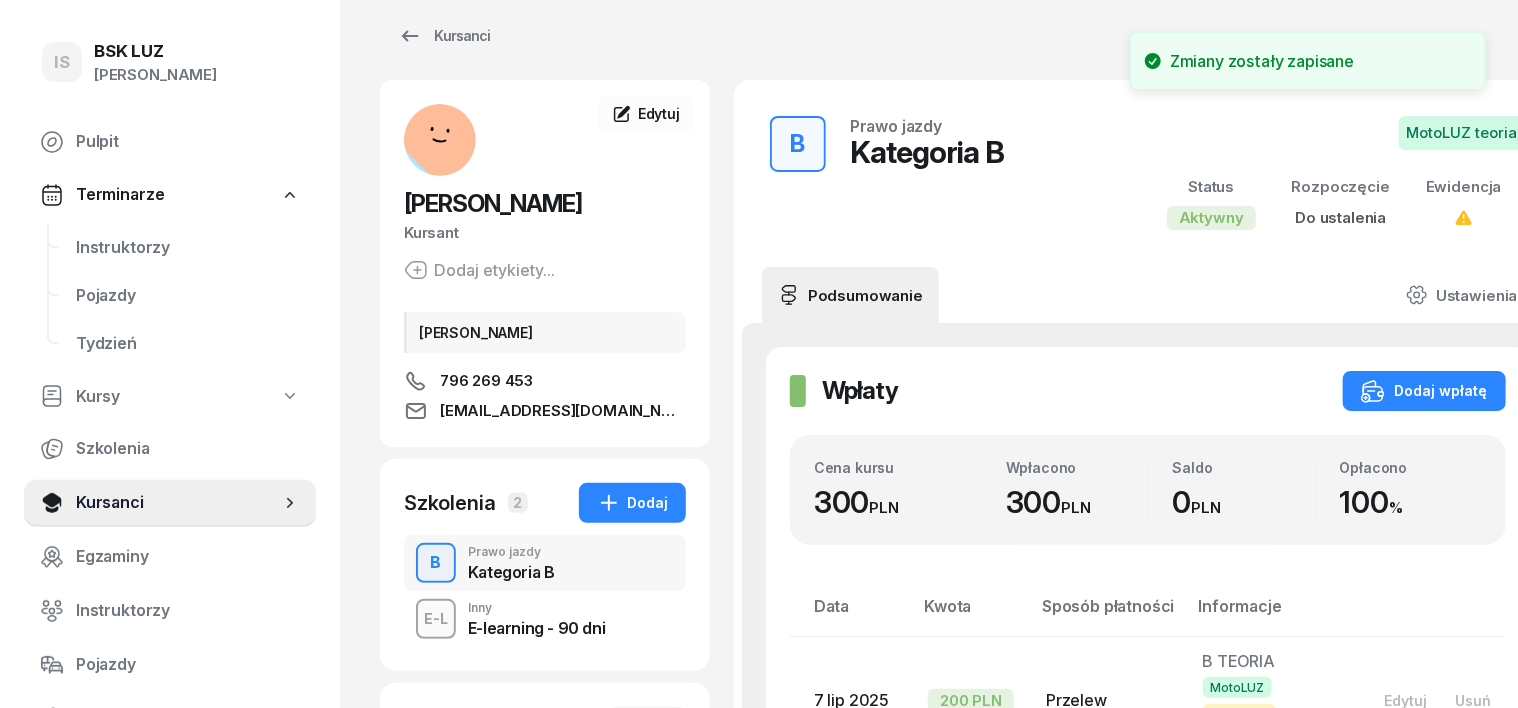 scroll, scrollTop: 0, scrollLeft: 0, axis: both 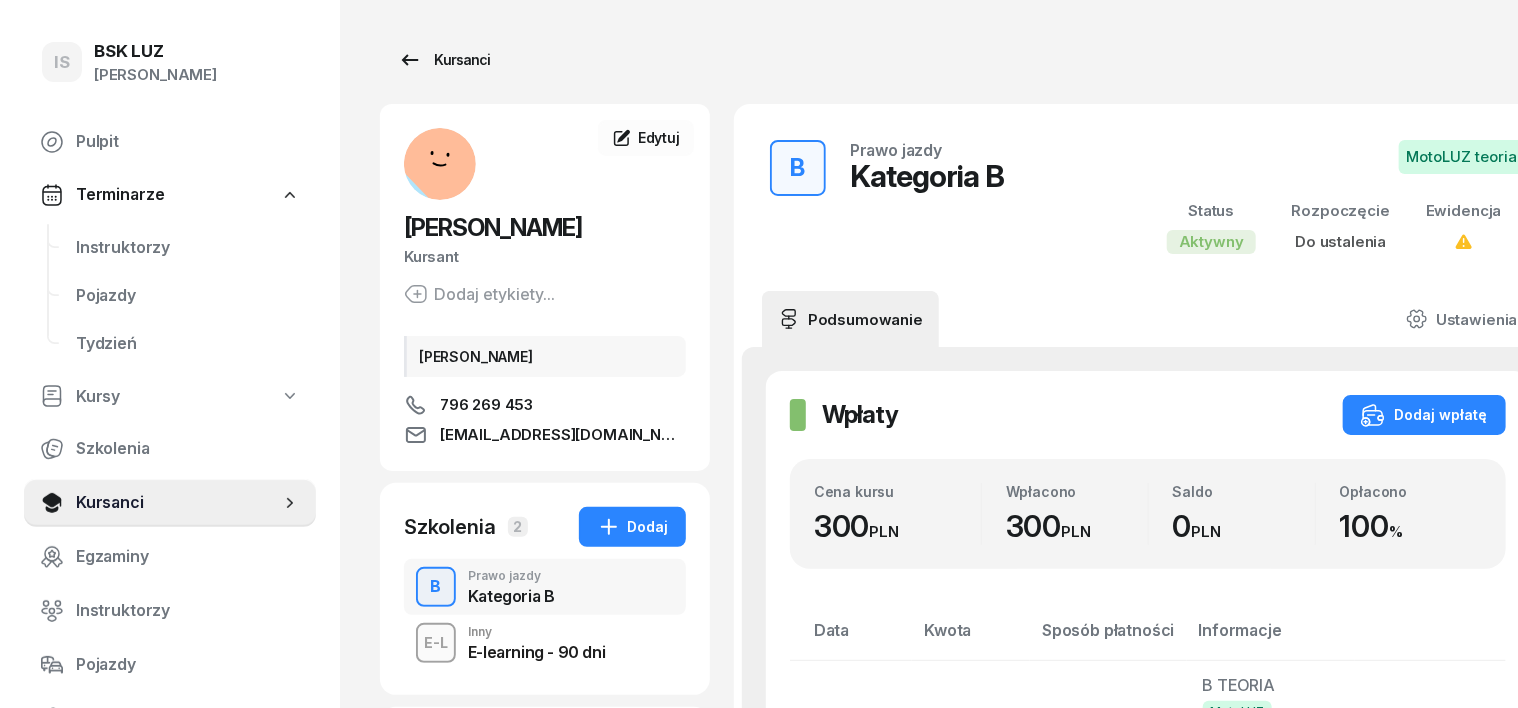 click on "Kursanci" at bounding box center [444, 60] 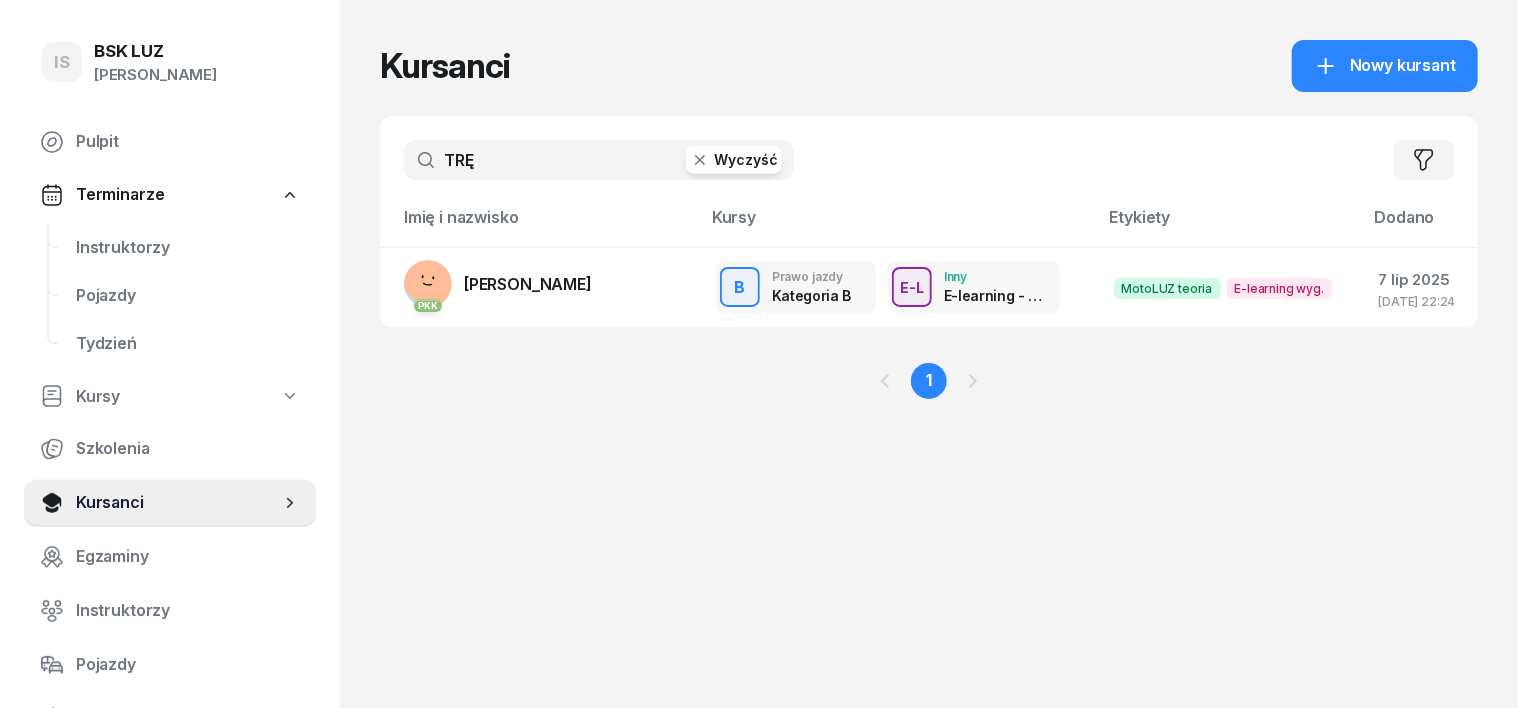 click 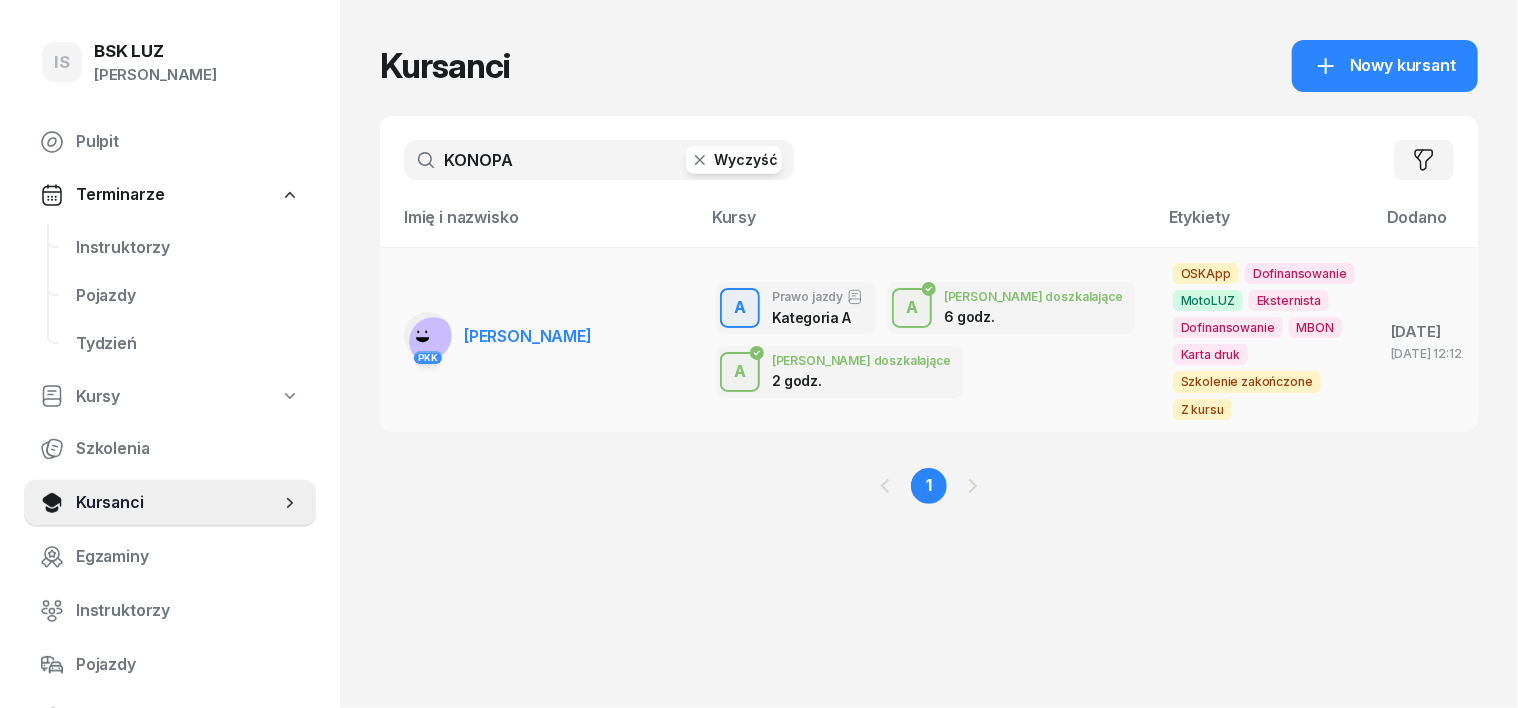 type on "KONOPA" 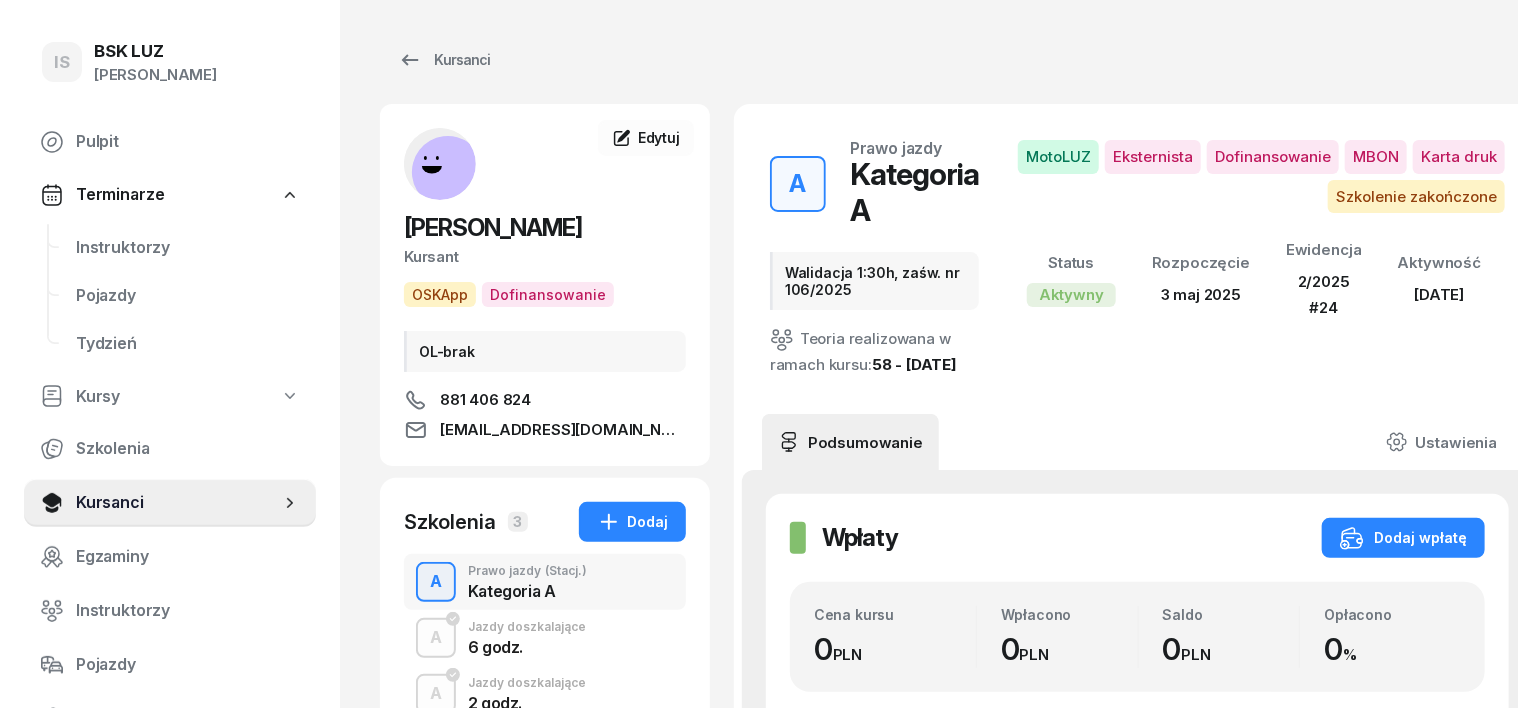 click on "A" at bounding box center [436, 582] 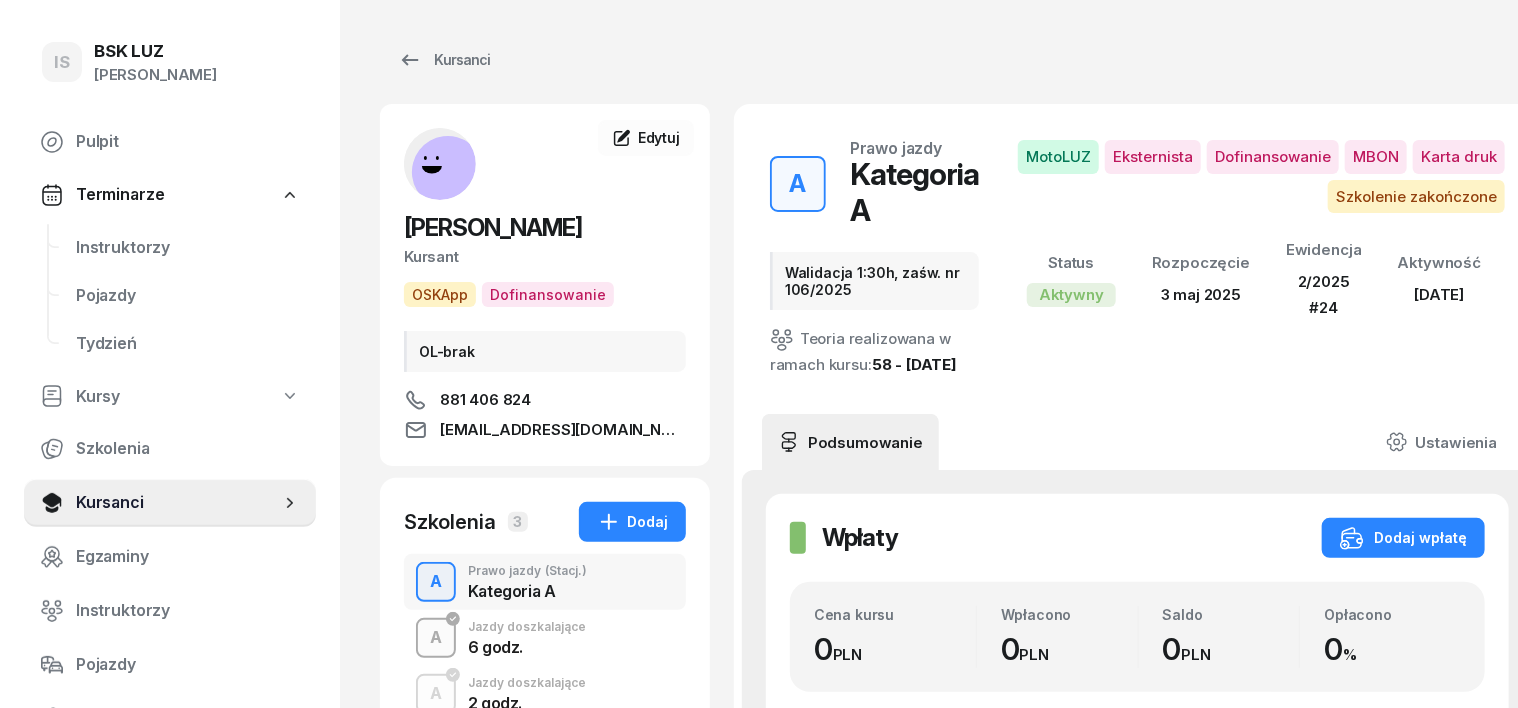 click on "A" at bounding box center [436, 638] 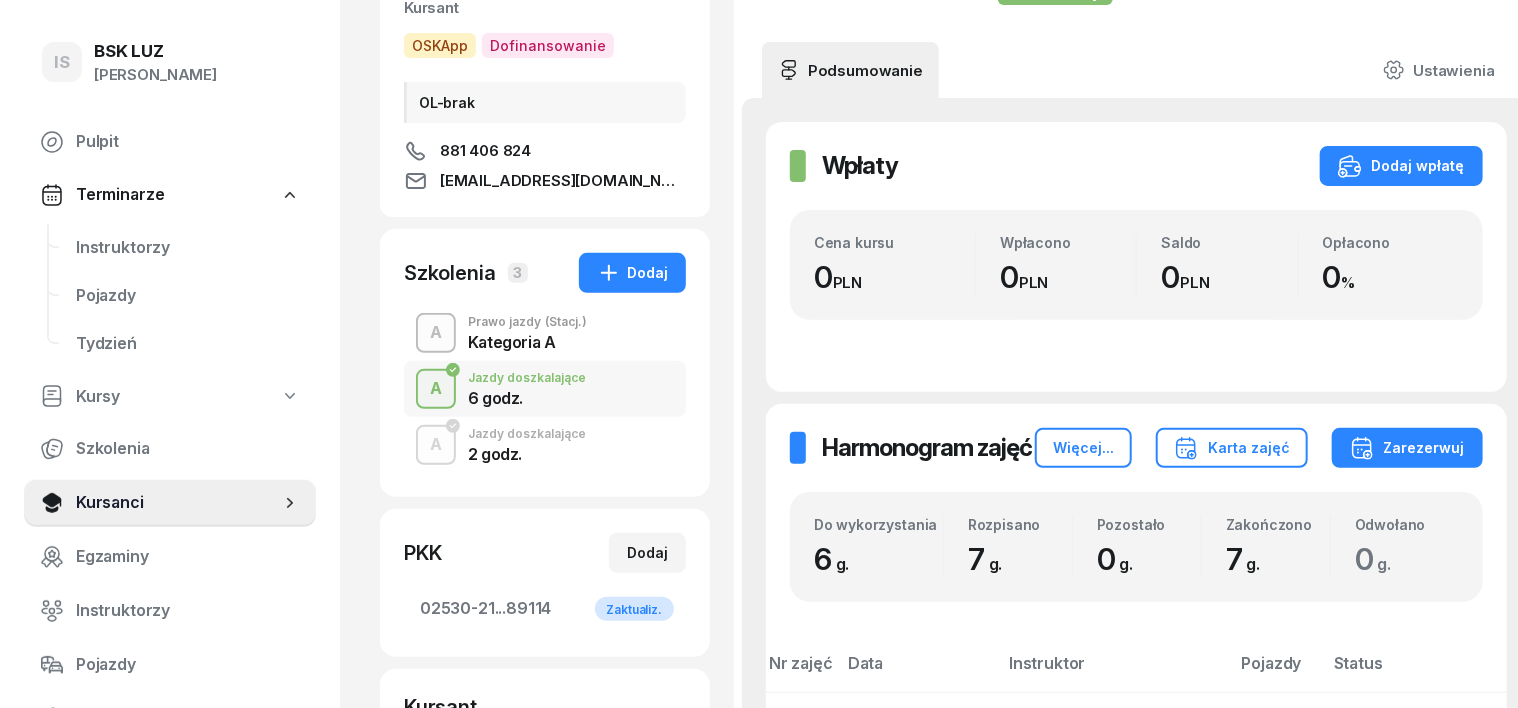 scroll, scrollTop: 250, scrollLeft: 0, axis: vertical 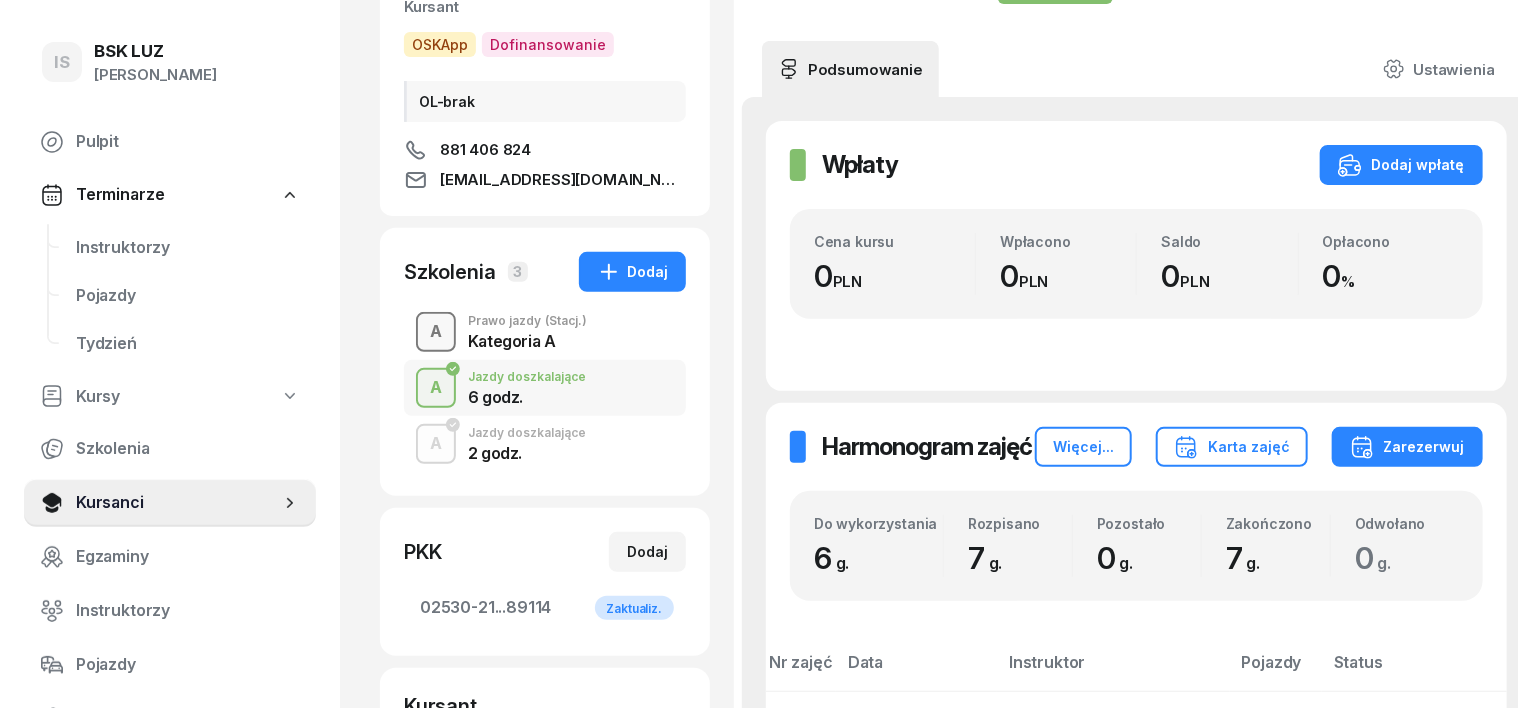 click on "A" at bounding box center [436, 332] 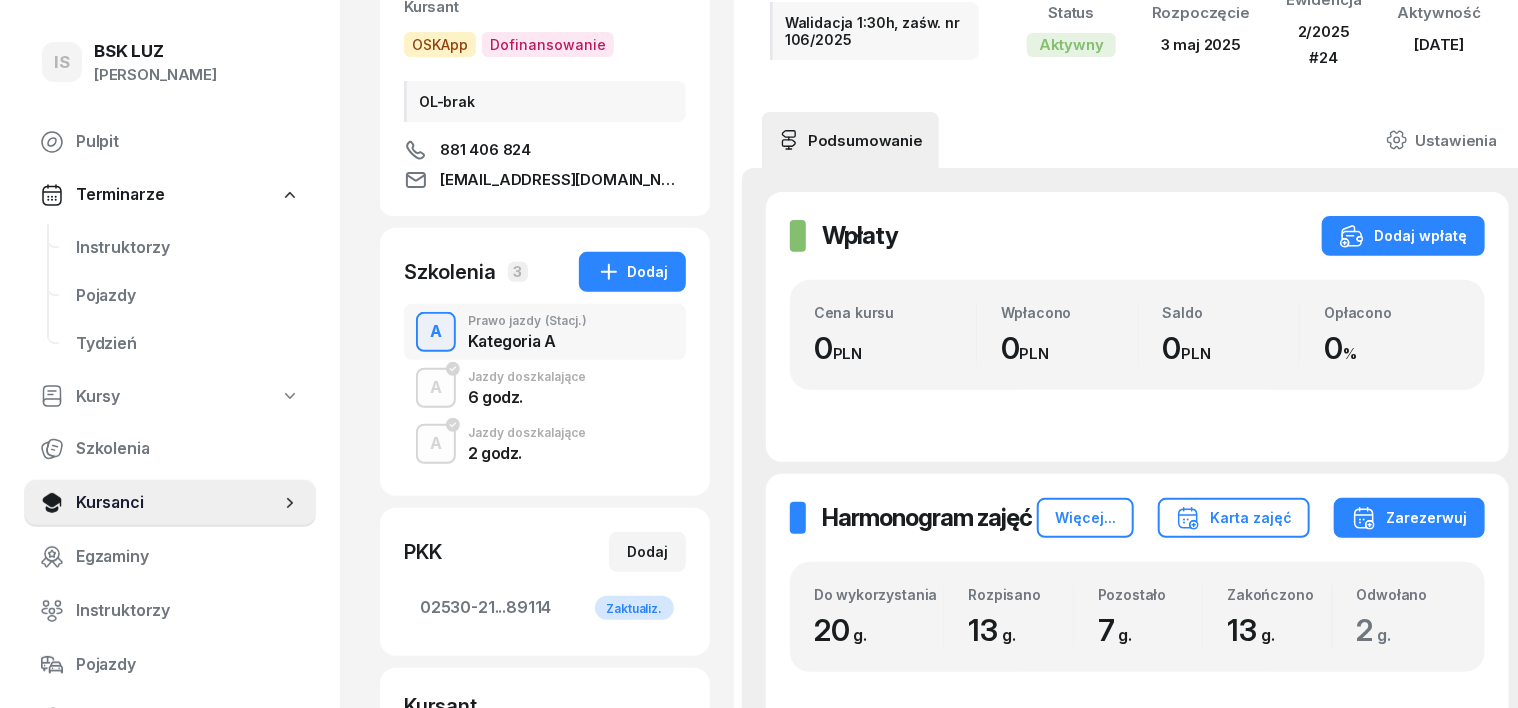 scroll, scrollTop: 0, scrollLeft: 0, axis: both 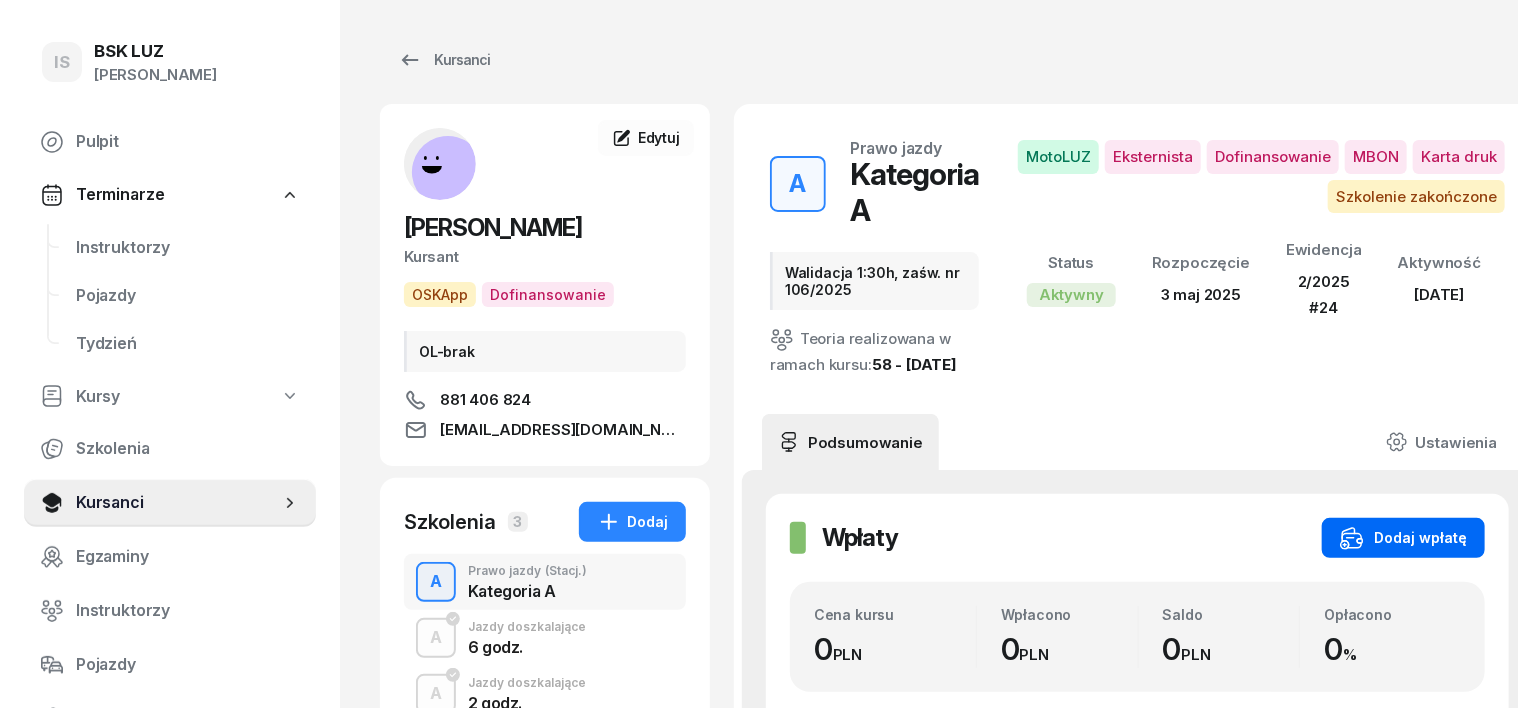 click on "Dodaj wpłatę" at bounding box center (1403, 538) 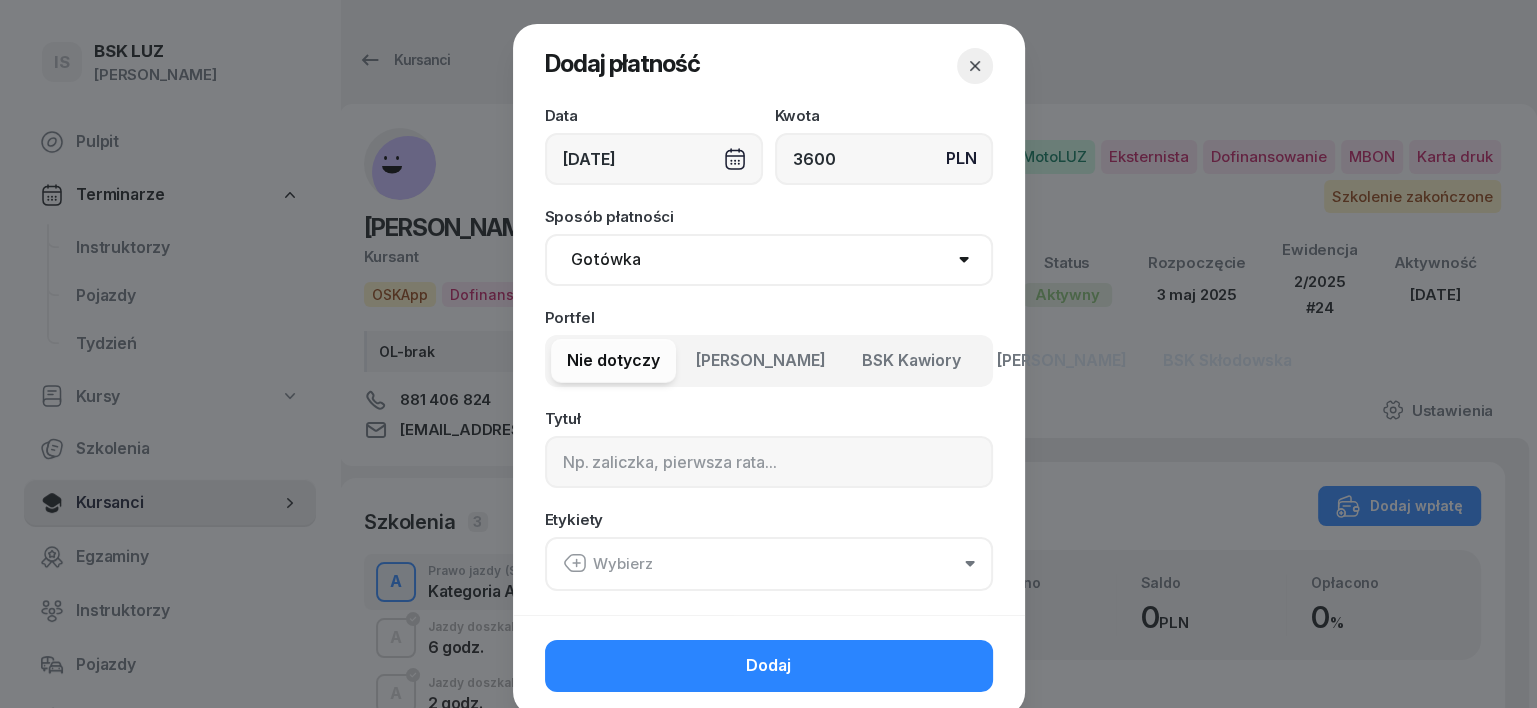 type on "3600" 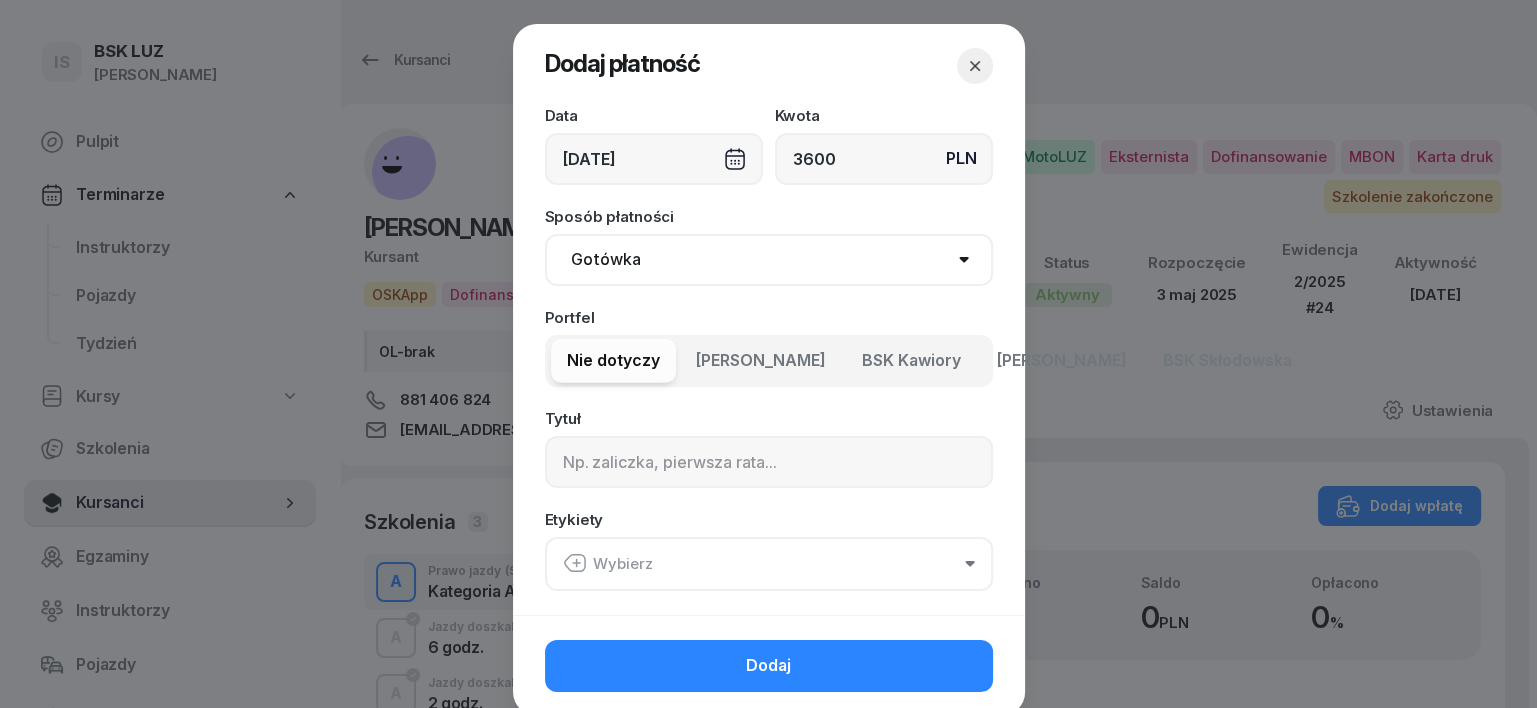 select on "transfer" 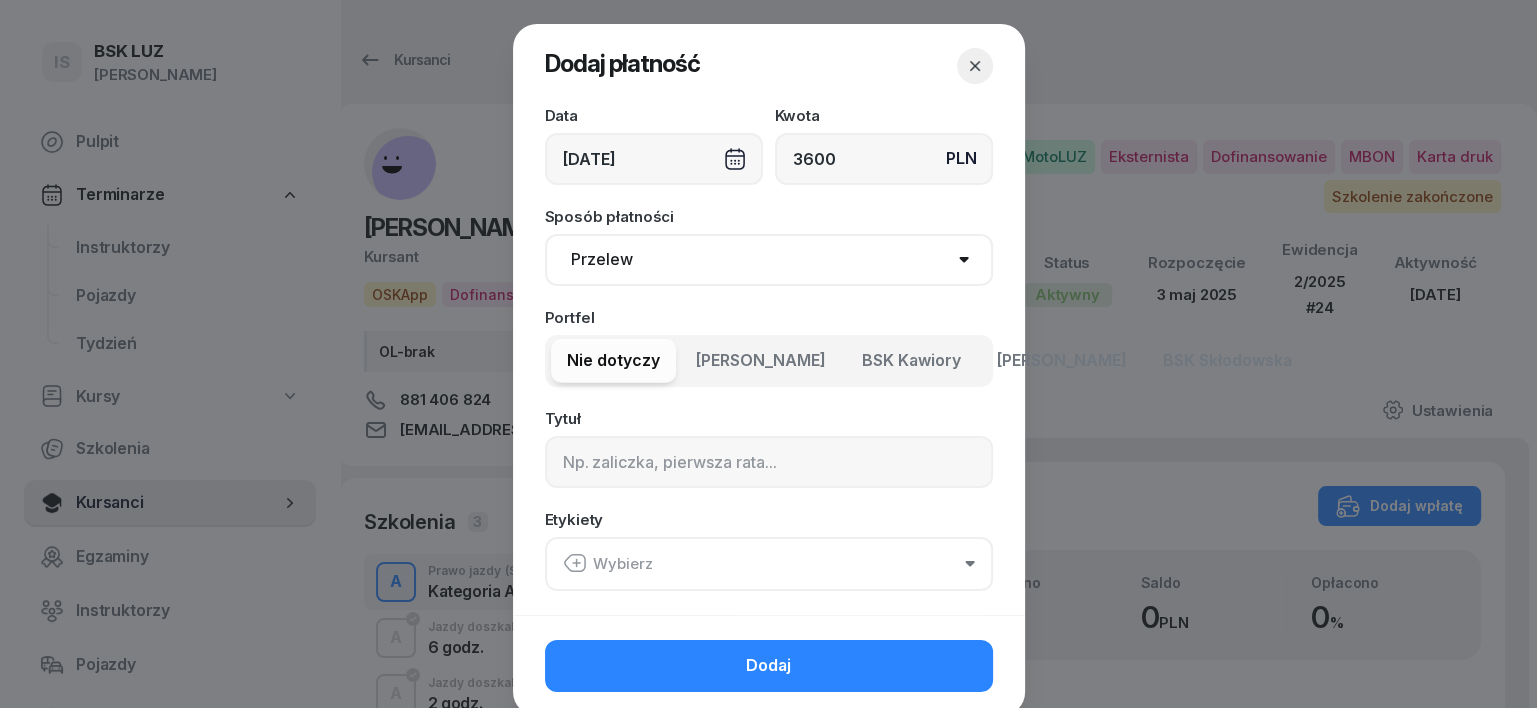 click on "Gotówka Karta Przelew Płatności online BLIK" at bounding box center [769, 260] 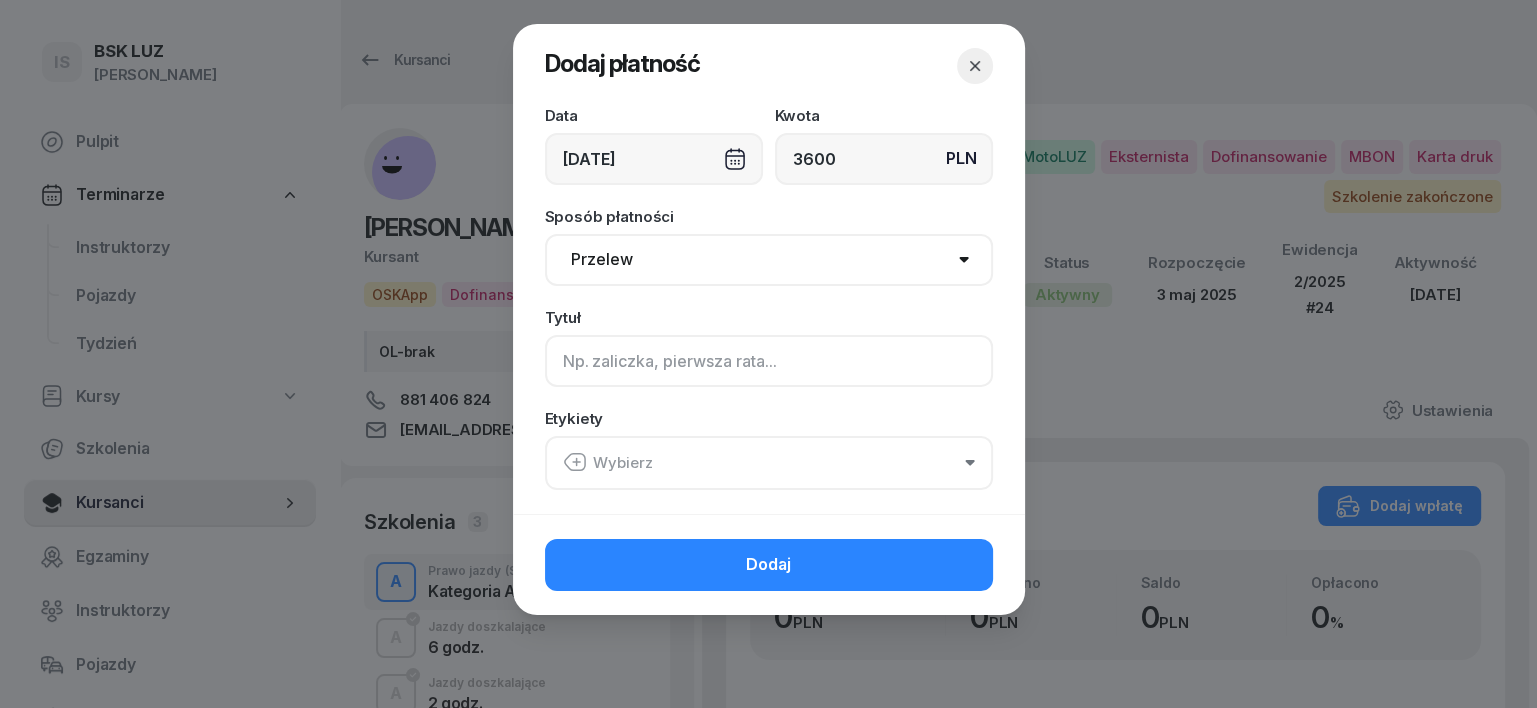 click 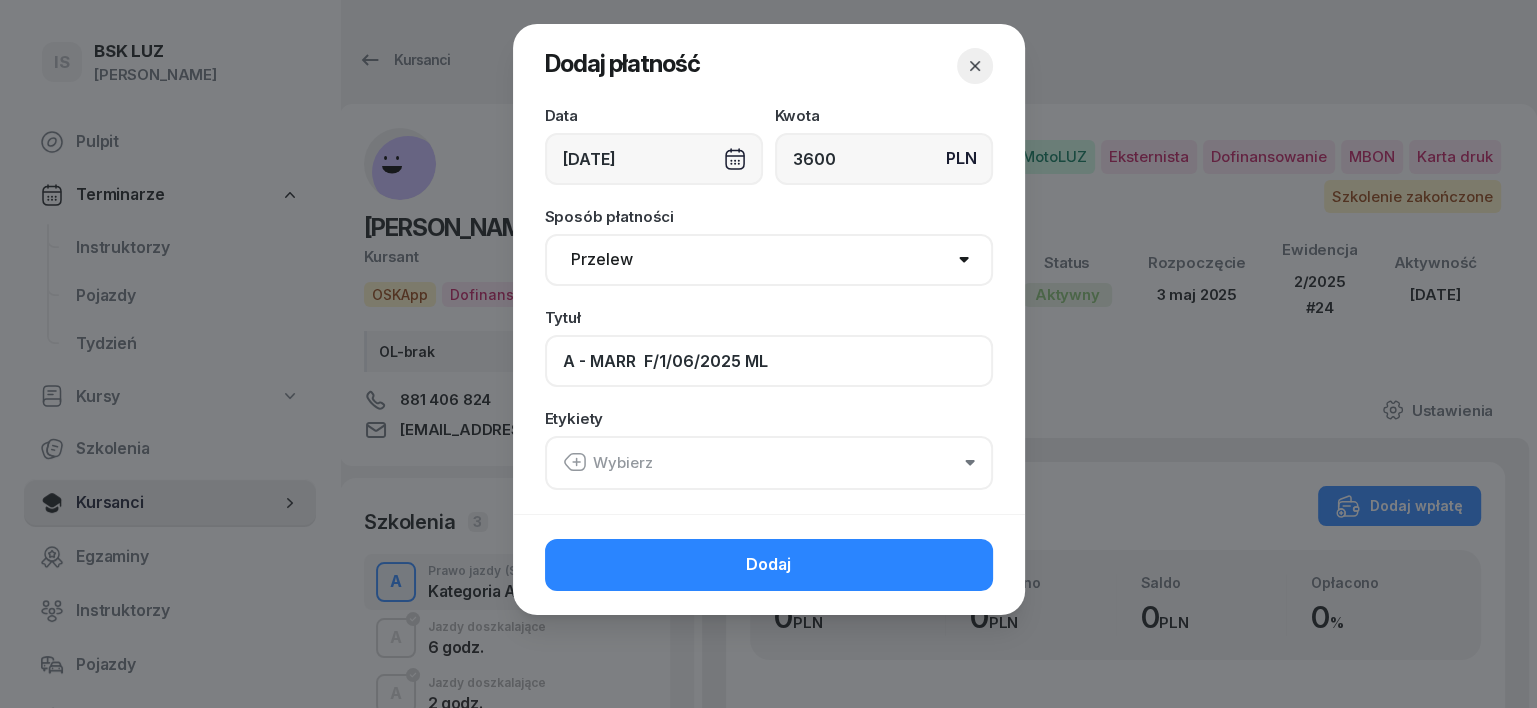 type on "A - MARR  F/1/06/2025 ML" 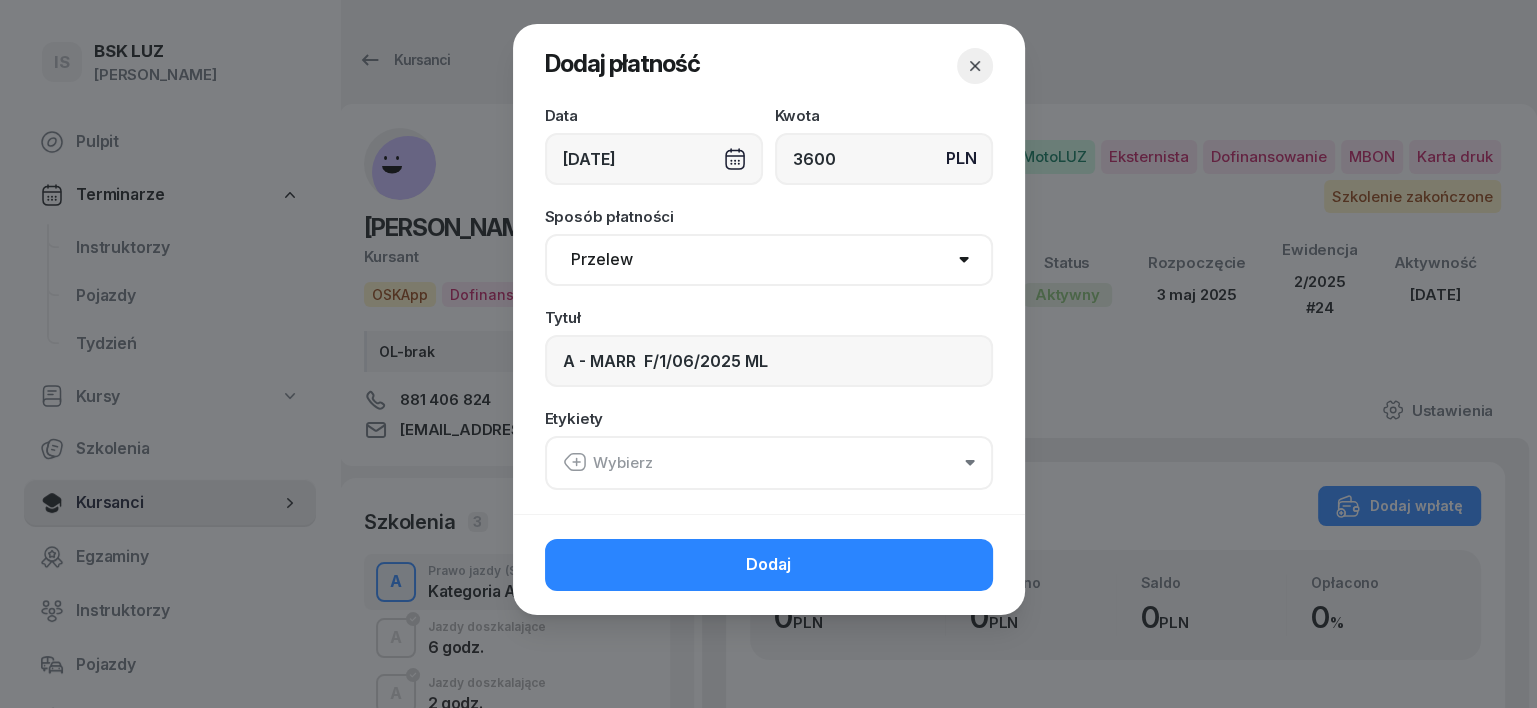 click 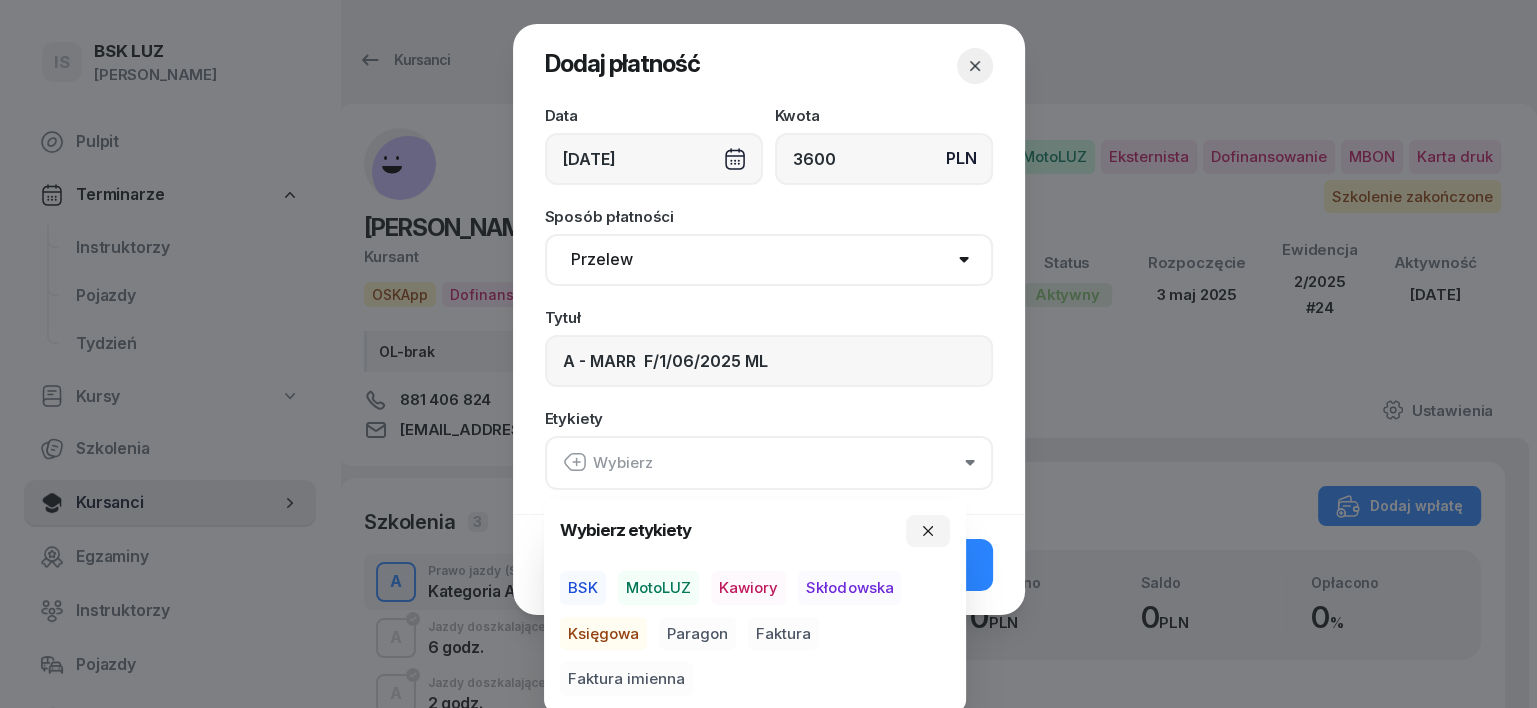 drag, startPoint x: 667, startPoint y: 589, endPoint x: 660, endPoint y: 599, distance: 12.206555 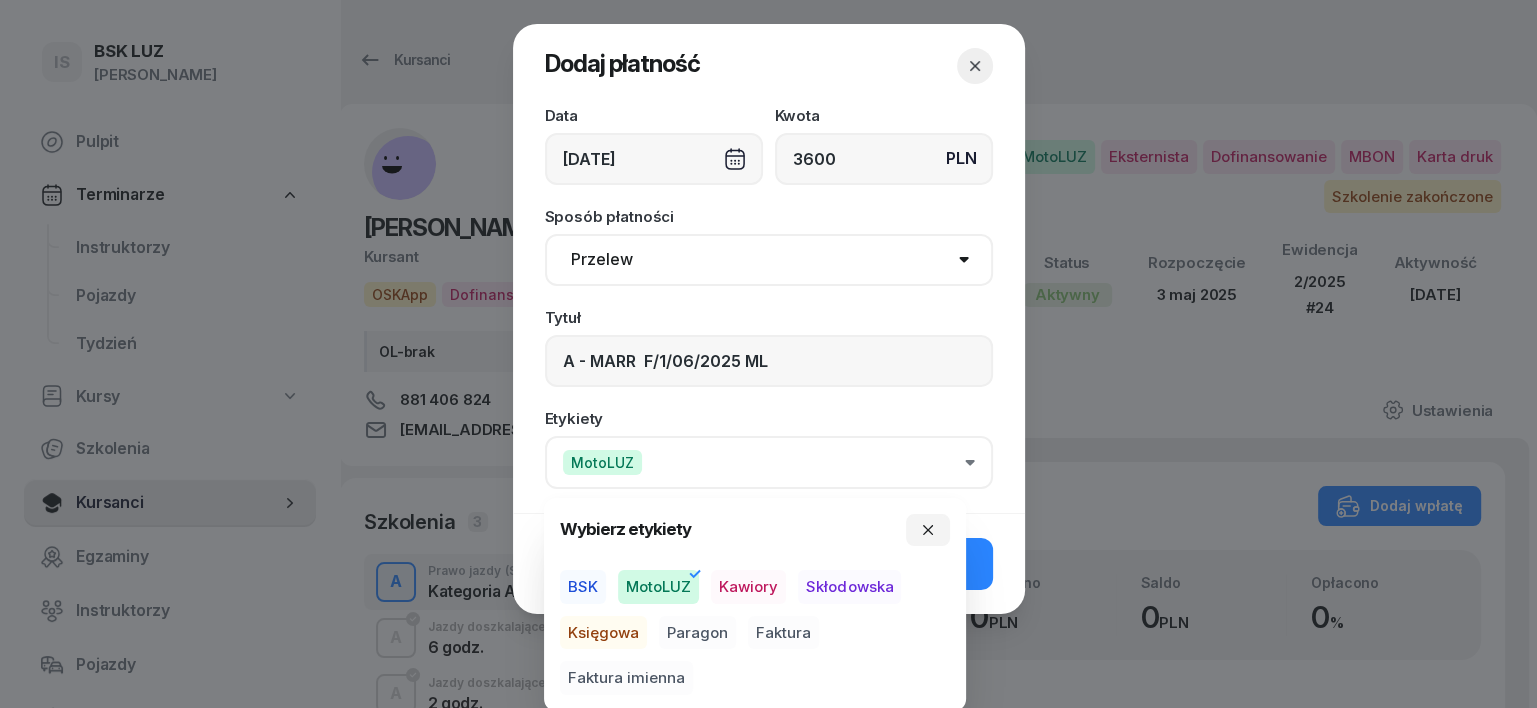 click on "Księgowa" at bounding box center [603, 633] 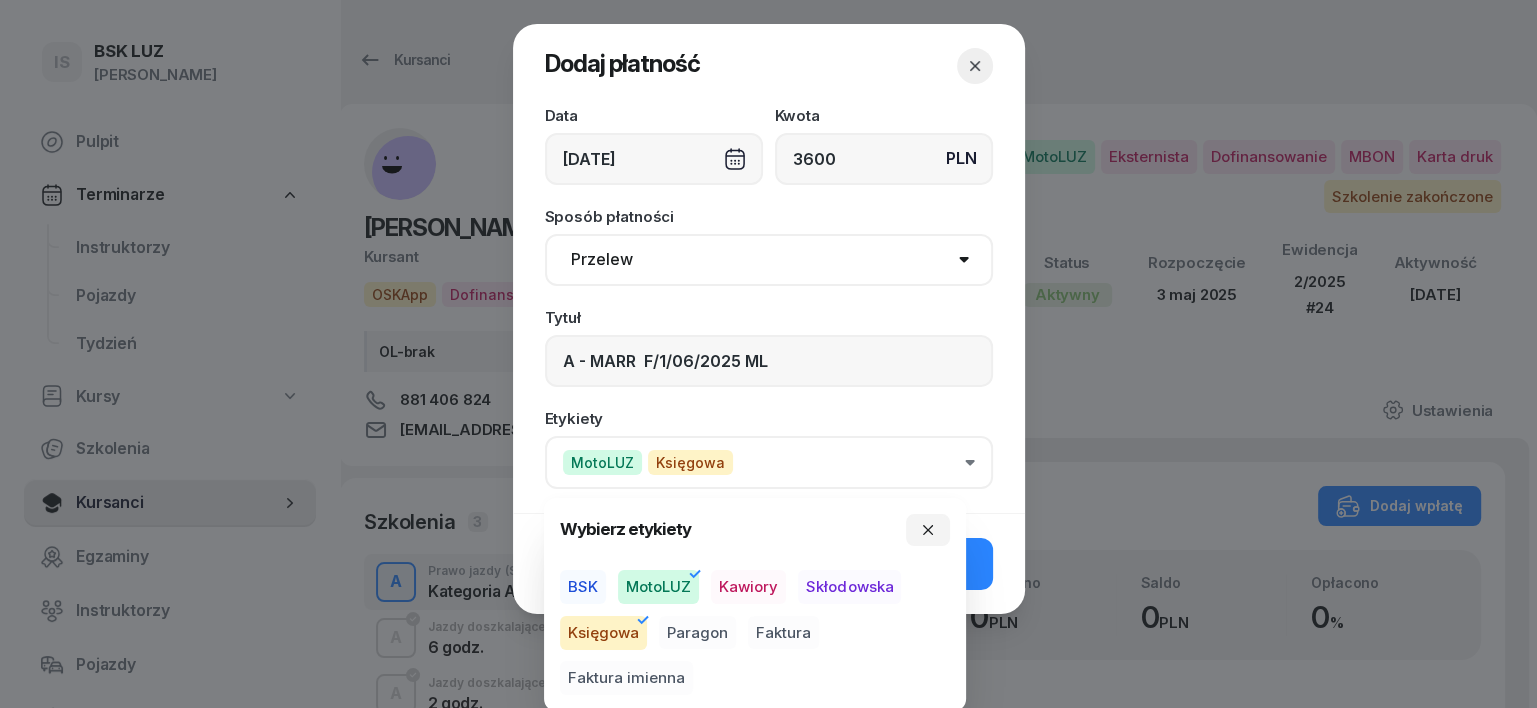 click on "Faktura" at bounding box center [783, 633] 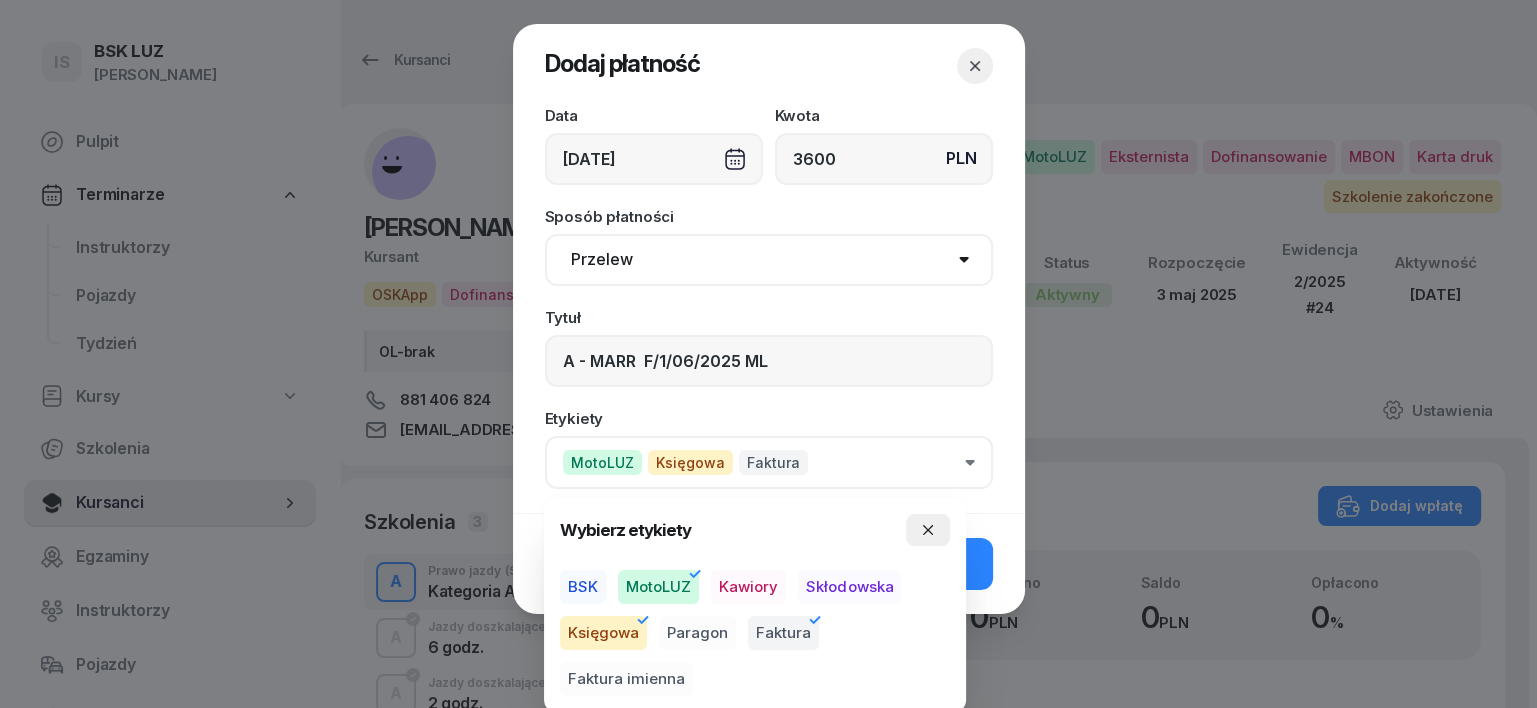 click at bounding box center (928, 530) 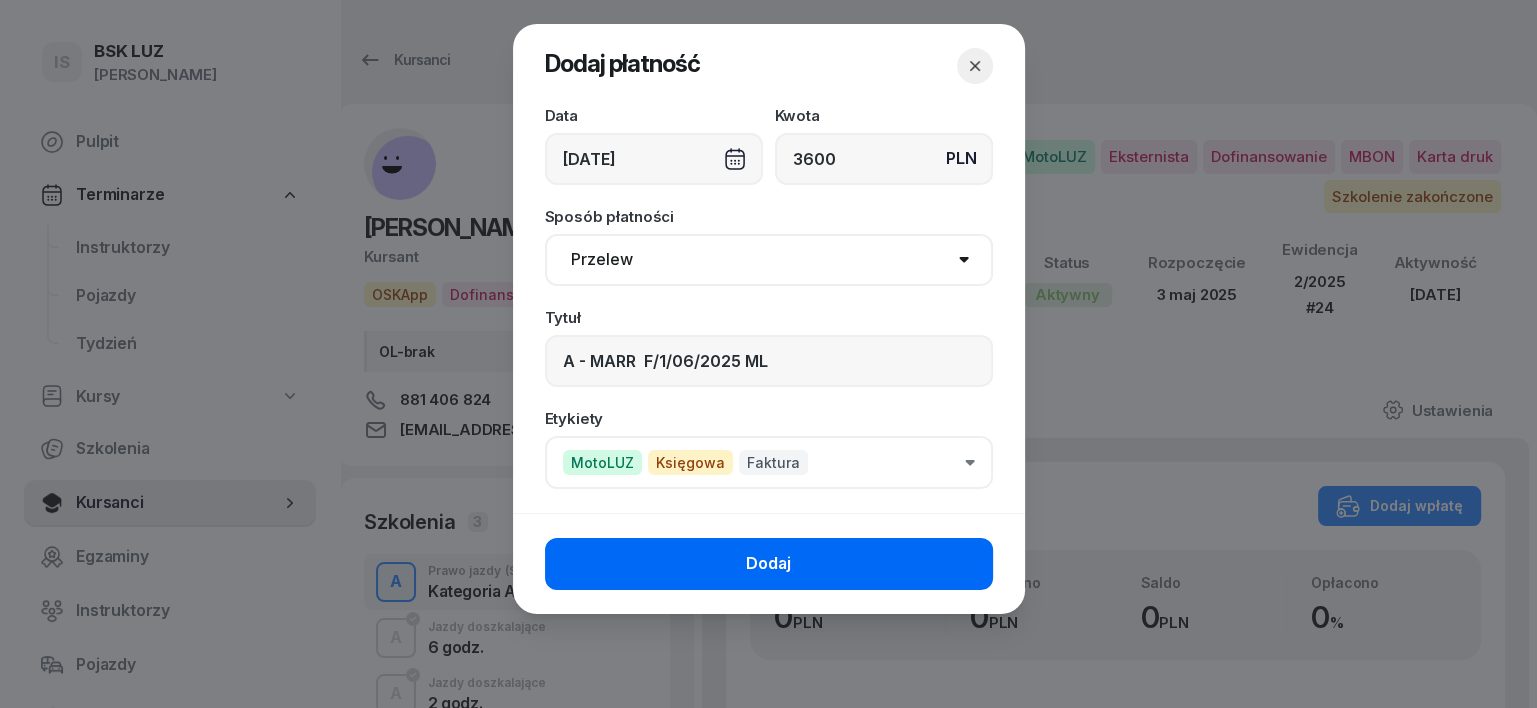 click on "Dodaj" 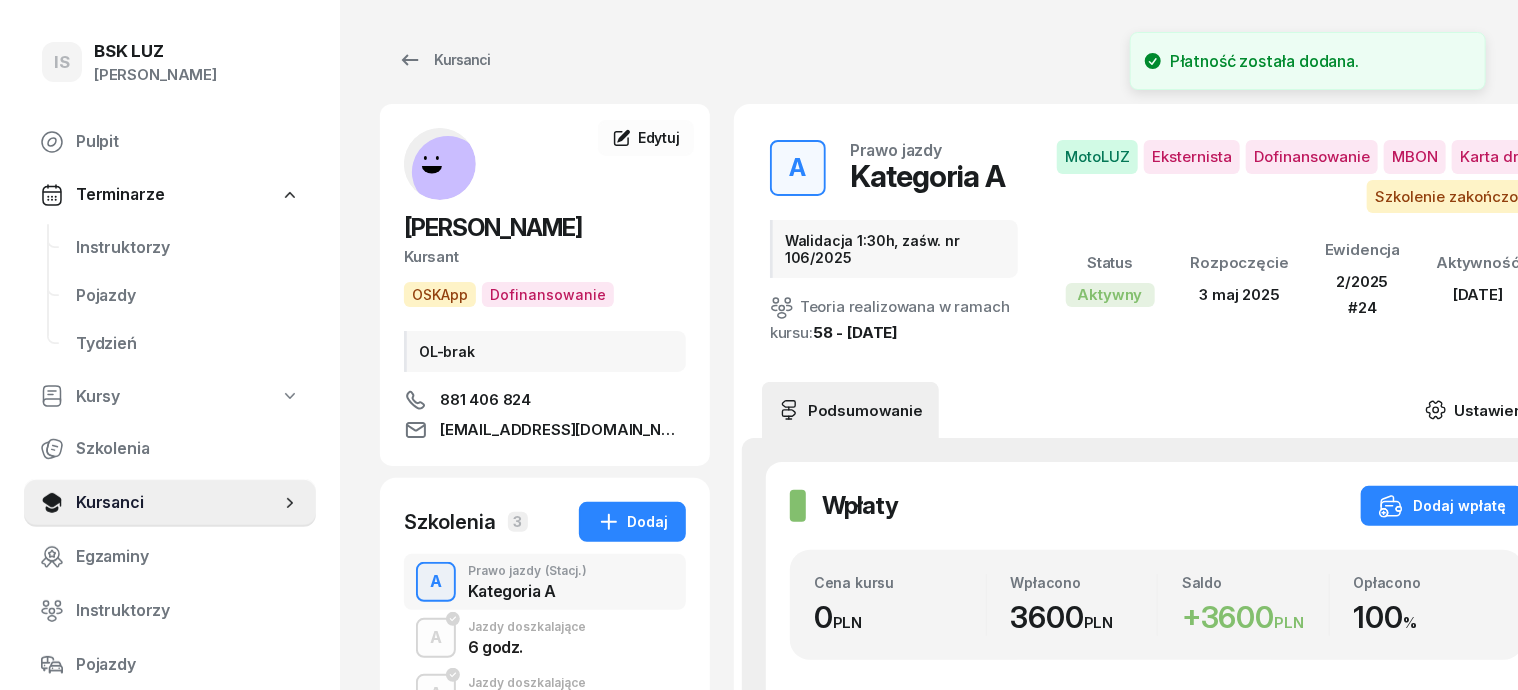click 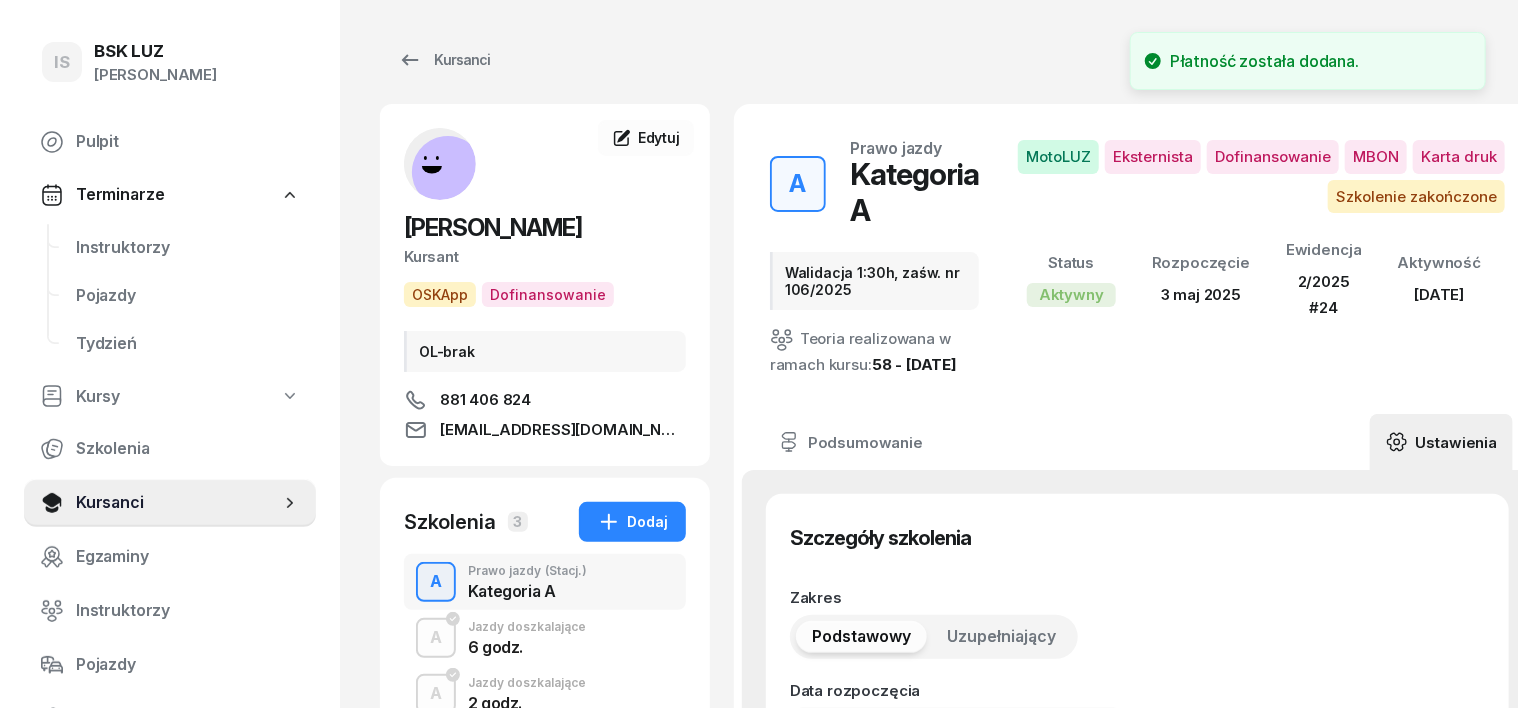 type on "[DATE]" 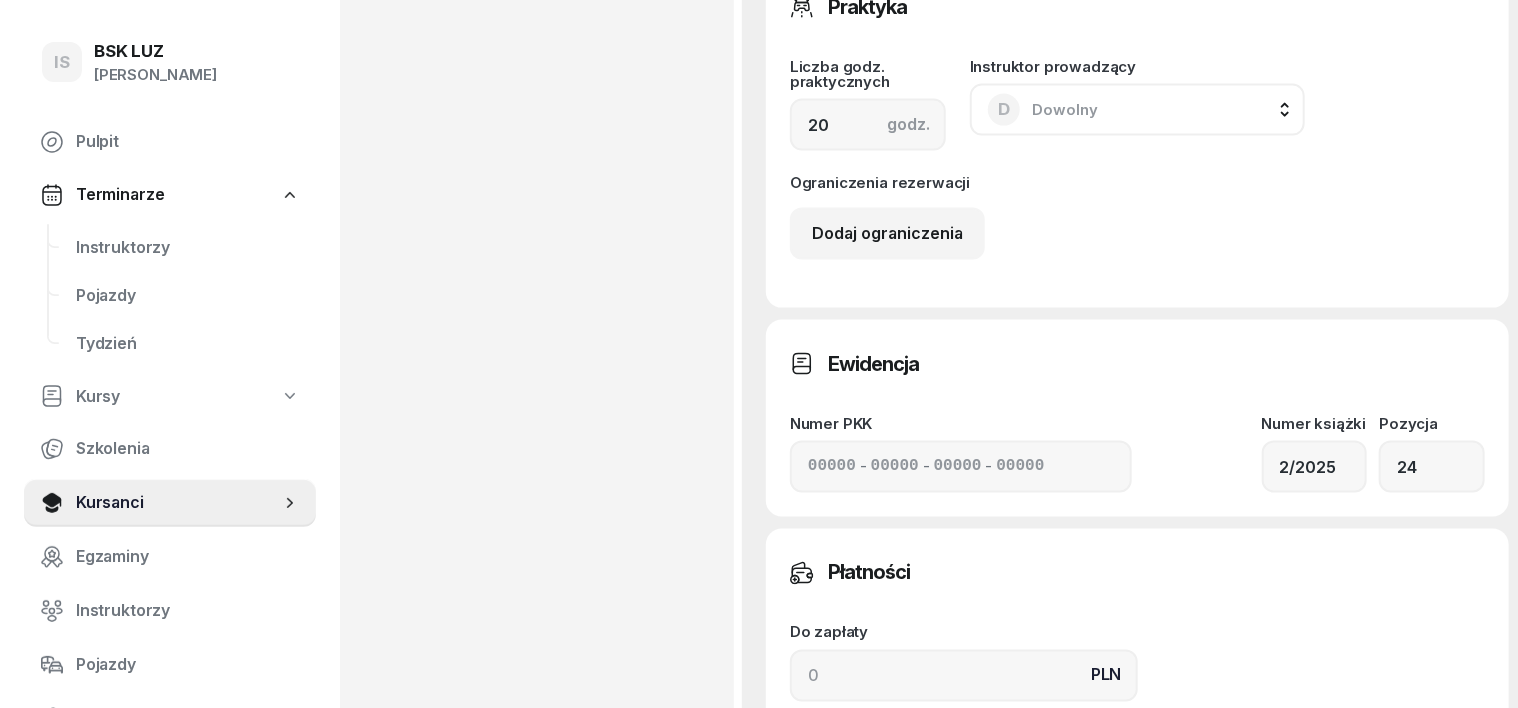 scroll, scrollTop: 1500, scrollLeft: 0, axis: vertical 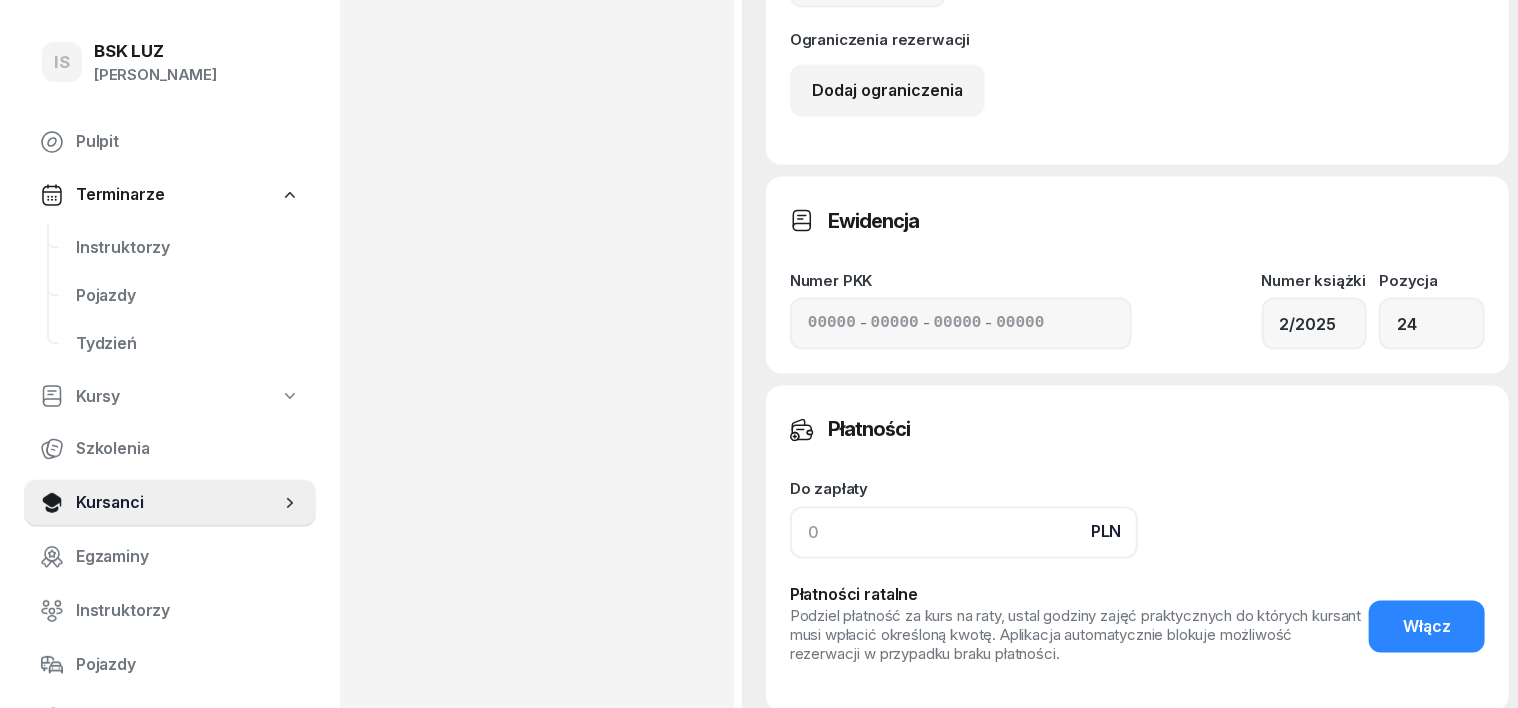 click 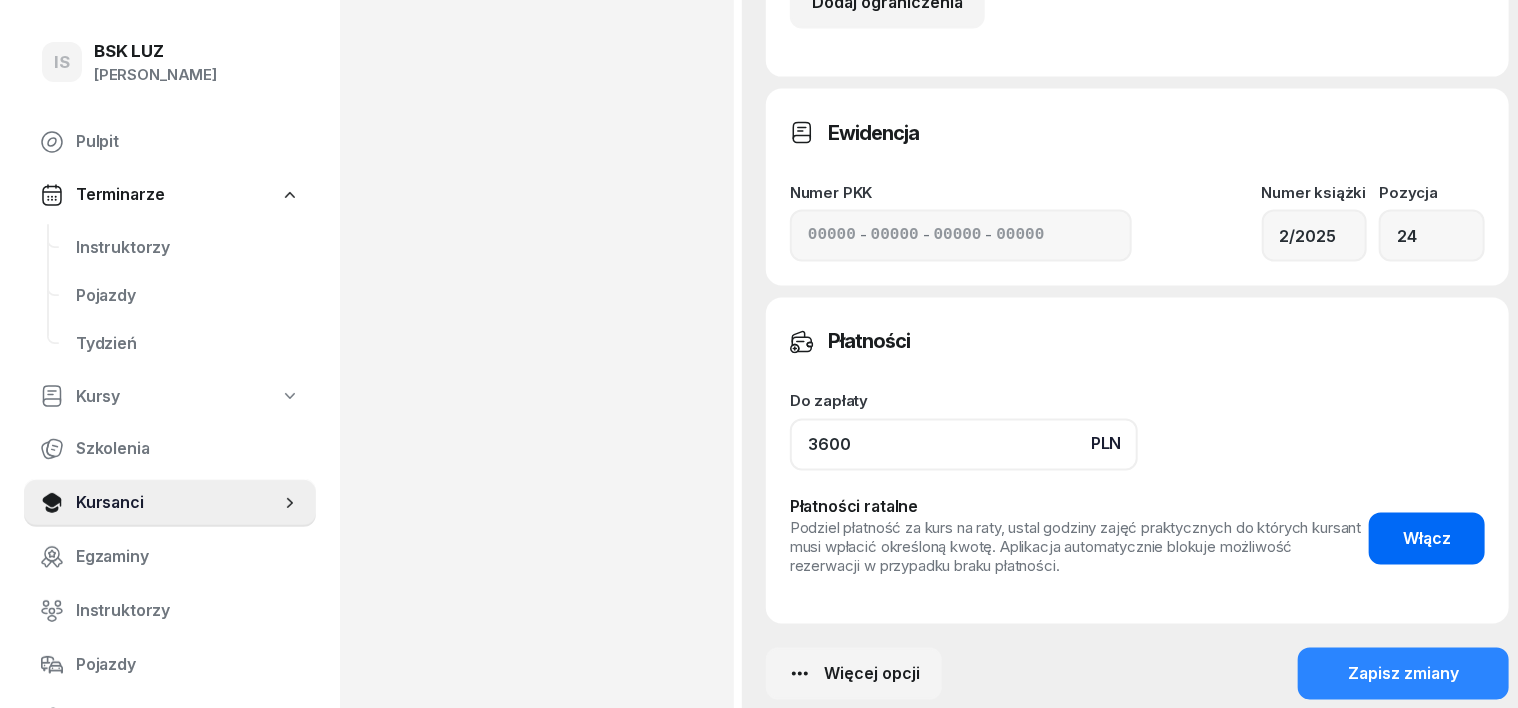 scroll, scrollTop: 1624, scrollLeft: 0, axis: vertical 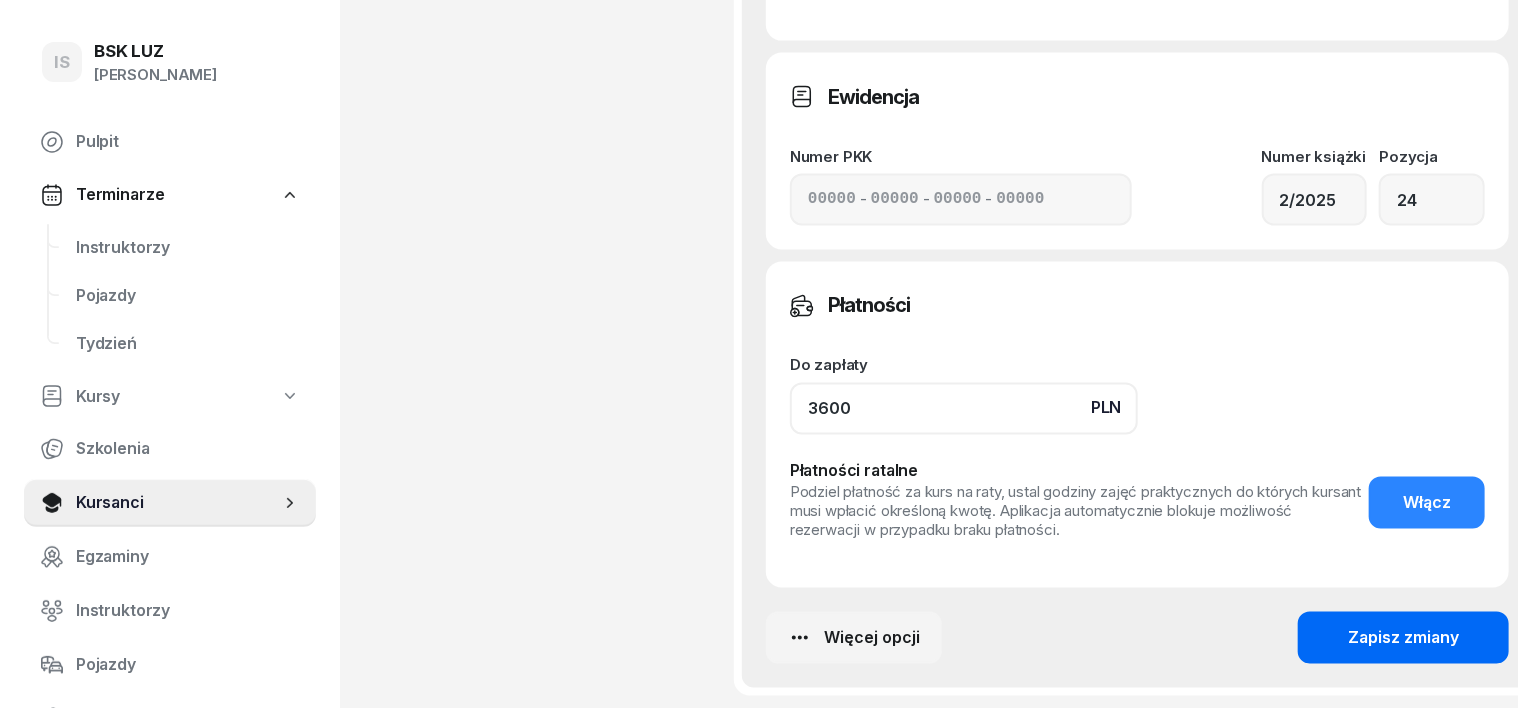type on "3600" 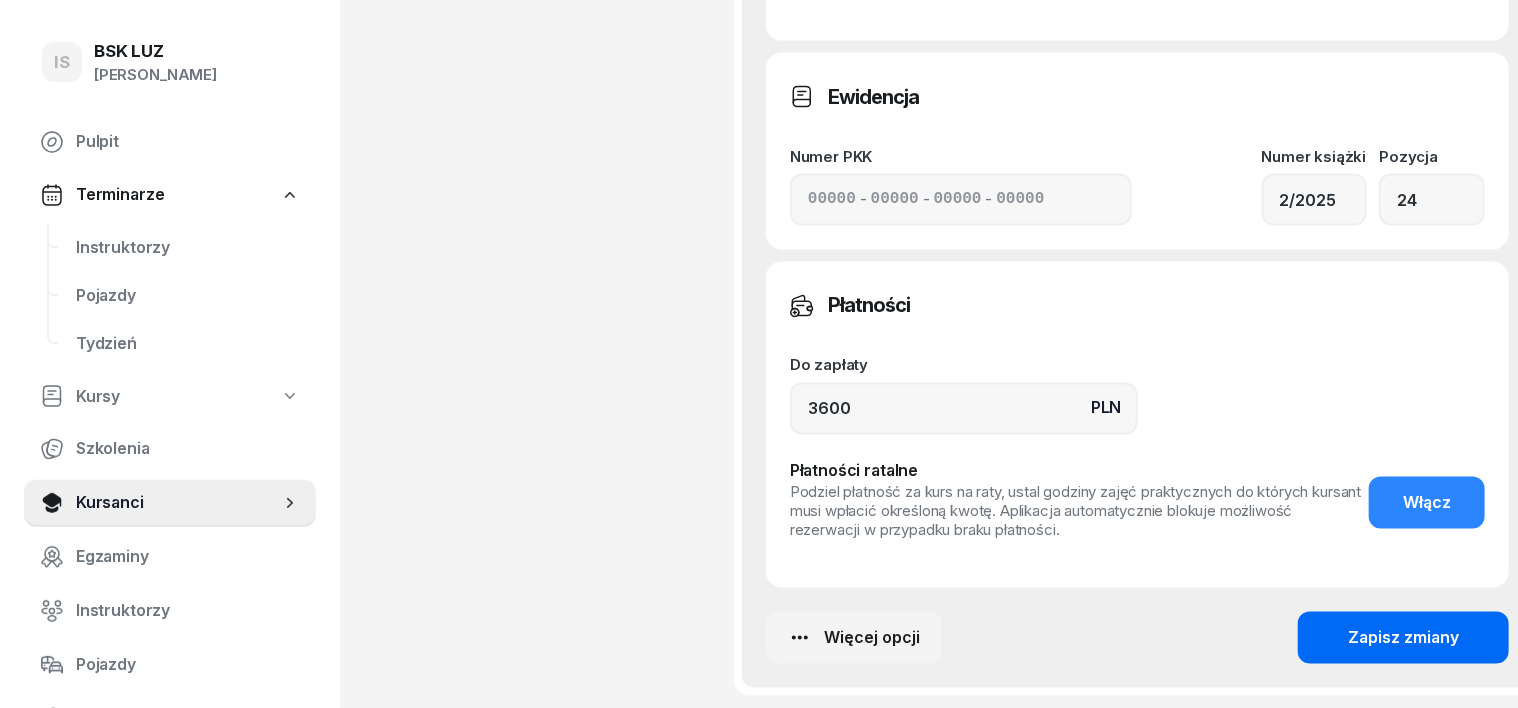 click on "Zapisz zmiany" 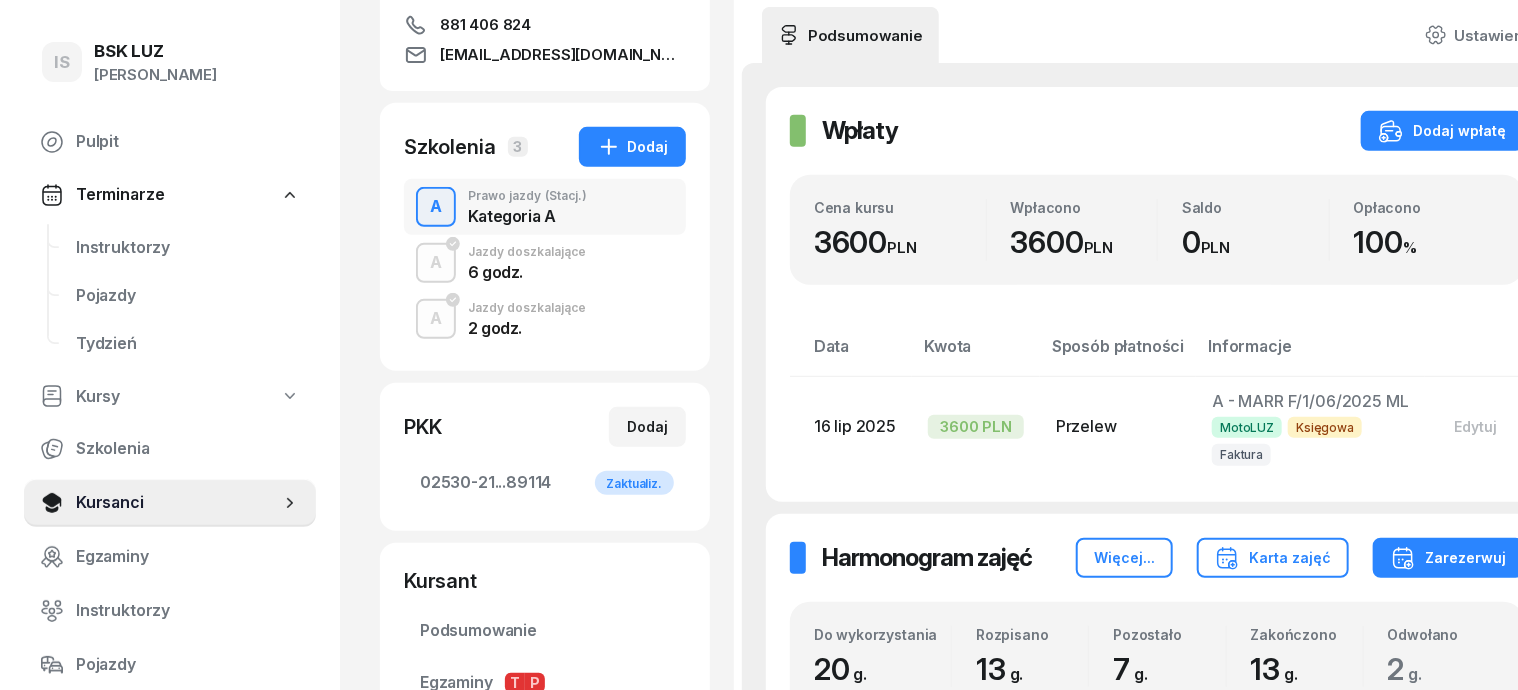 scroll, scrollTop: 0, scrollLeft: 0, axis: both 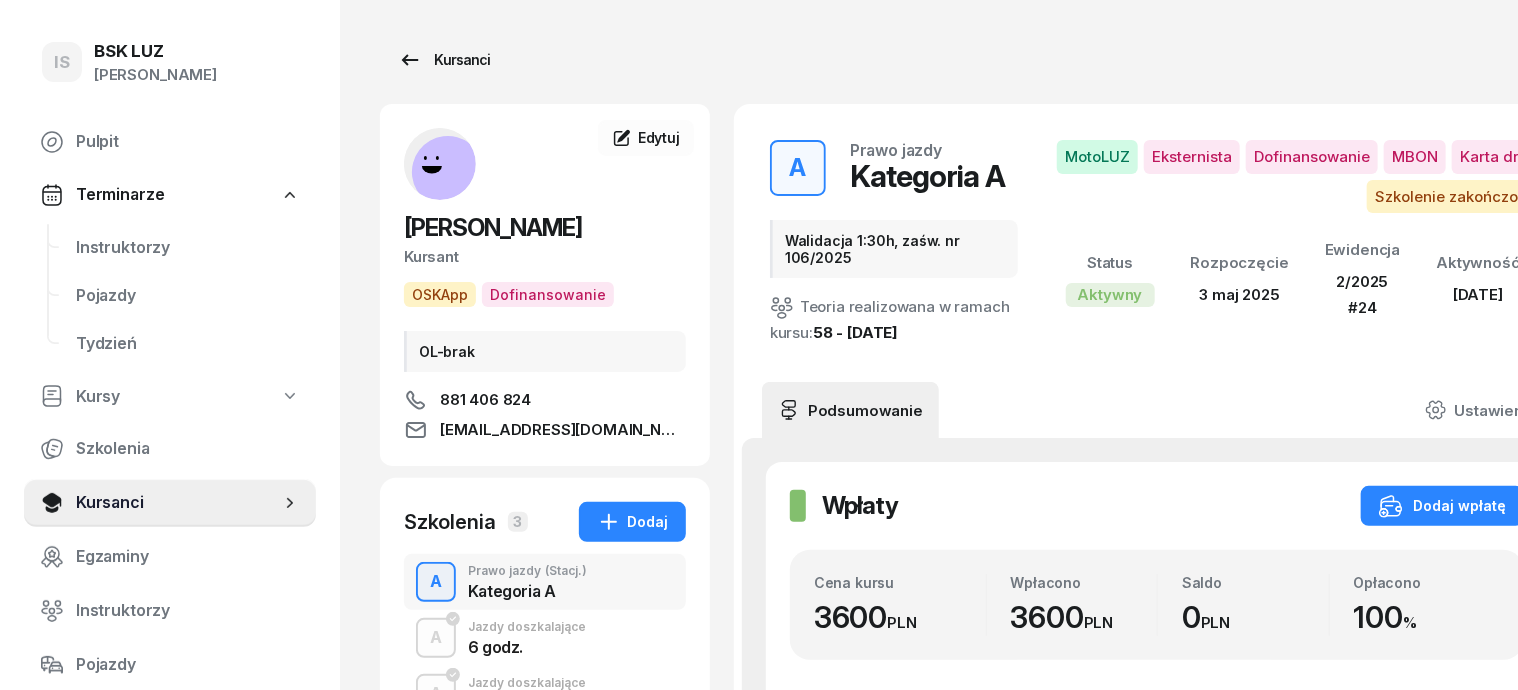 click on "Kursanci" at bounding box center (444, 60) 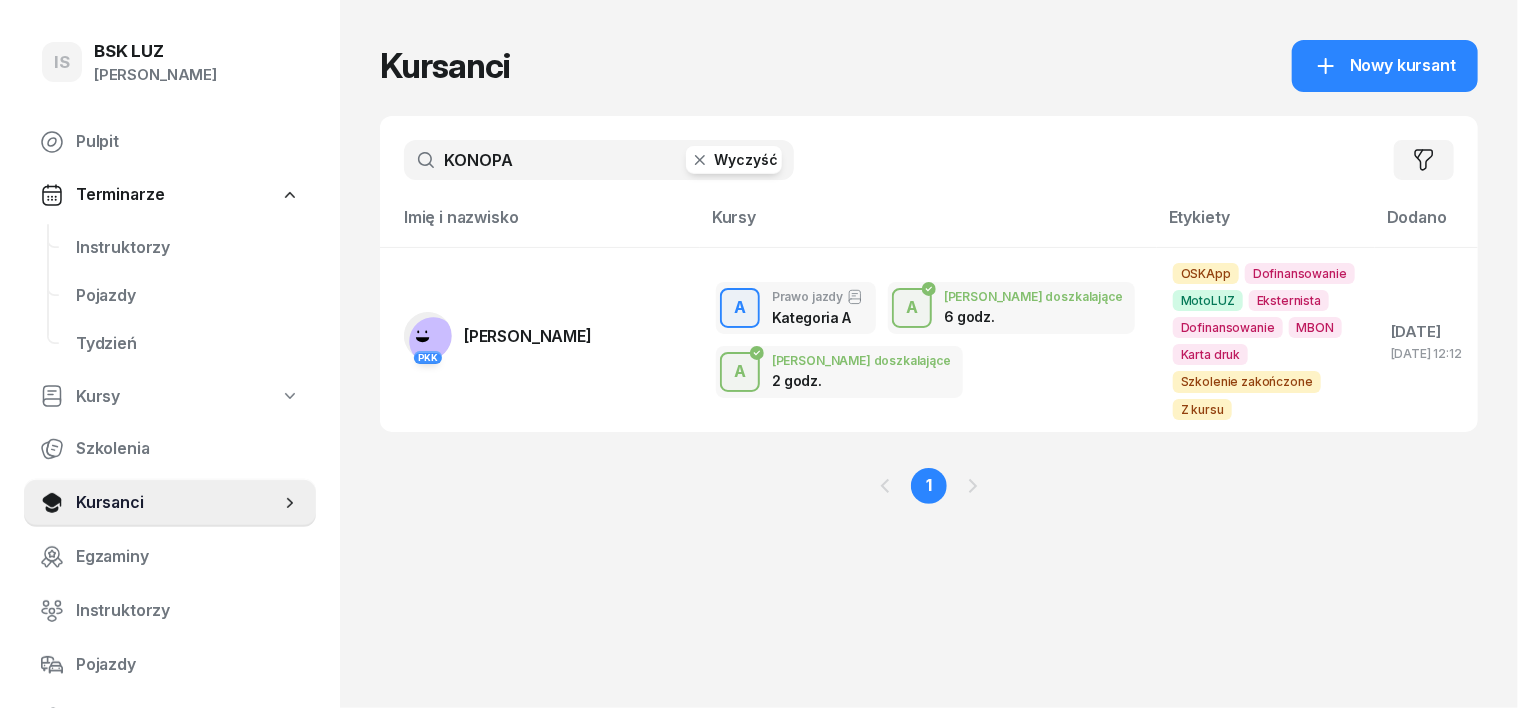 click 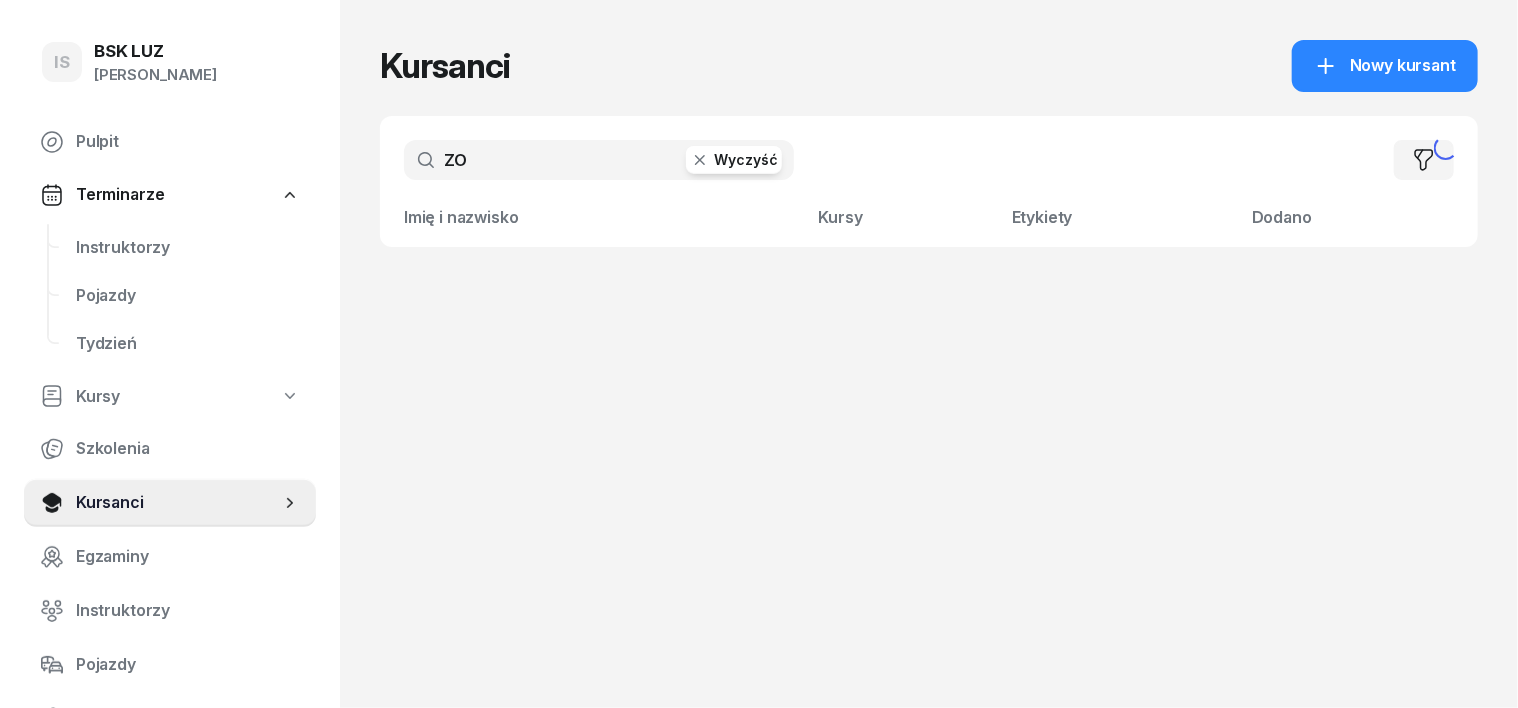 type on "Z" 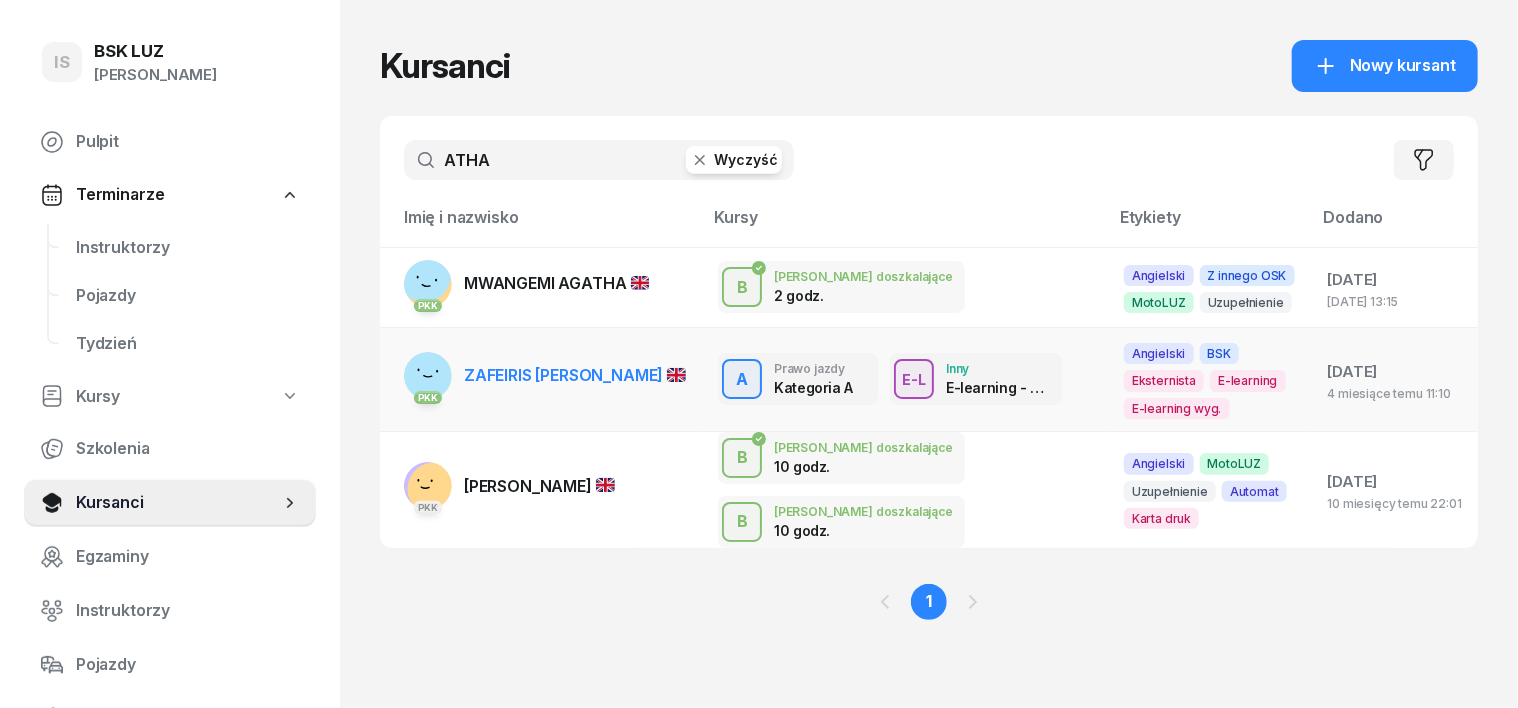 type on "ATHA" 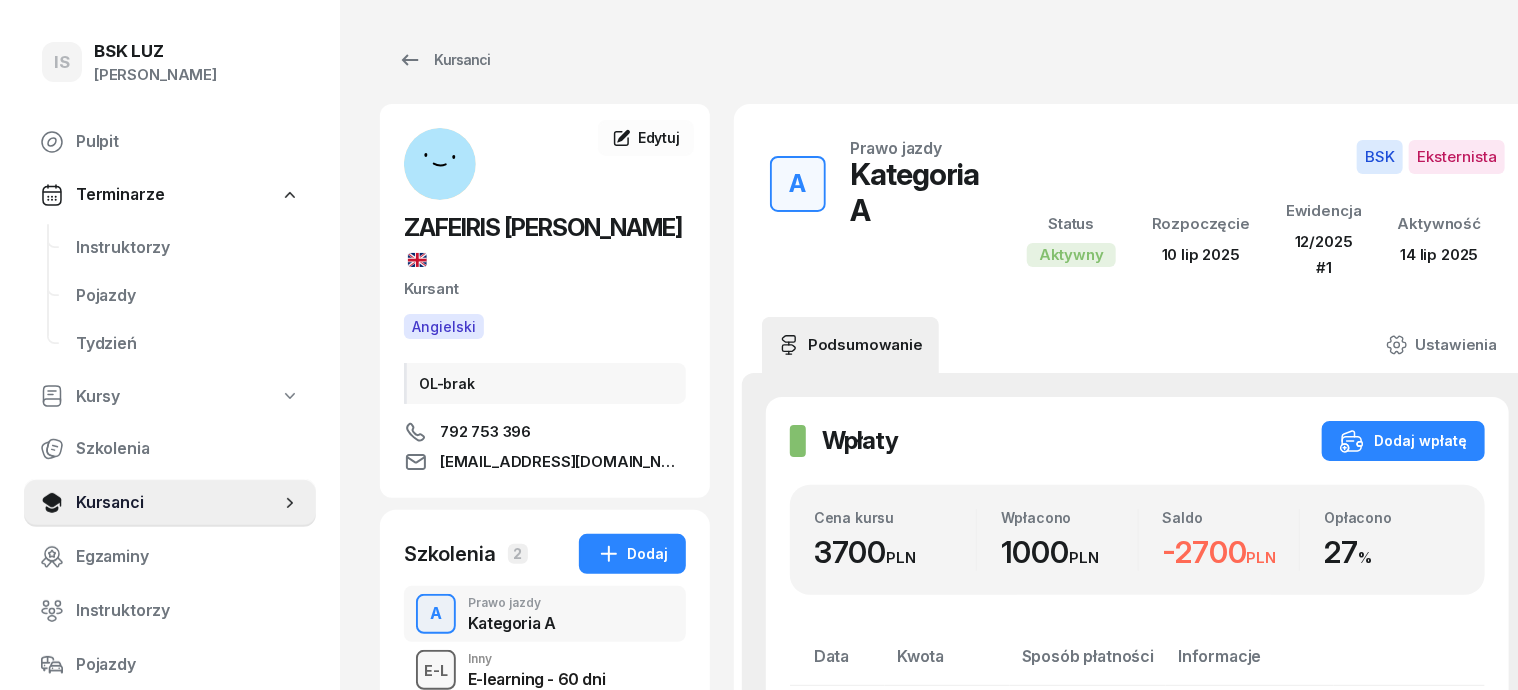 click on "E-L" at bounding box center (436, 670) 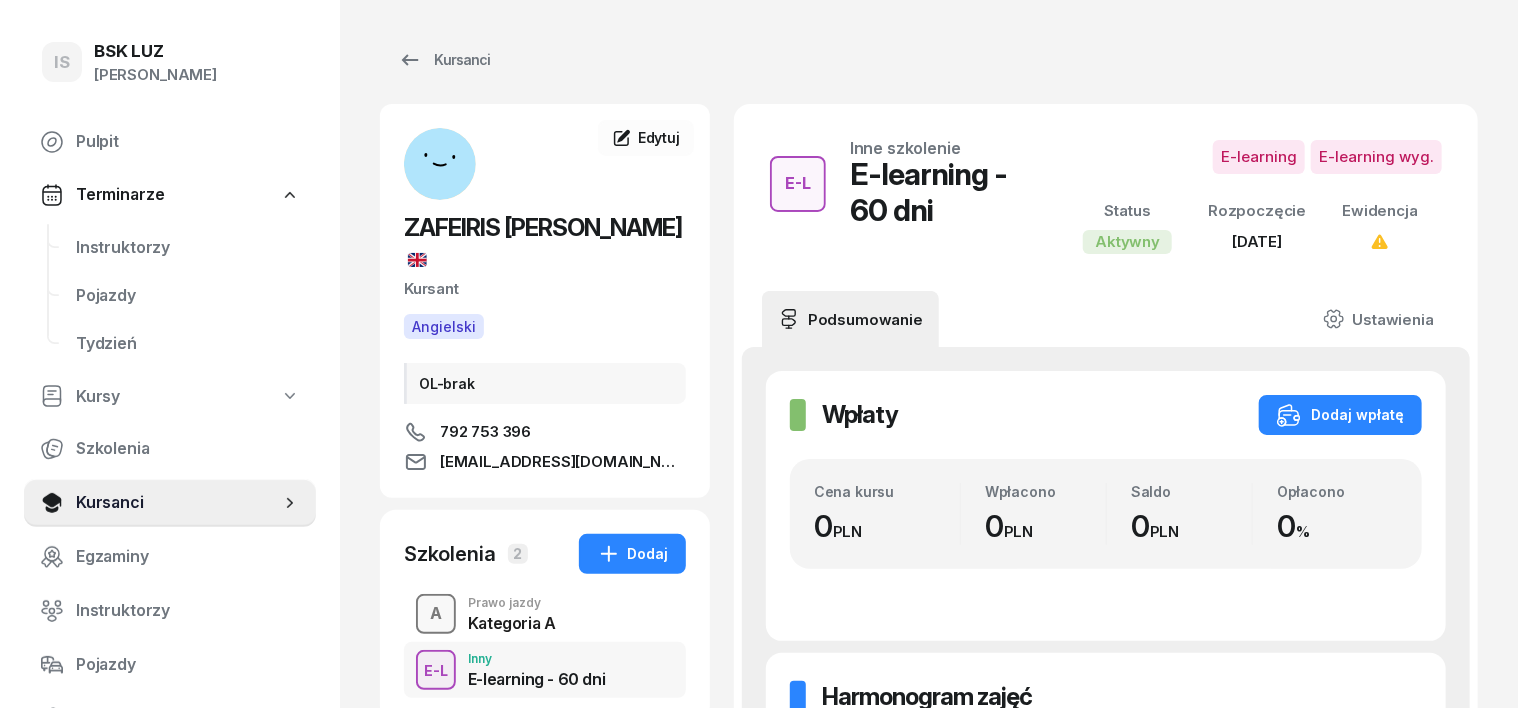 click on "A" at bounding box center (436, 614) 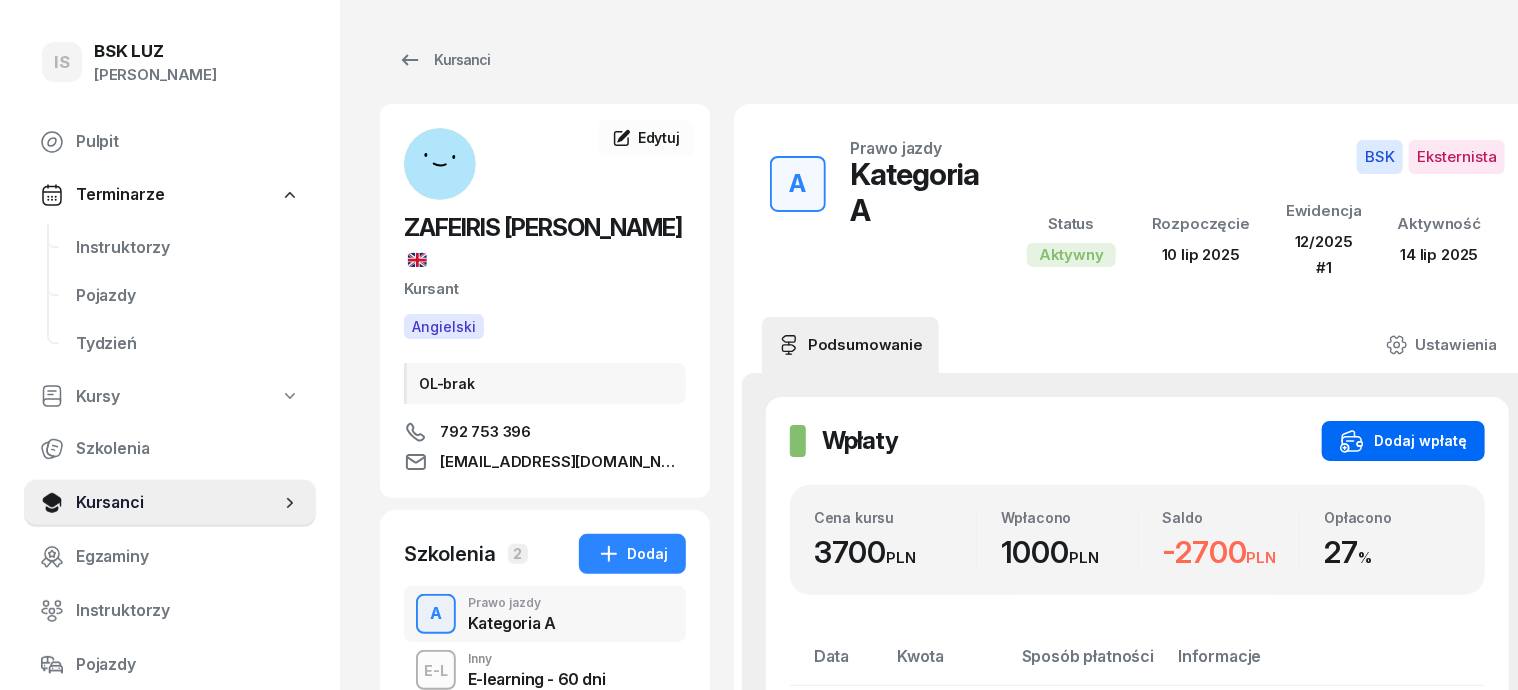 click on "Dodaj wpłatę" at bounding box center [1403, 441] 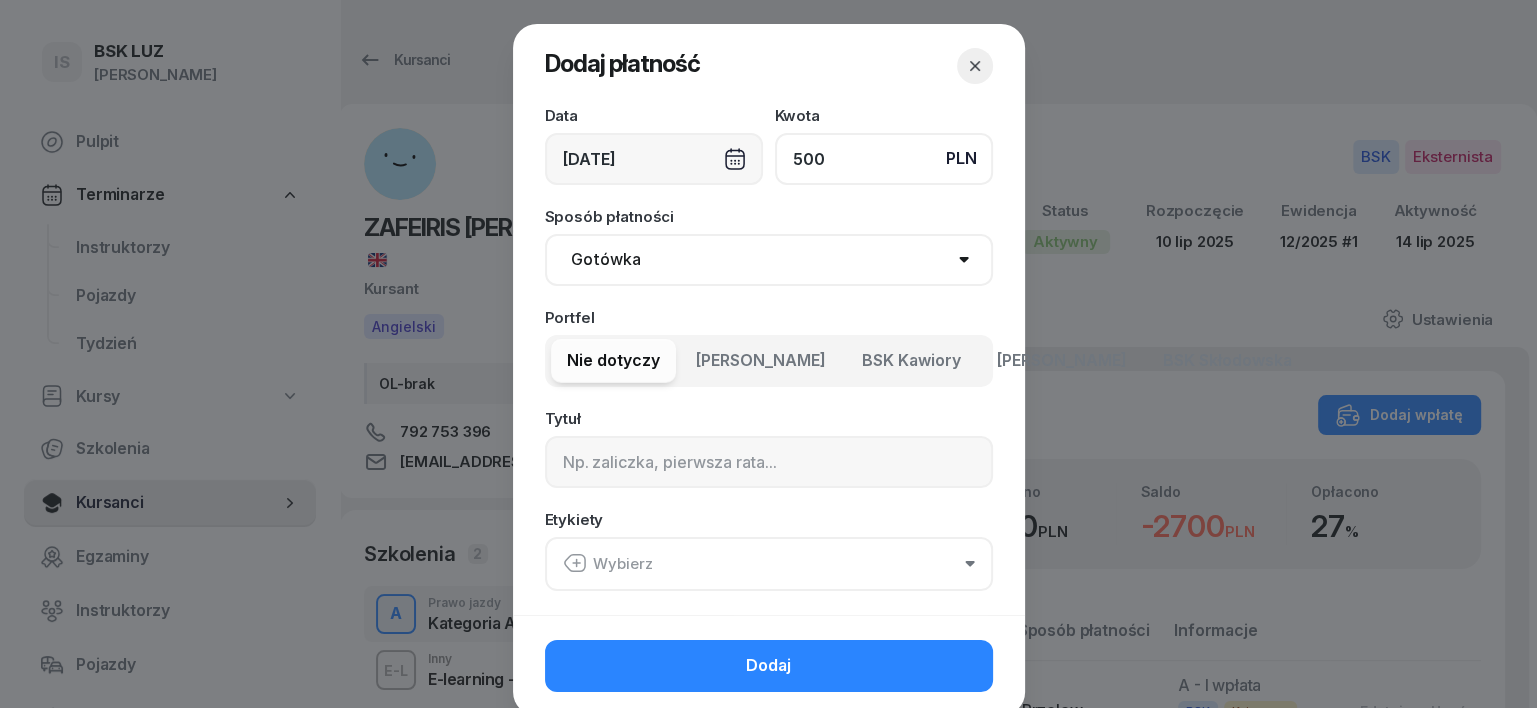 type on "500" 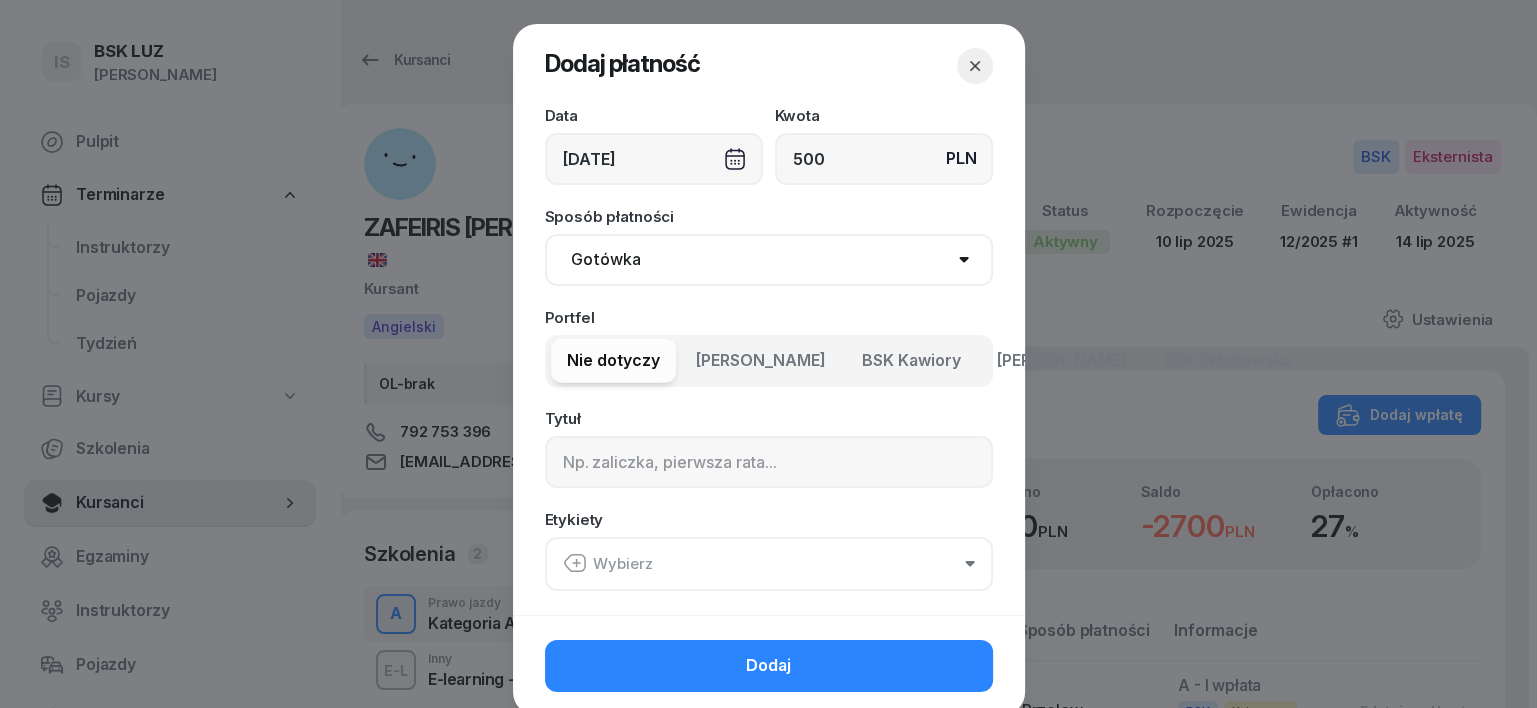 click on "Gotówka Karta Przelew Płatności online BLIK" at bounding box center (769, 260) 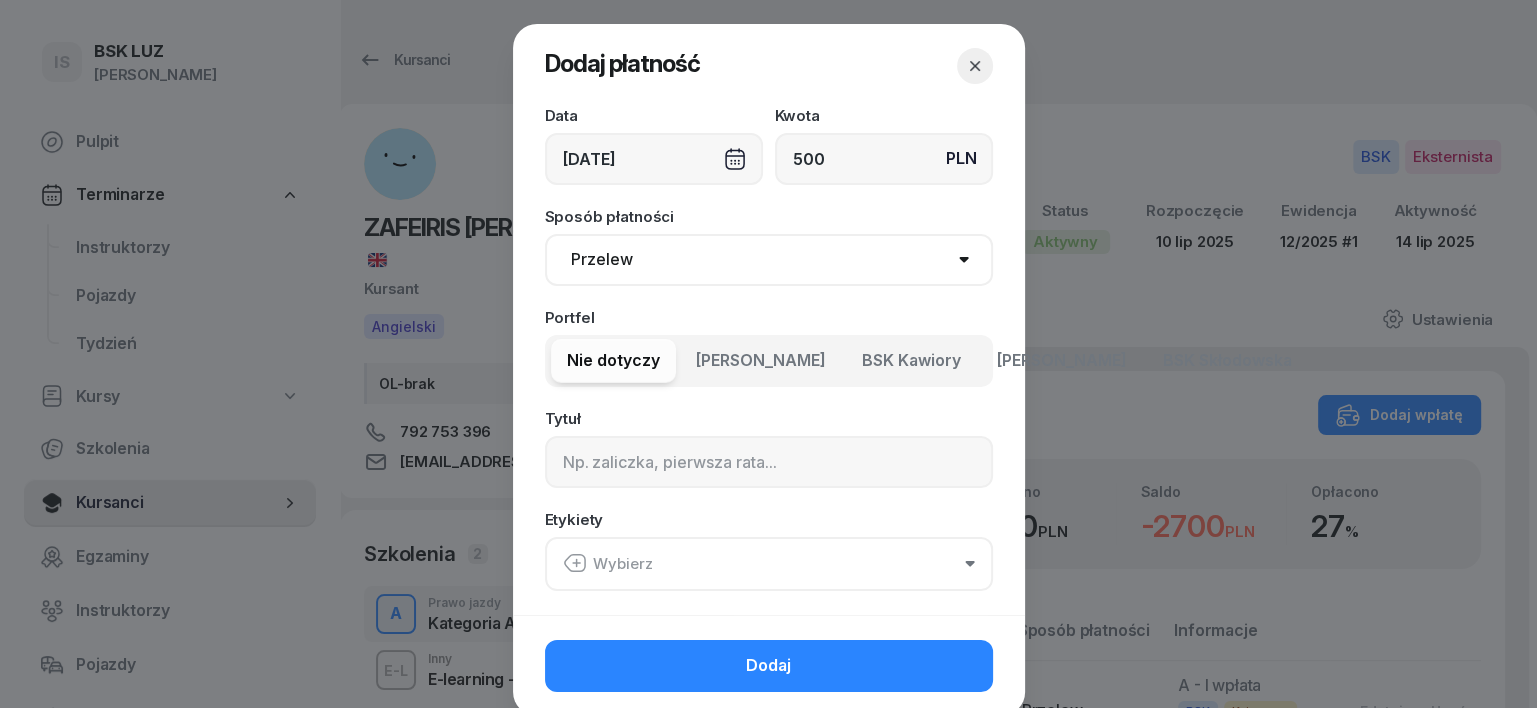 click on "Gotówka Karta Przelew Płatności online BLIK" at bounding box center [769, 260] 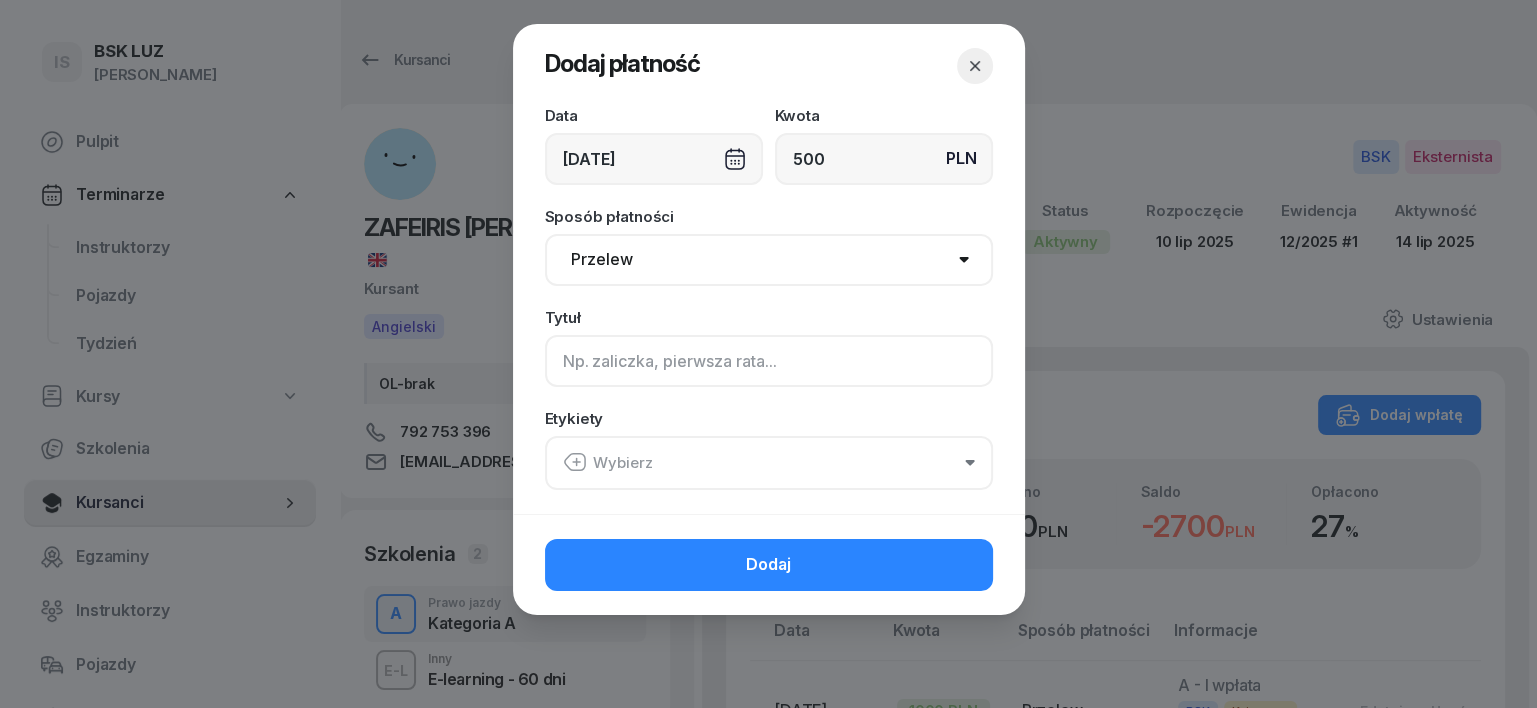click 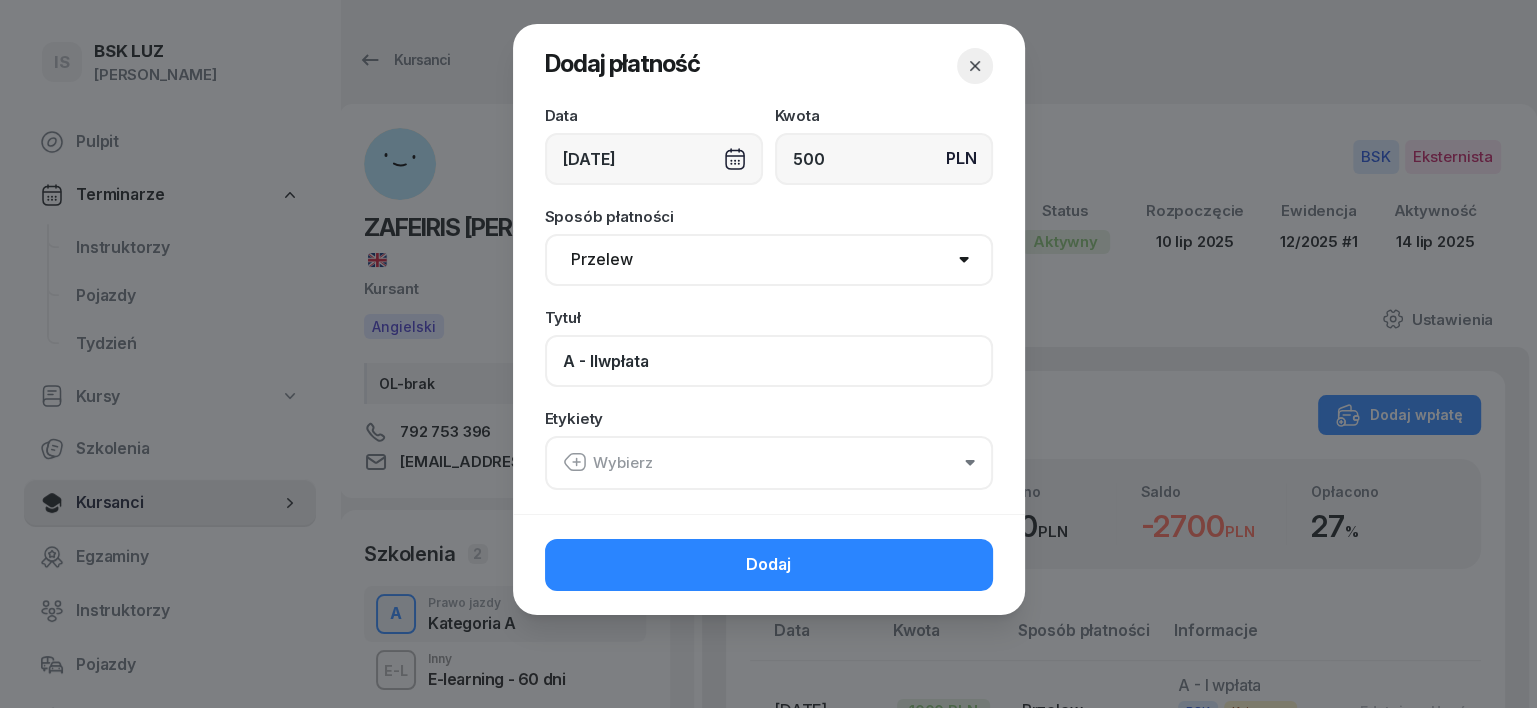 type on "A - IIwpłata" 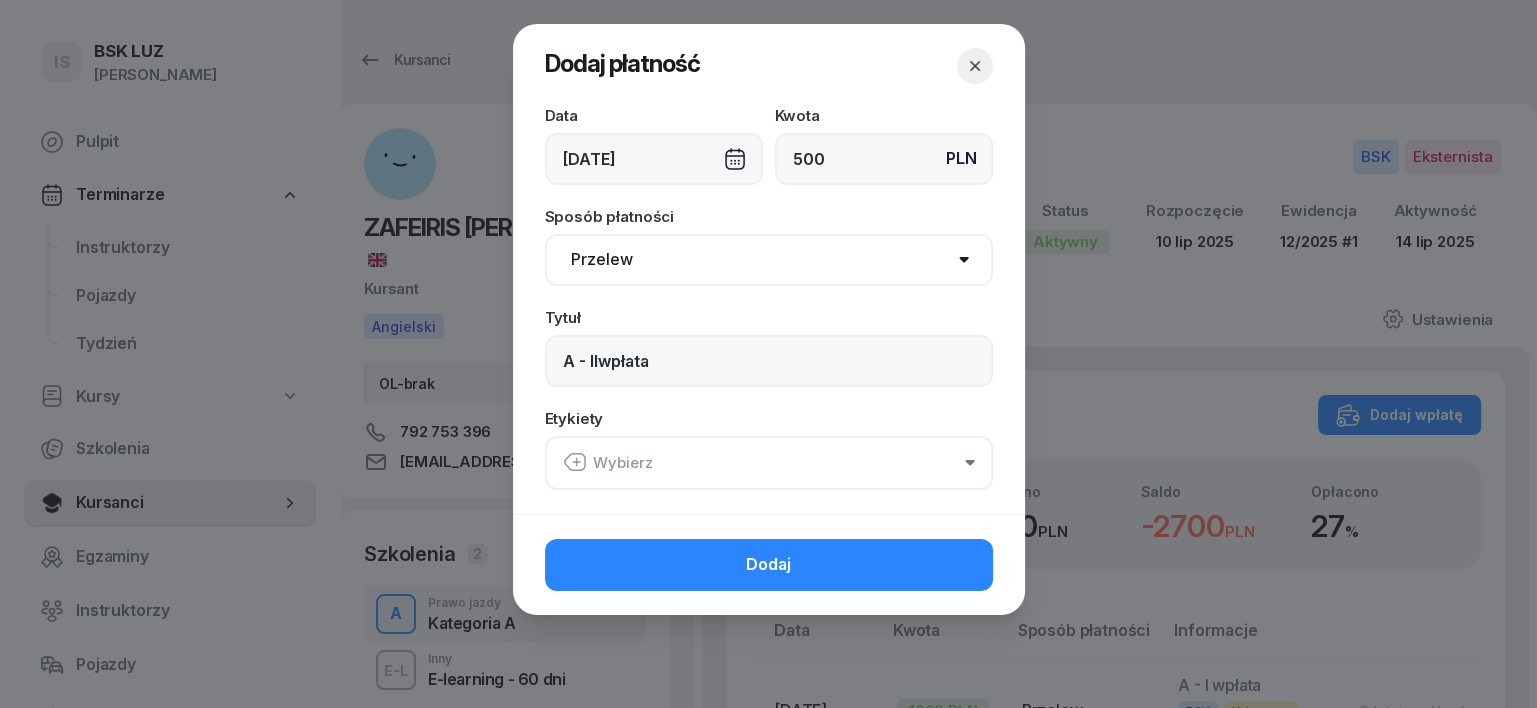 click 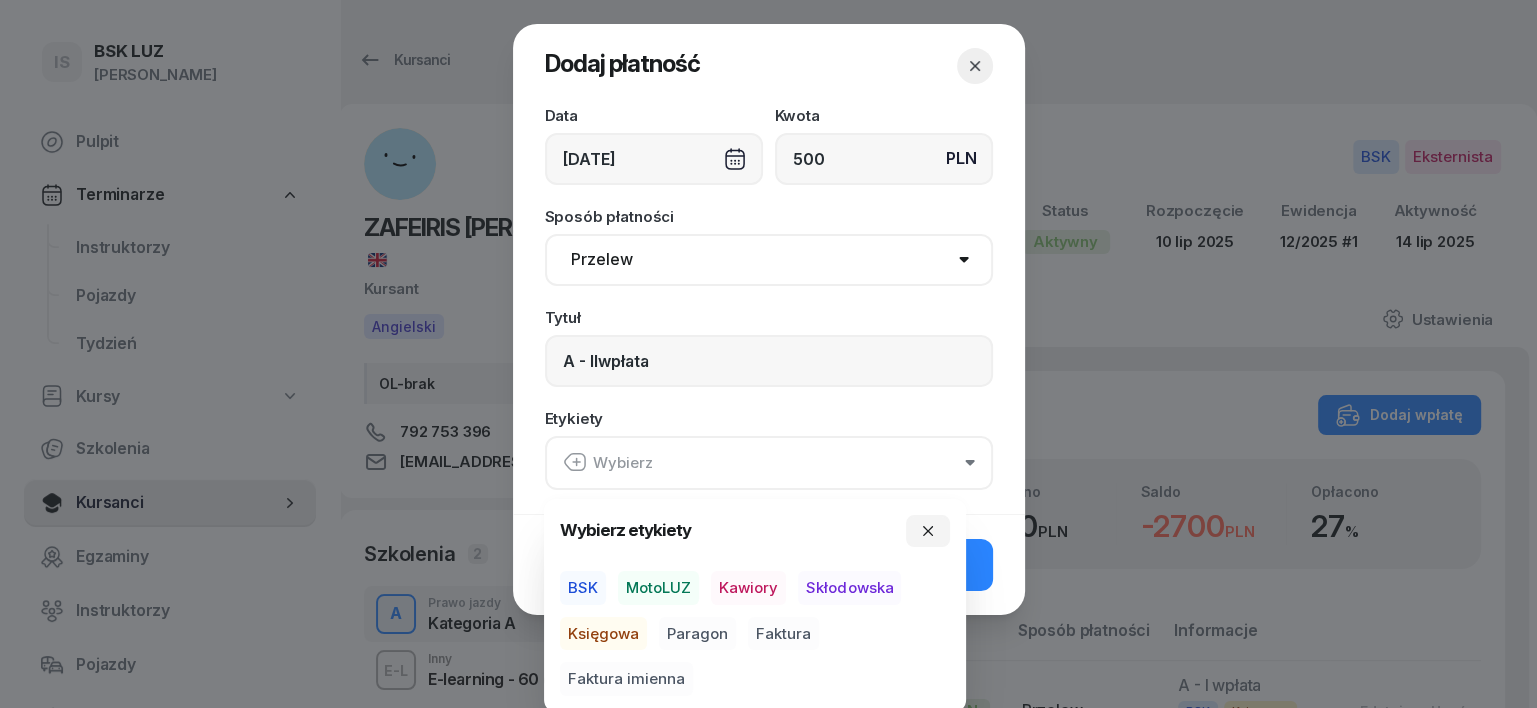 click on "BSK" at bounding box center (583, 588) 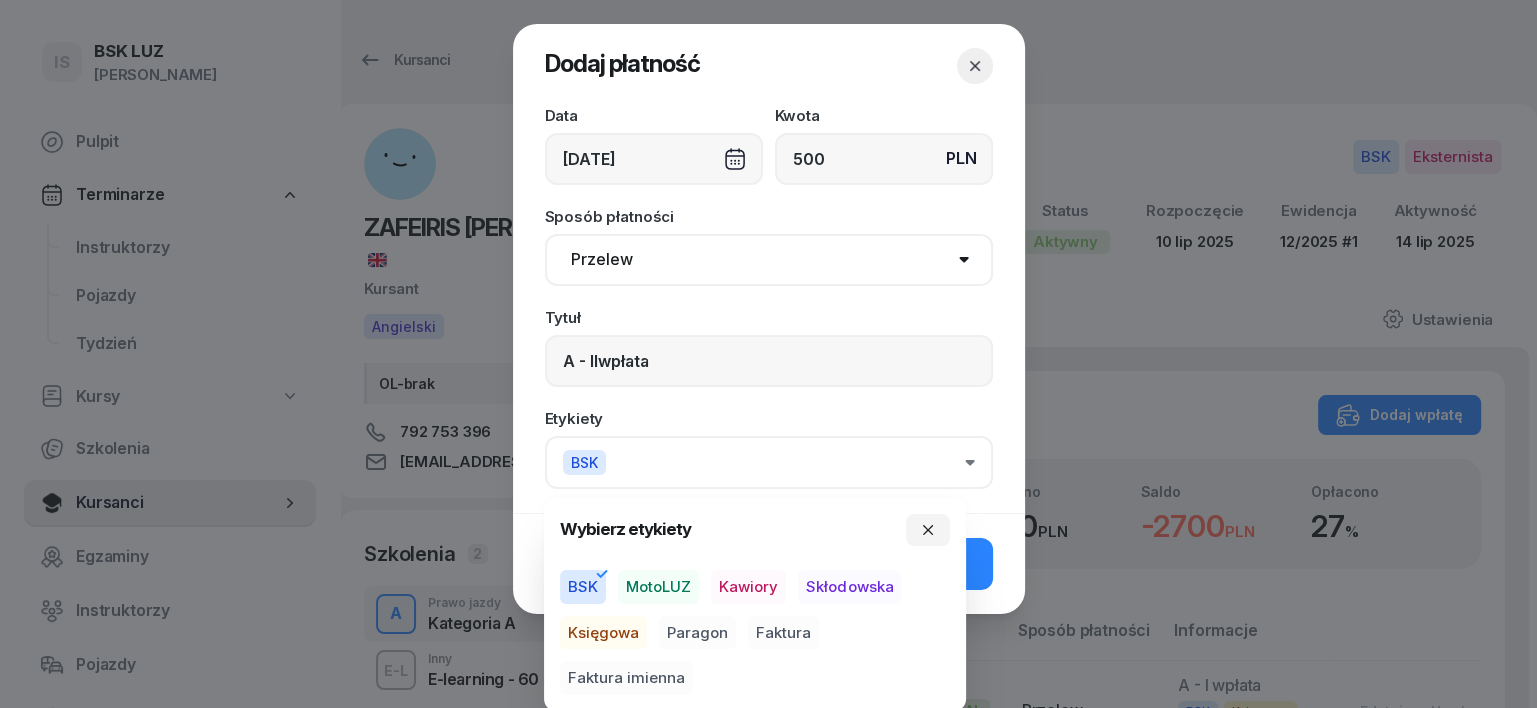 click on "Księgowa" at bounding box center (603, 633) 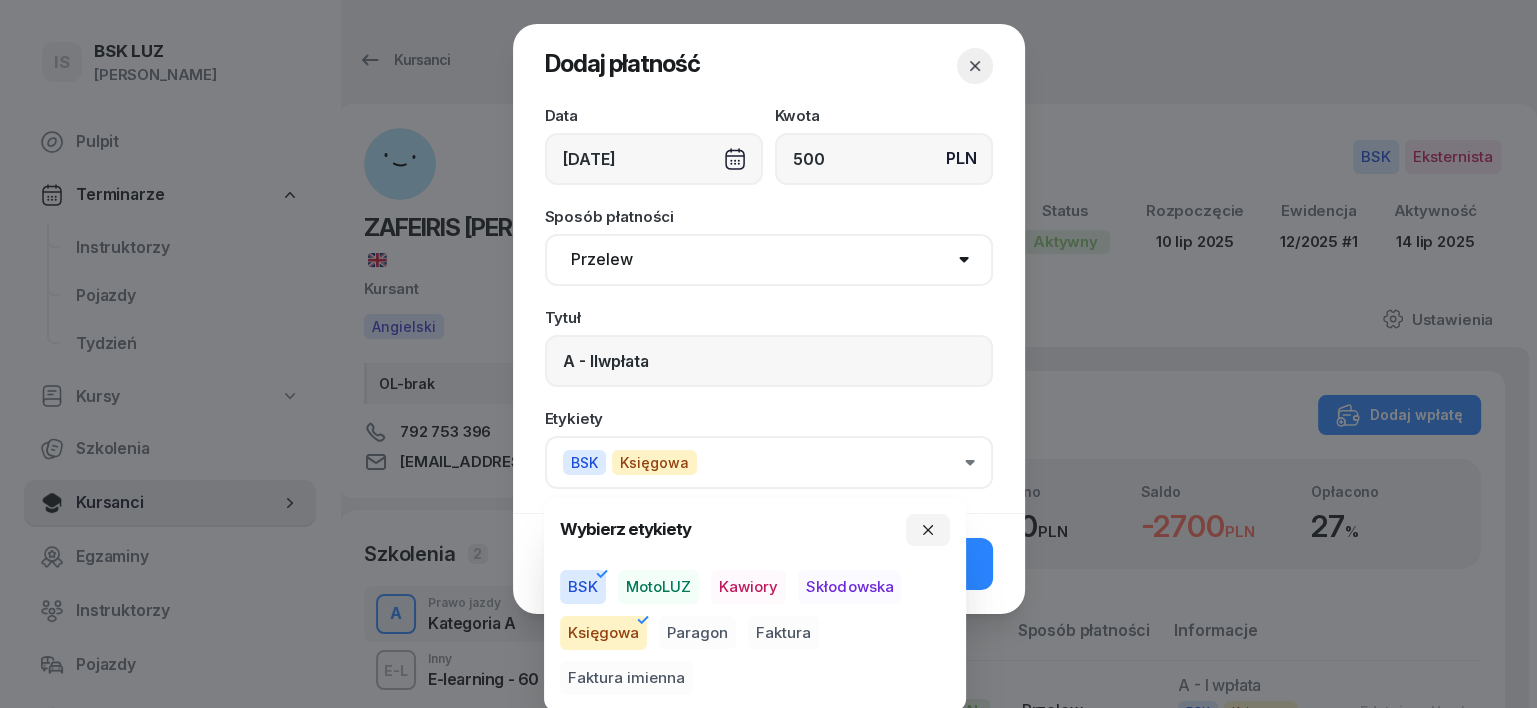 click on "Paragon" at bounding box center [697, 633] 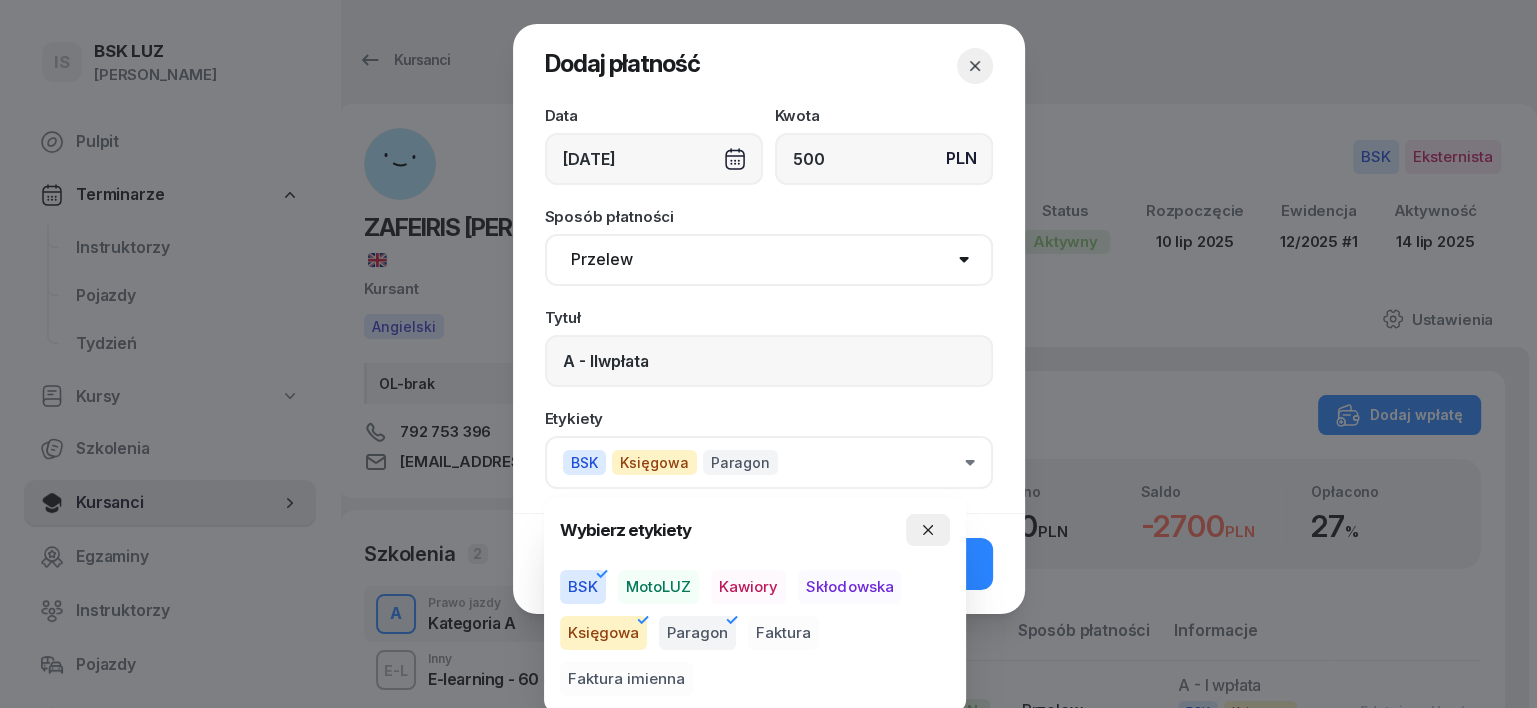 click 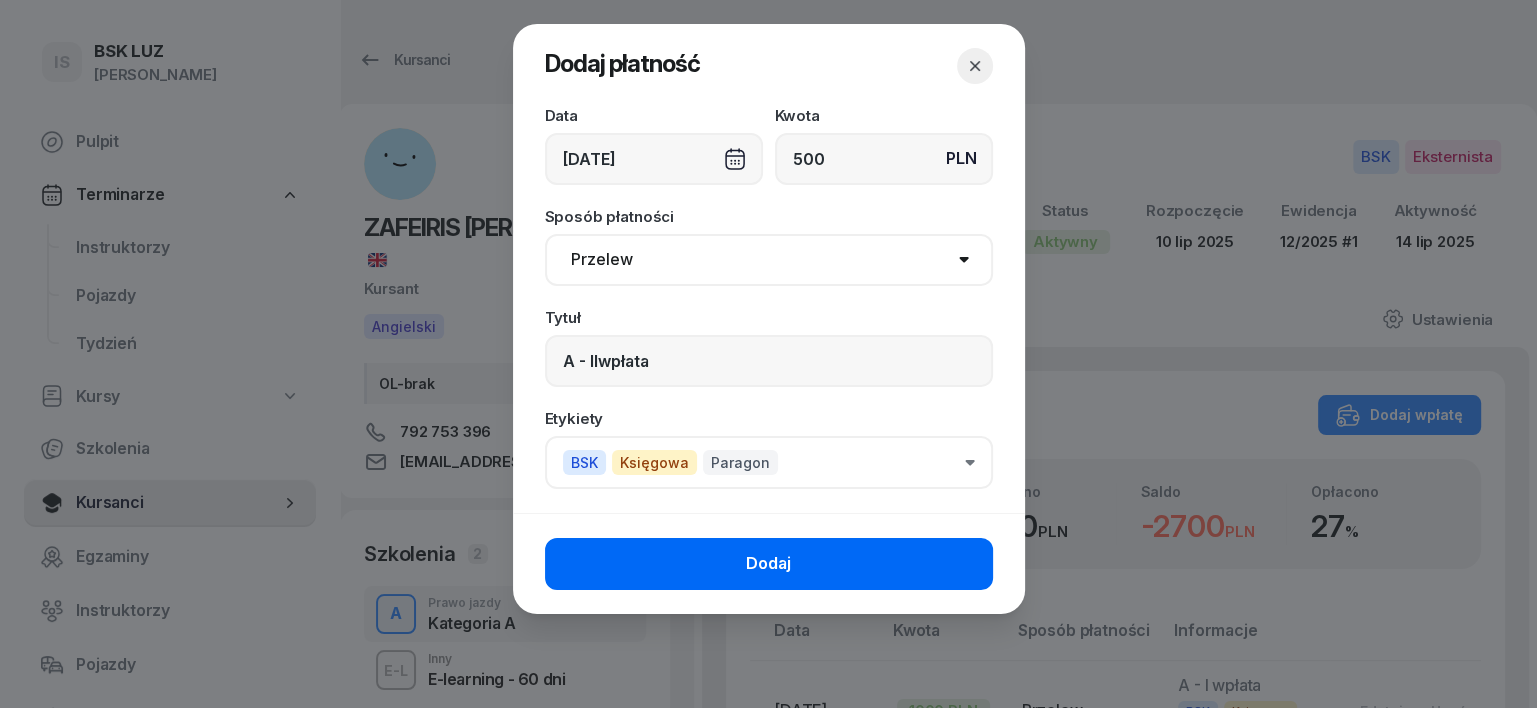 click on "Dodaj" 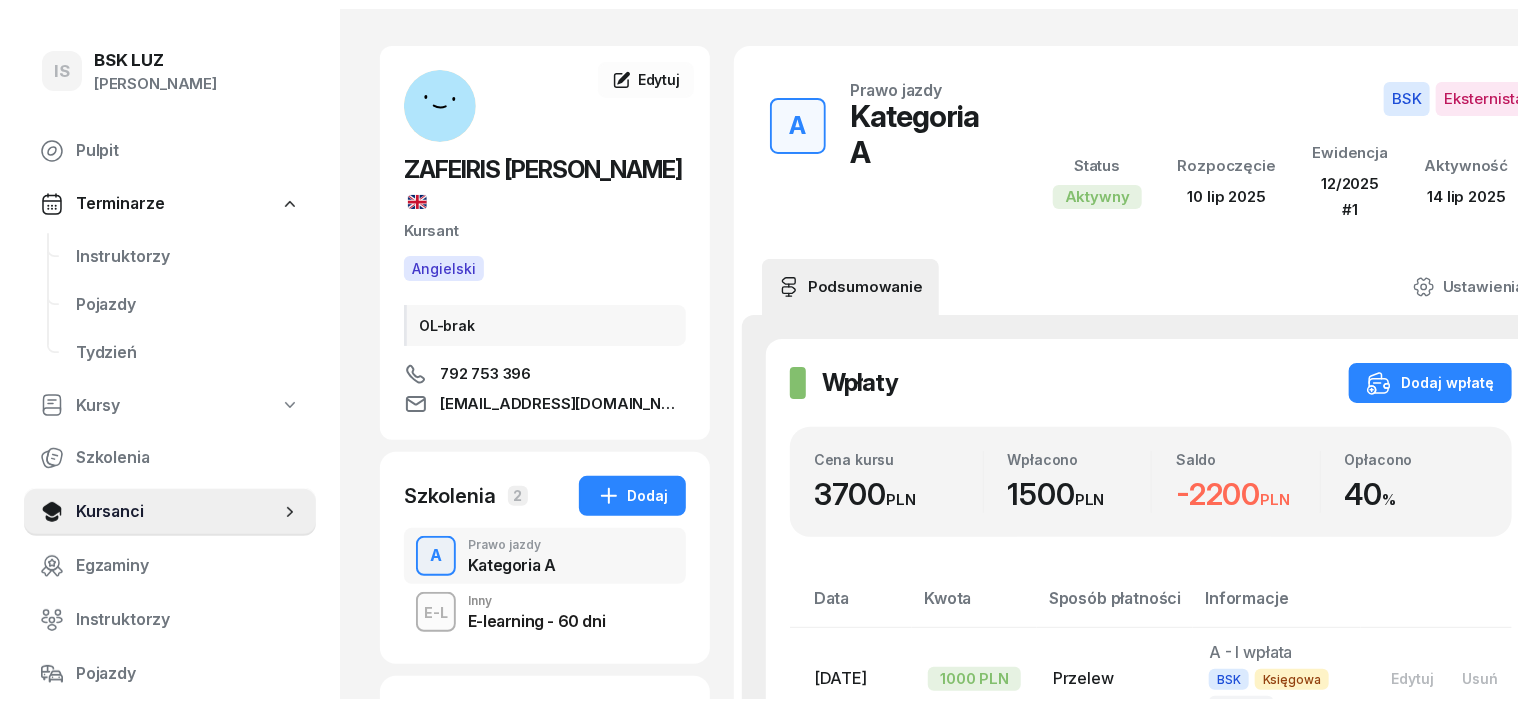 scroll, scrollTop: 0, scrollLeft: 0, axis: both 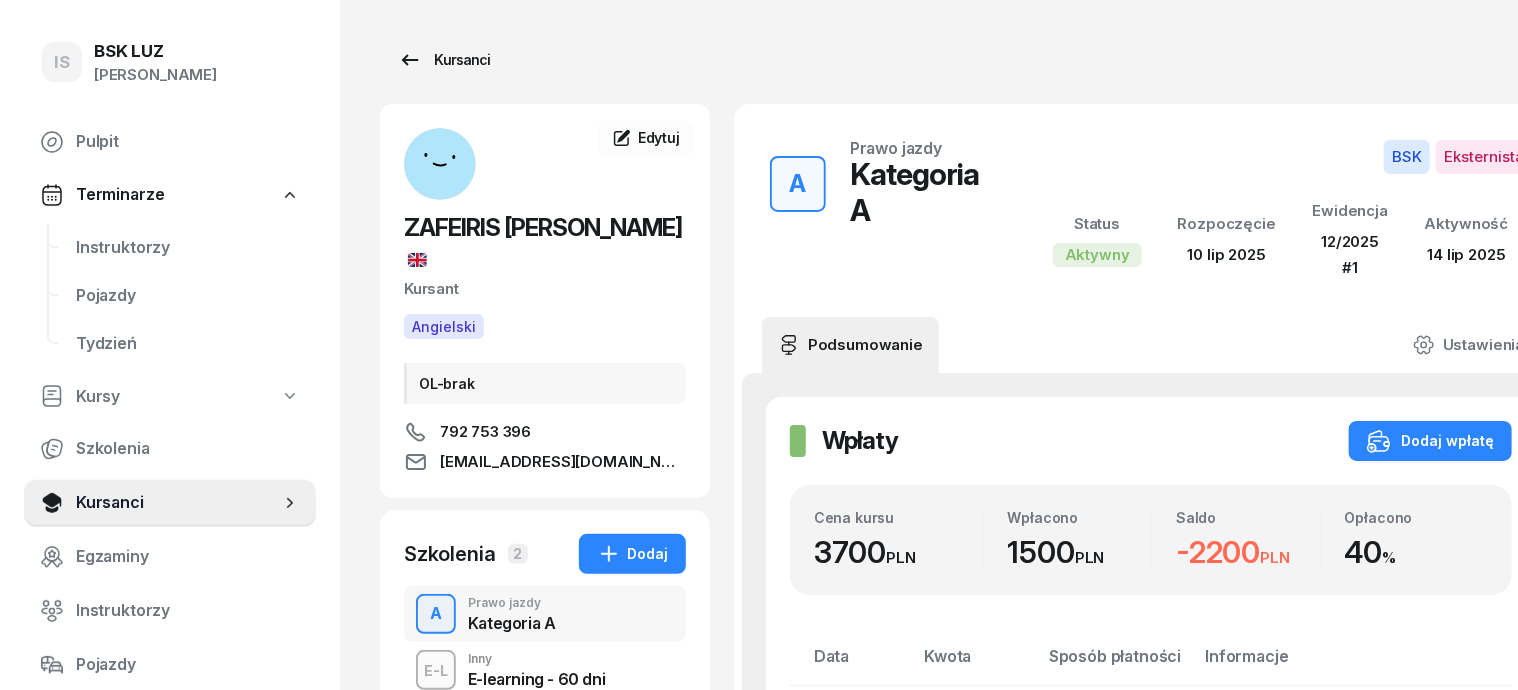 click on "Kursanci" at bounding box center [444, 60] 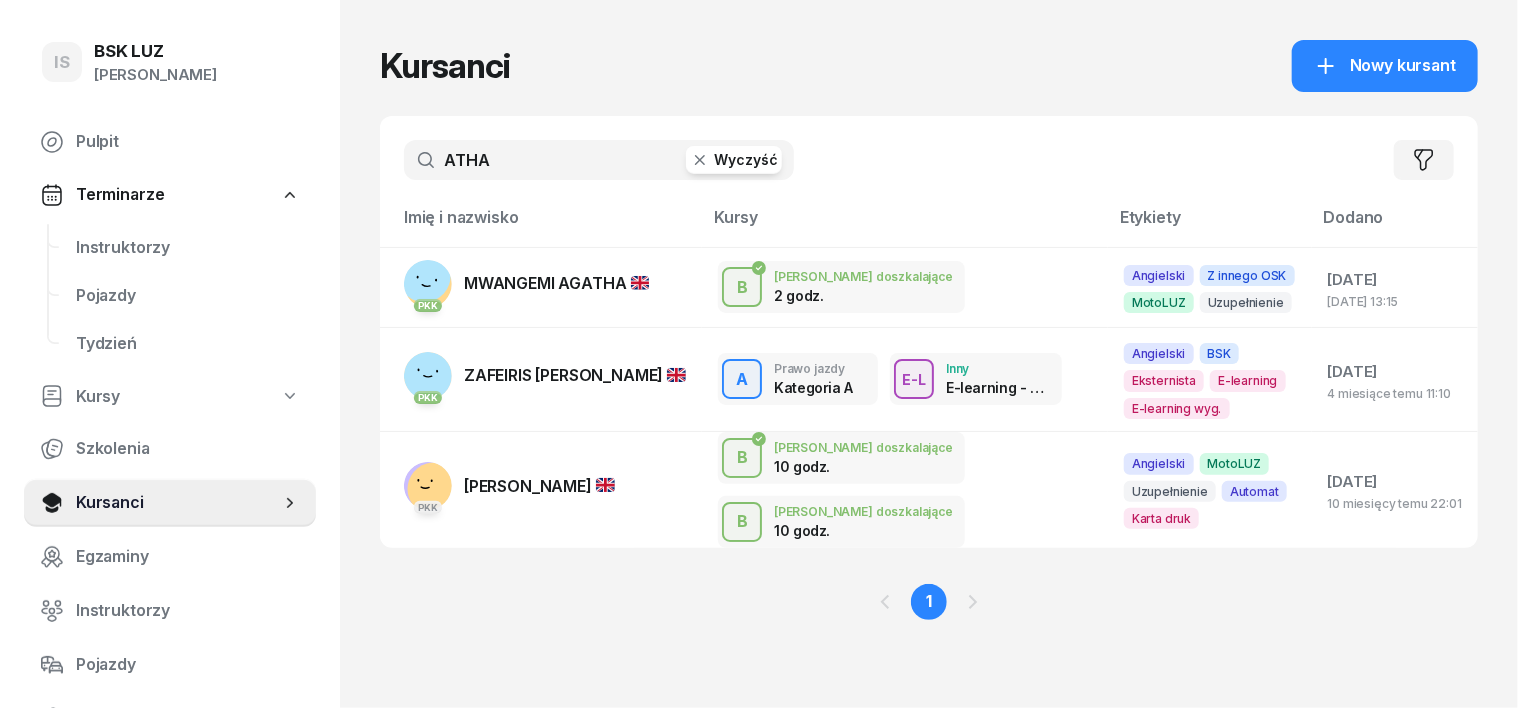 click 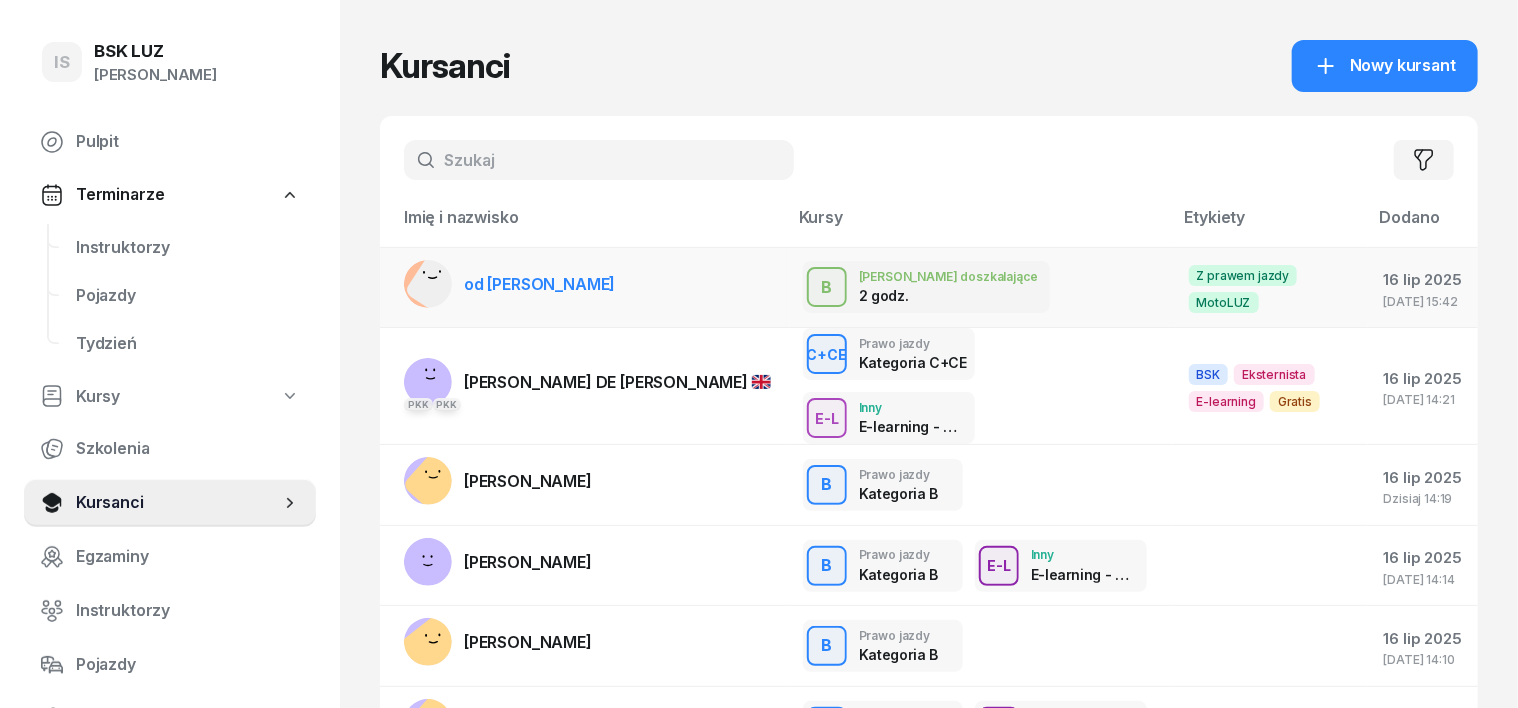 click 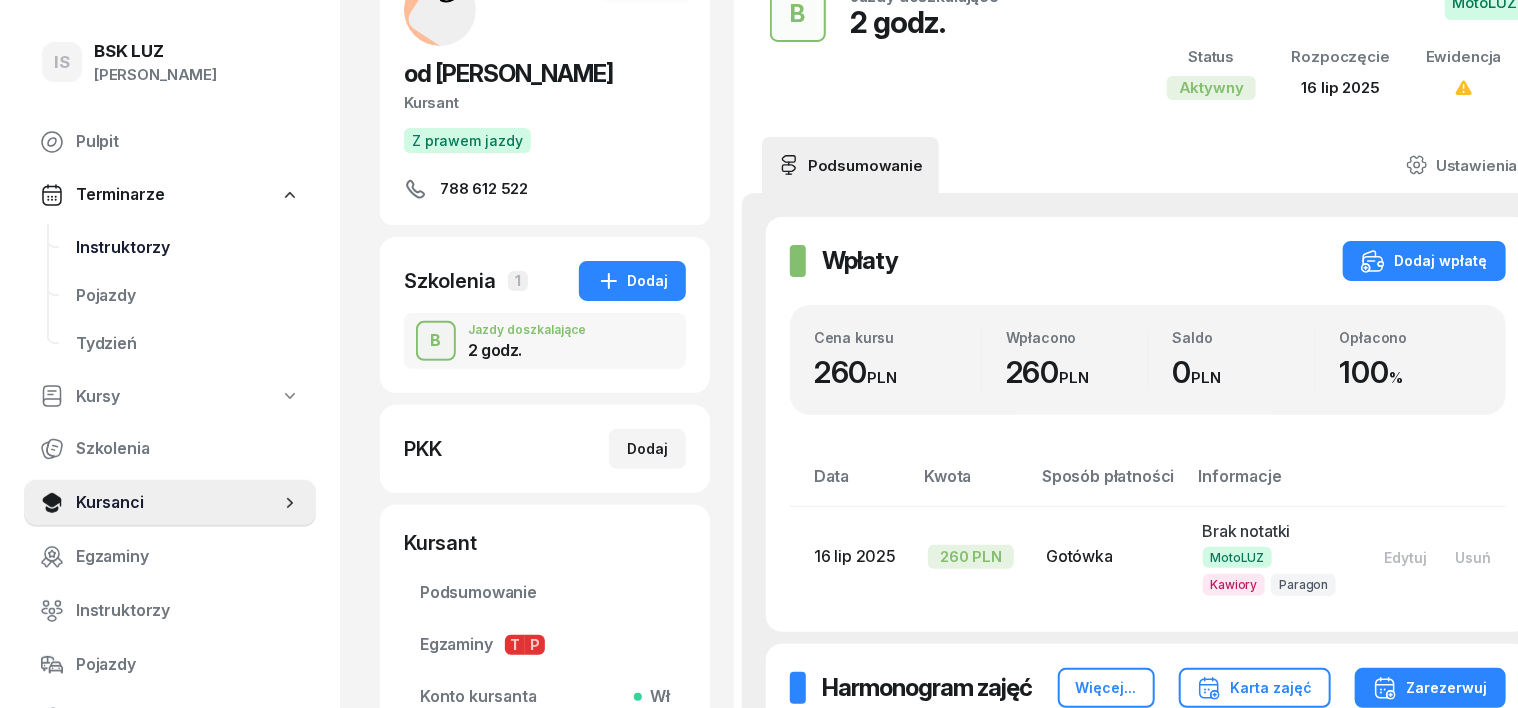 scroll, scrollTop: 0, scrollLeft: 0, axis: both 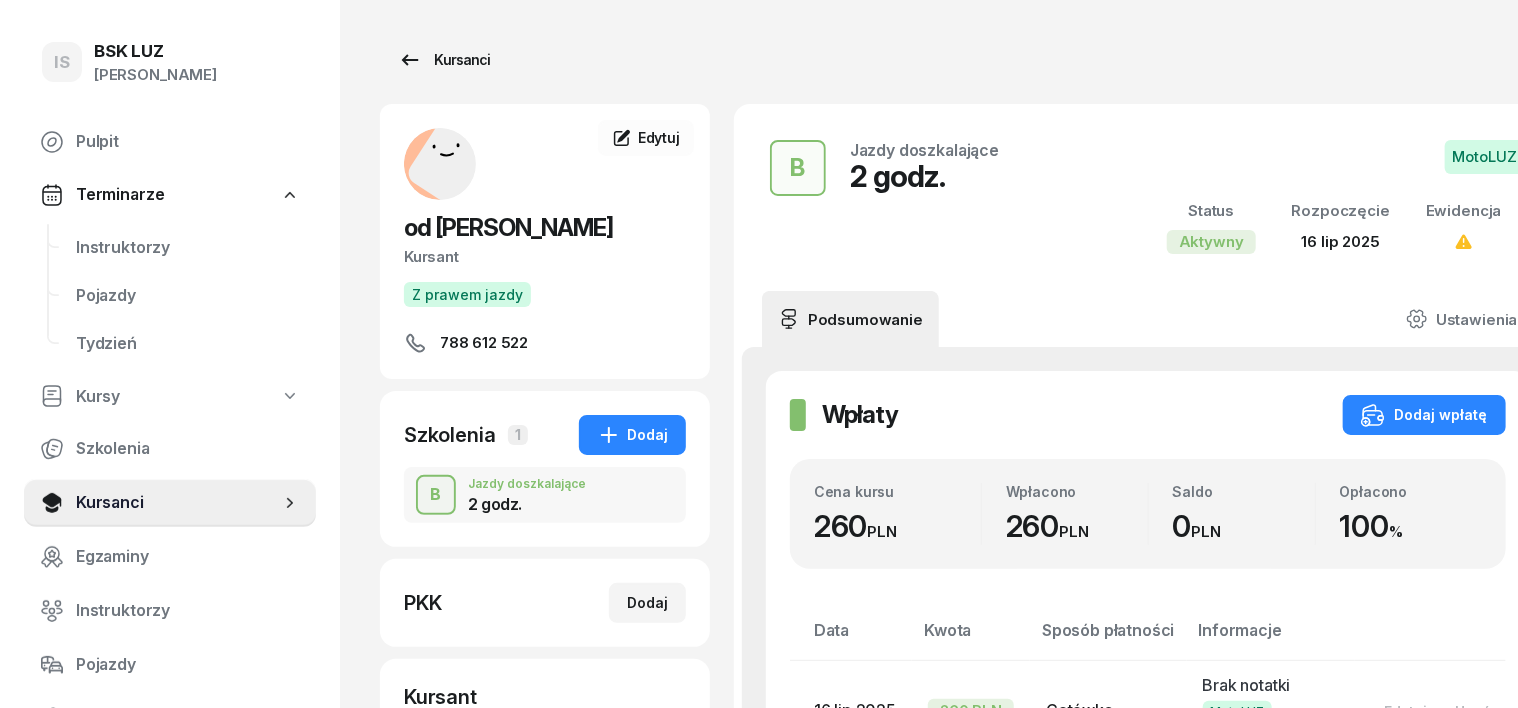 click on "Kursanci" at bounding box center (444, 60) 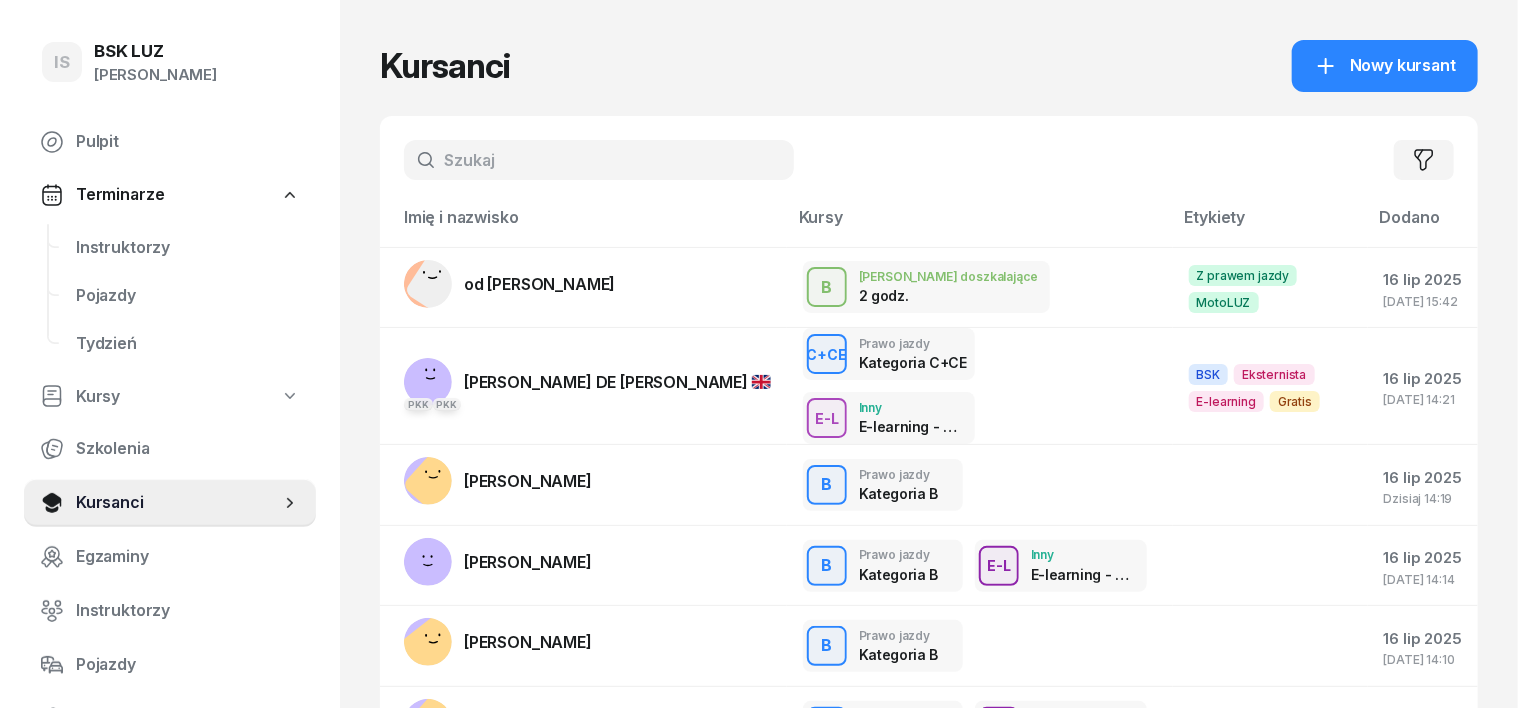 click at bounding box center [599, 160] 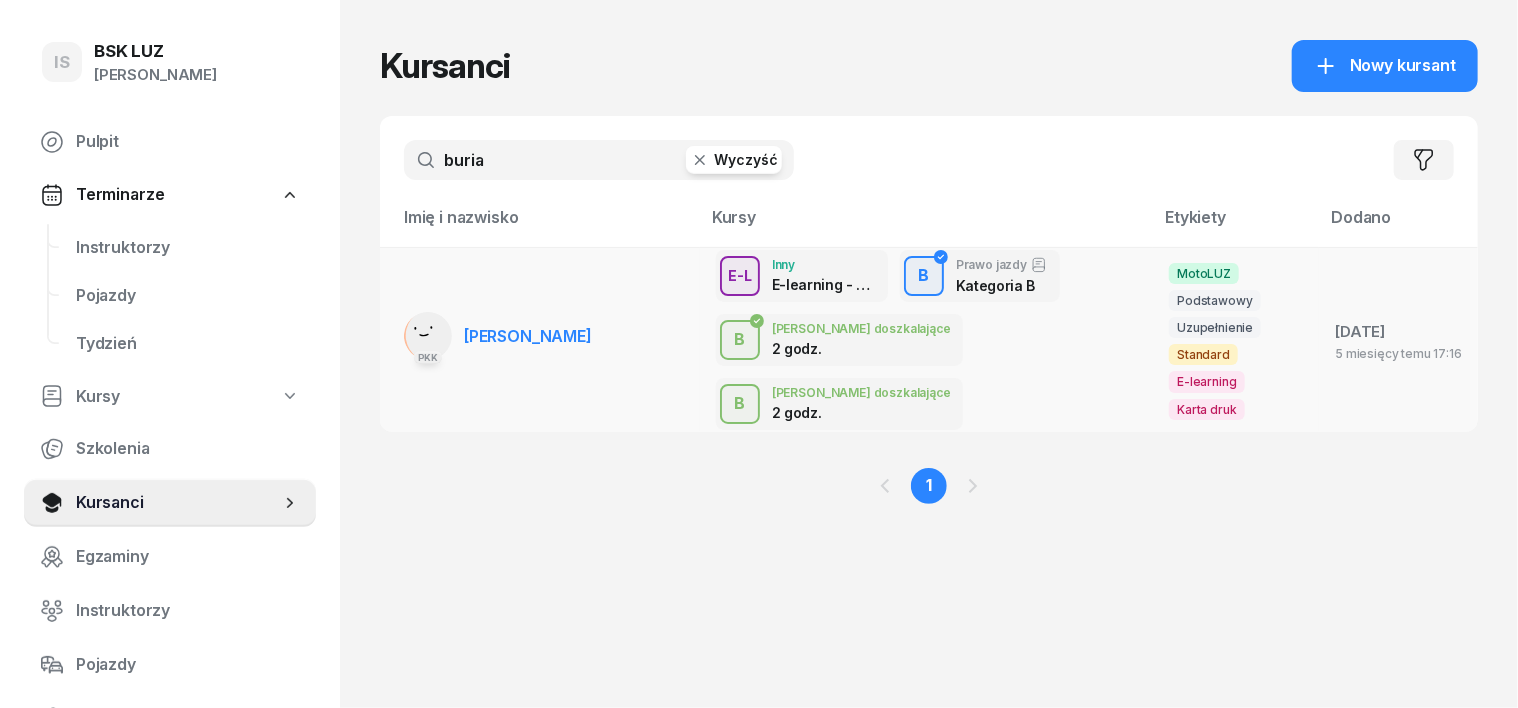 type on "buria" 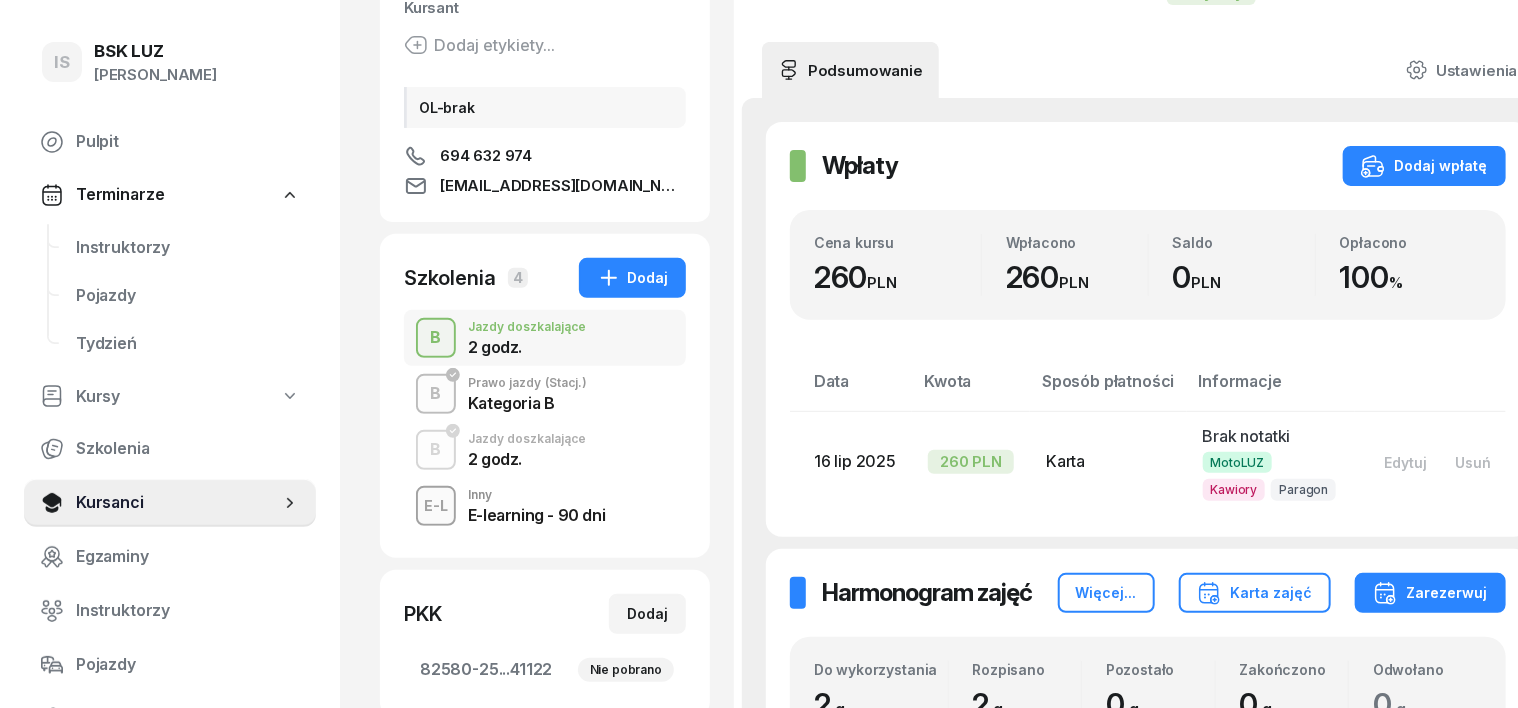 scroll, scrollTop: 250, scrollLeft: 0, axis: vertical 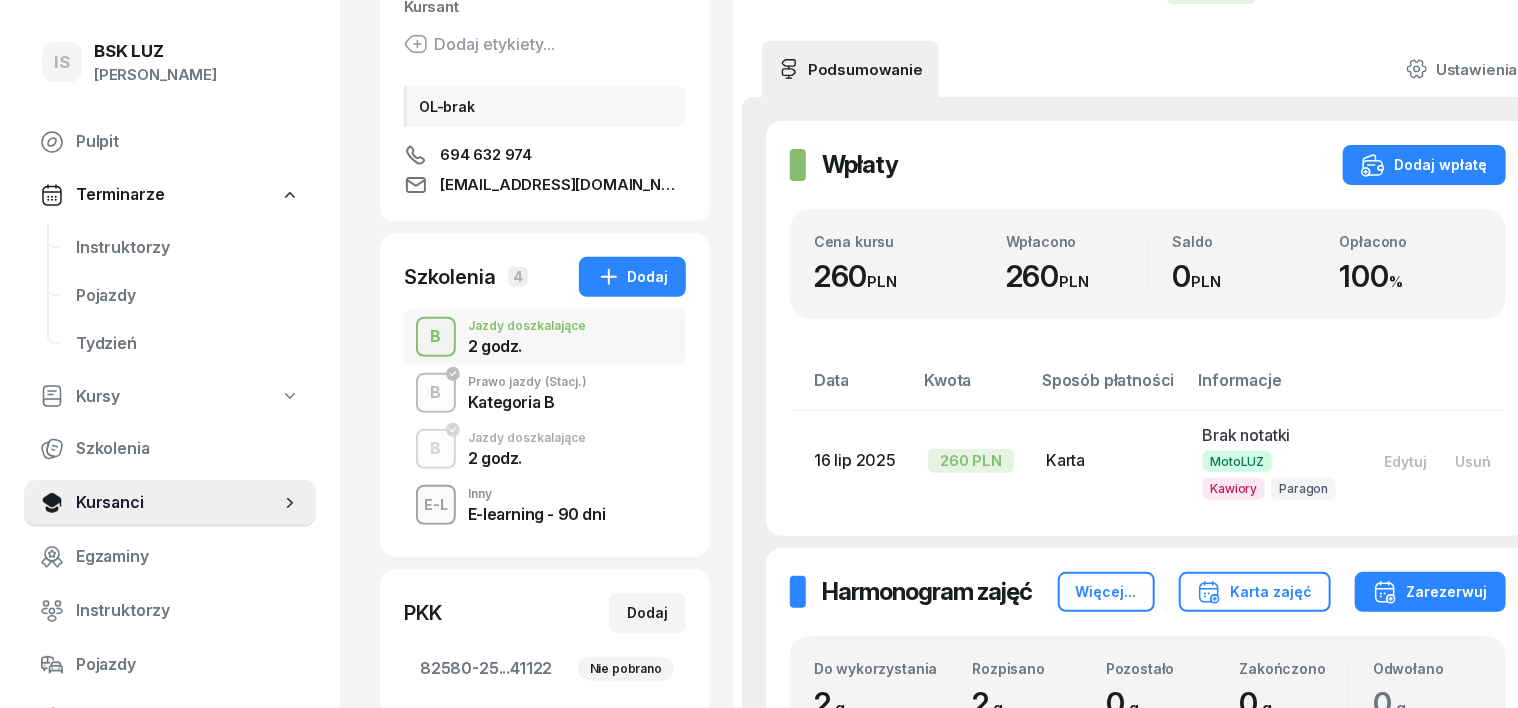 click on "B" at bounding box center (436, 337) 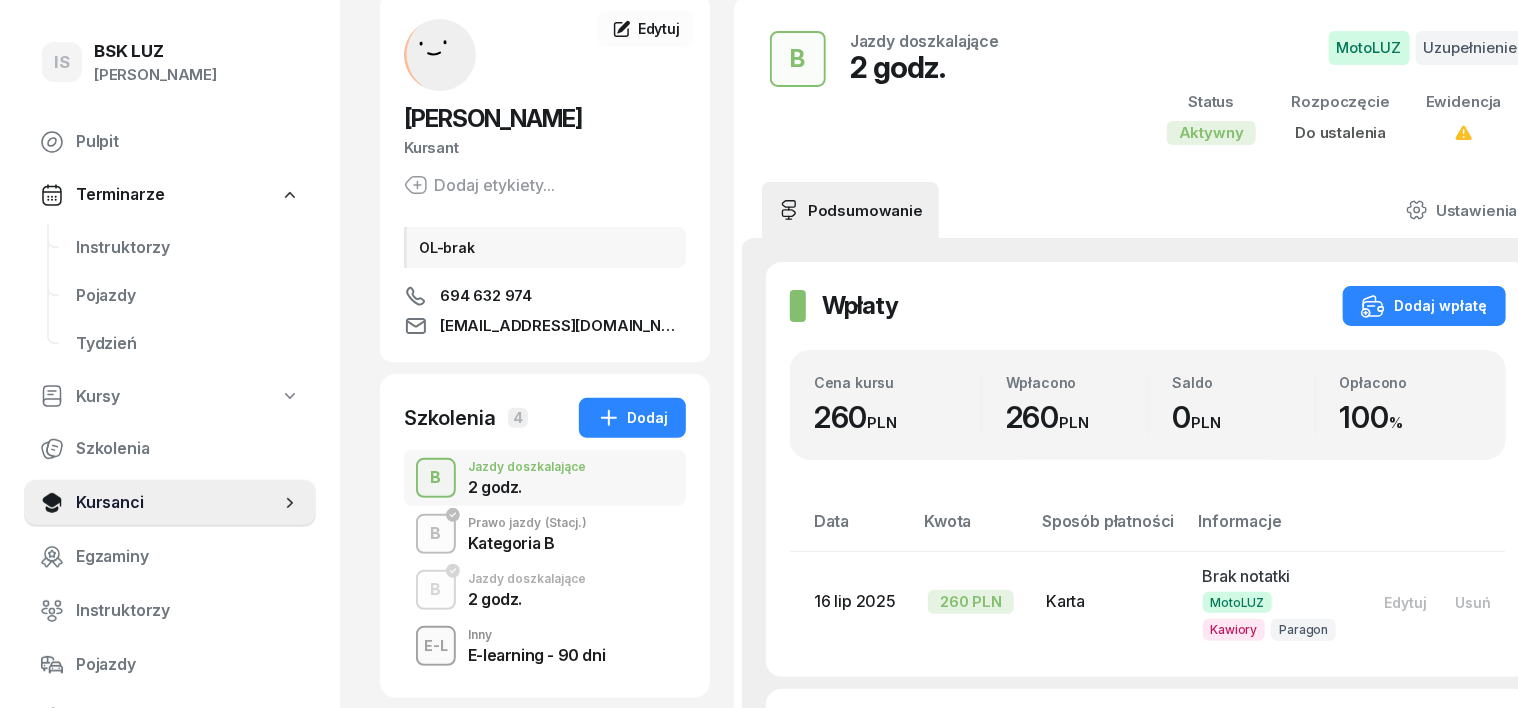 scroll, scrollTop: 250, scrollLeft: 0, axis: vertical 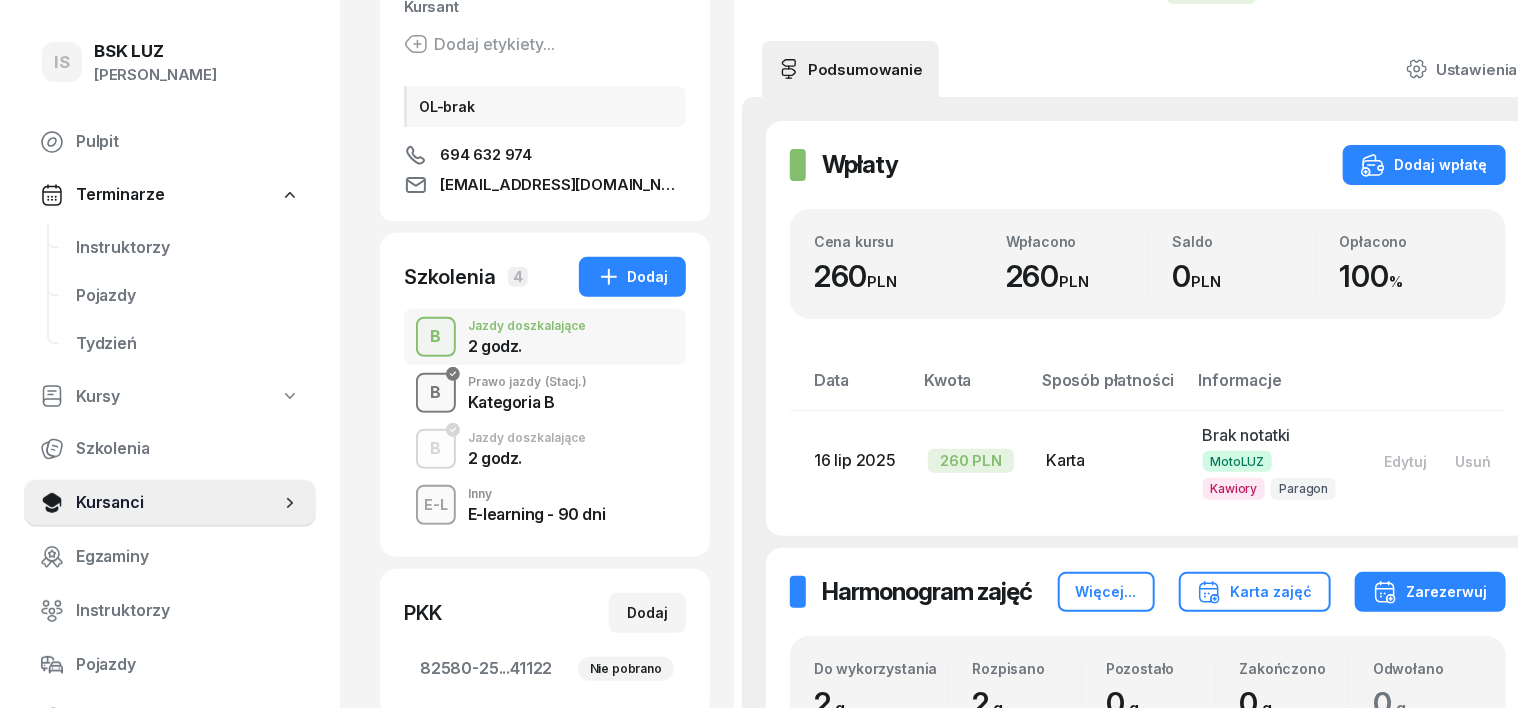 click on "B" at bounding box center [436, 393] 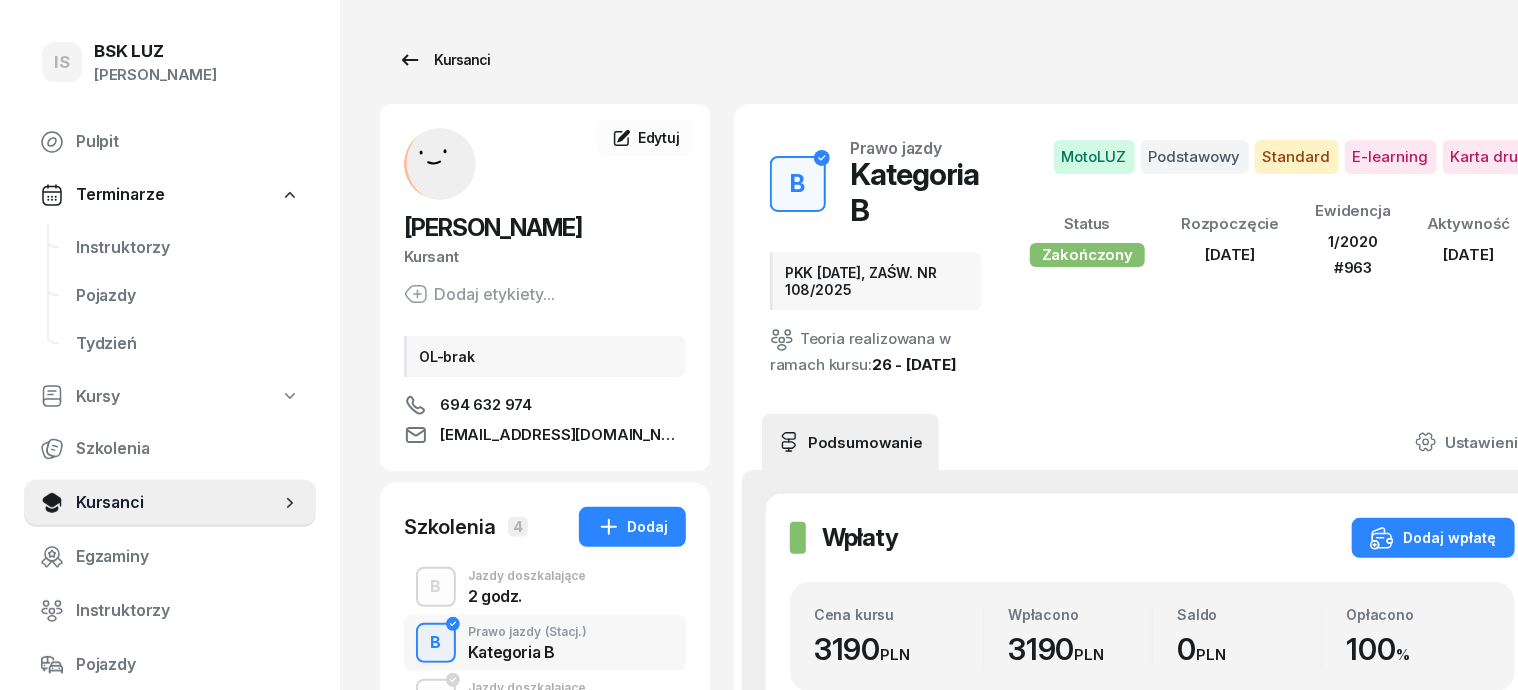 click on "Kursanci" at bounding box center (444, 60) 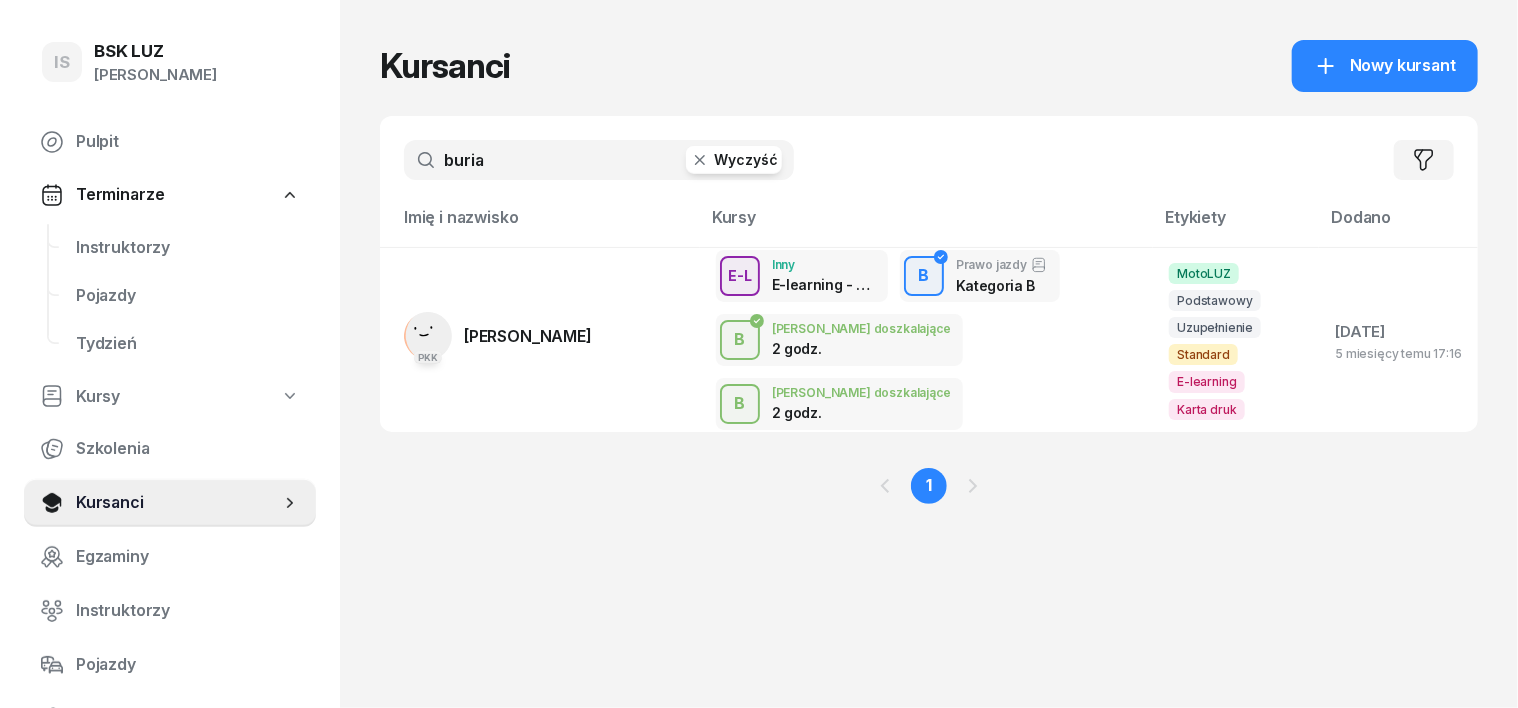 click 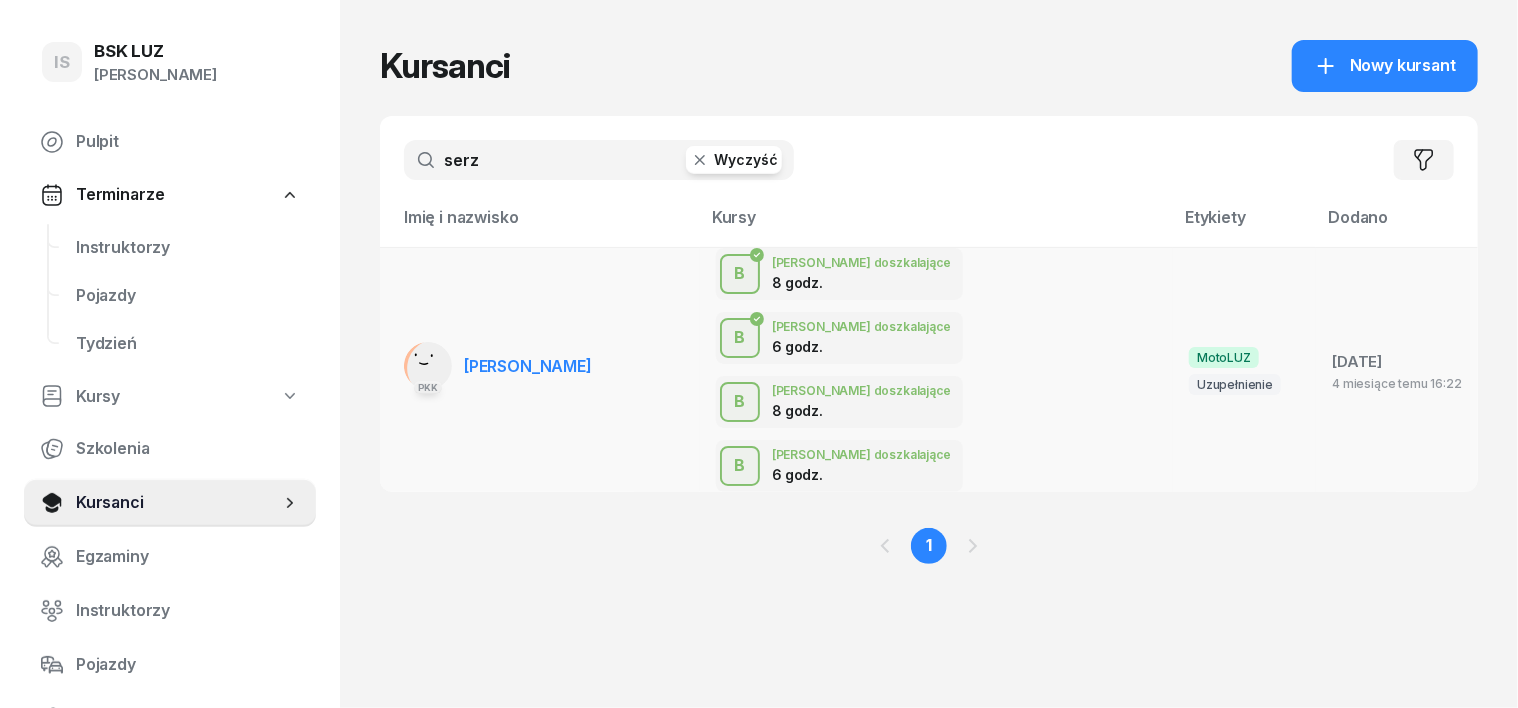 type on "serz" 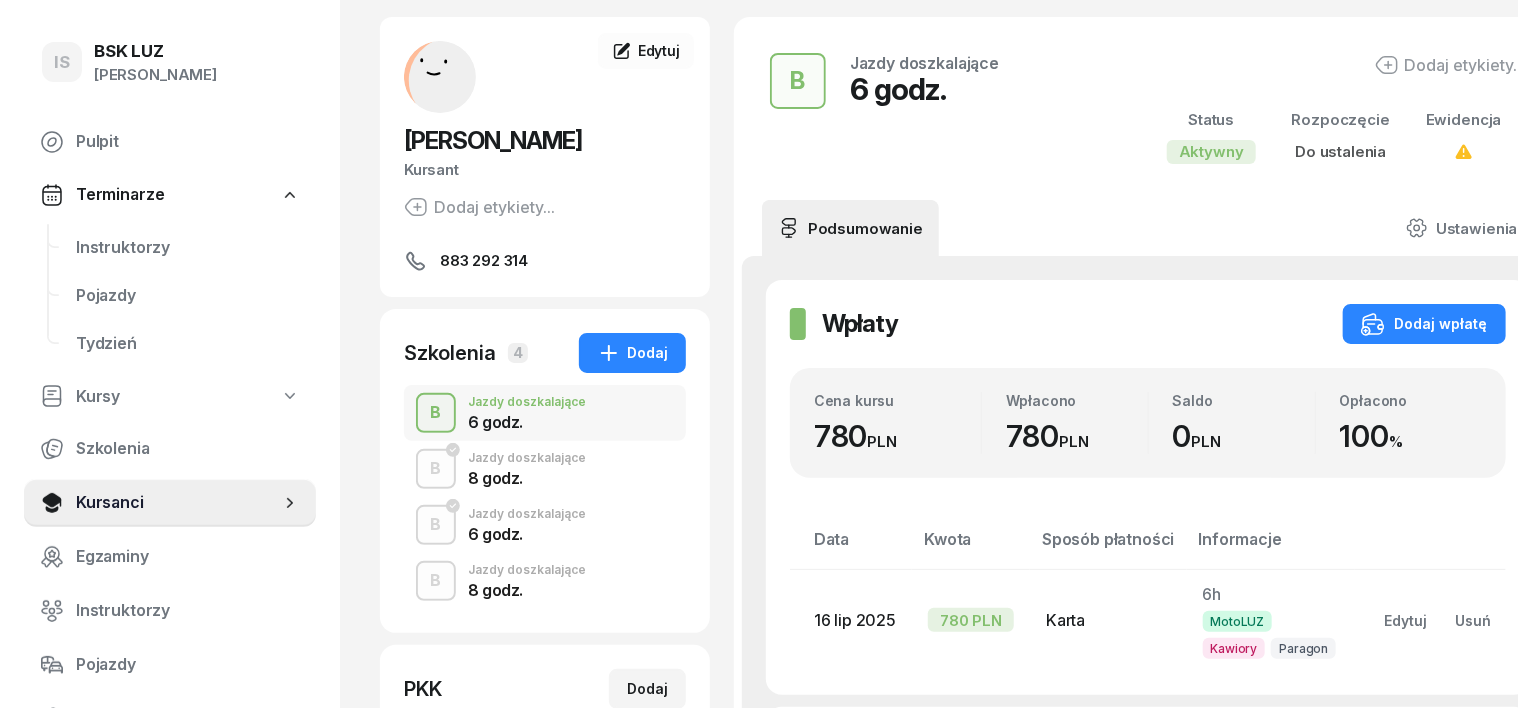 scroll, scrollTop: 124, scrollLeft: 0, axis: vertical 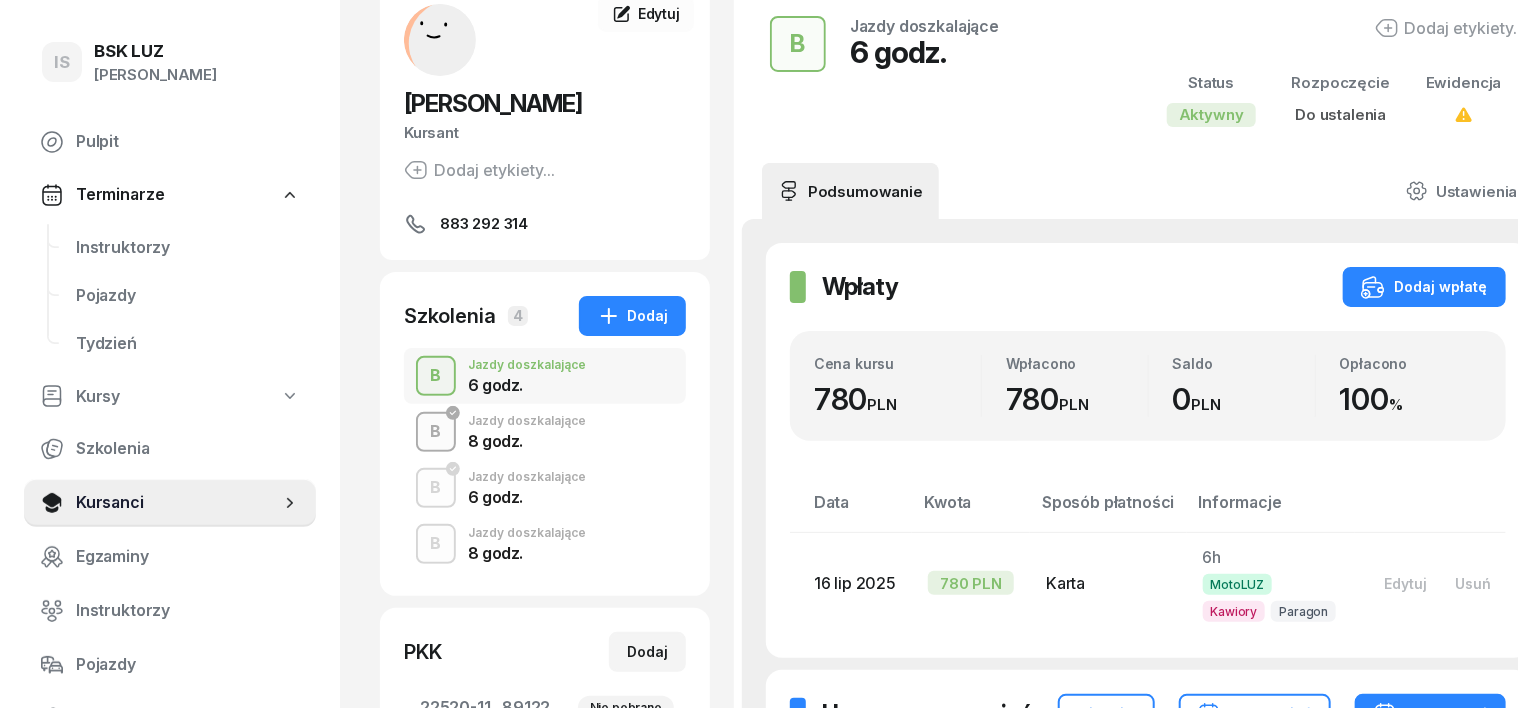 click on "B" at bounding box center [436, 432] 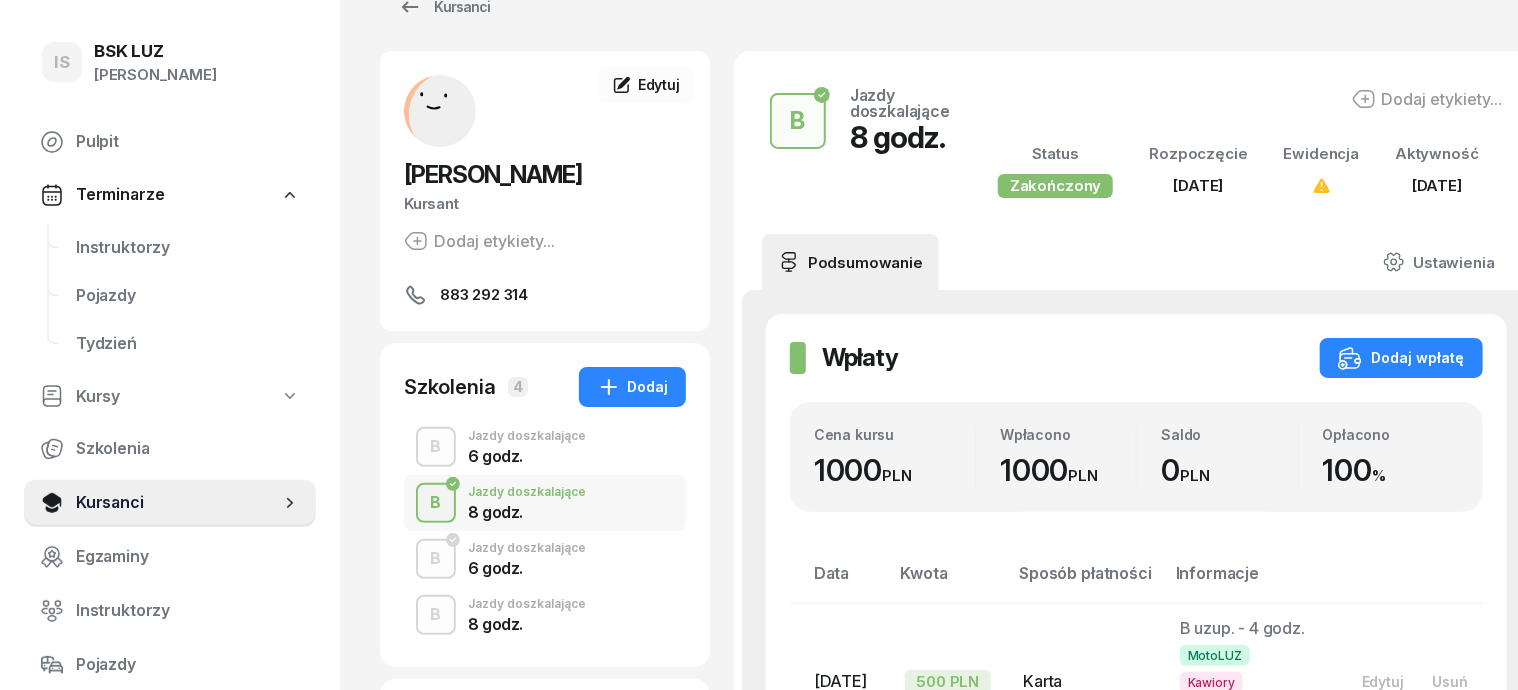 scroll, scrollTop: 0, scrollLeft: 0, axis: both 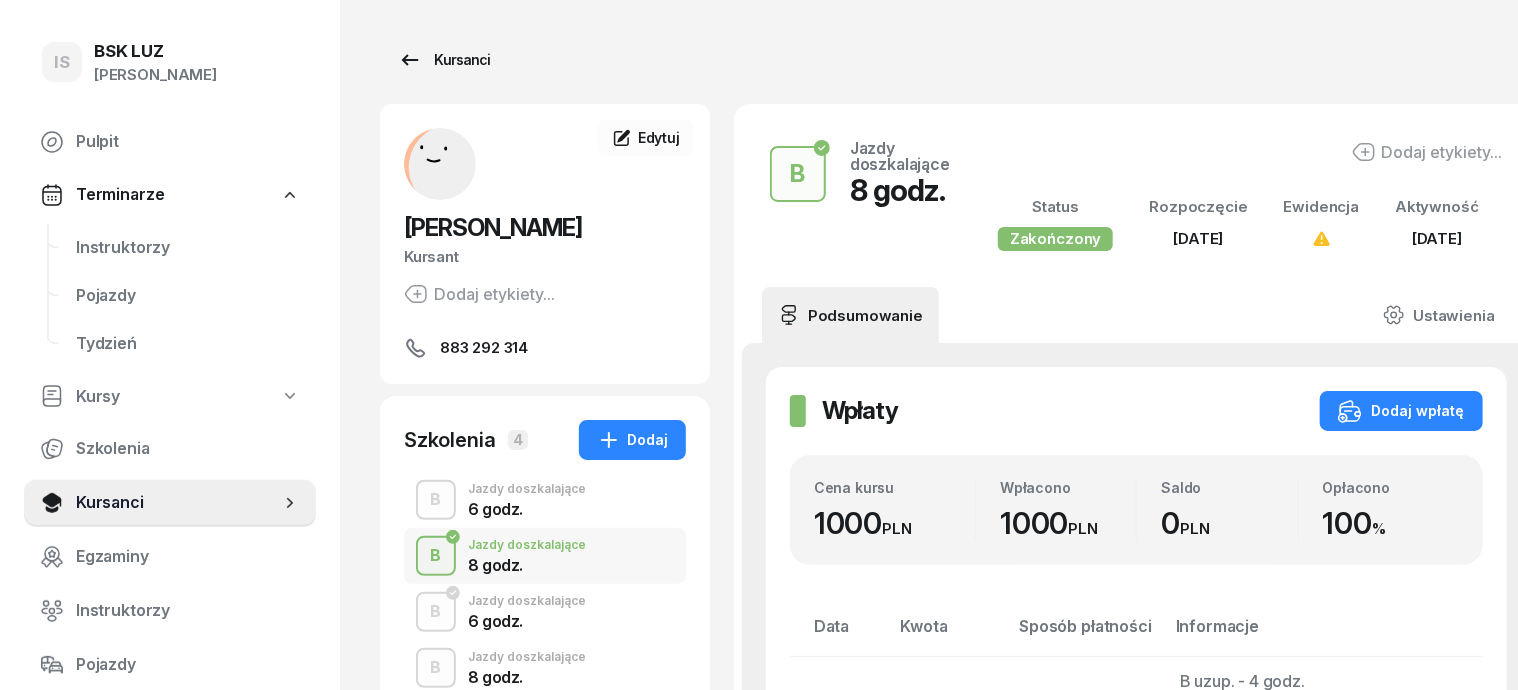 click on "Kursanci" at bounding box center (444, 60) 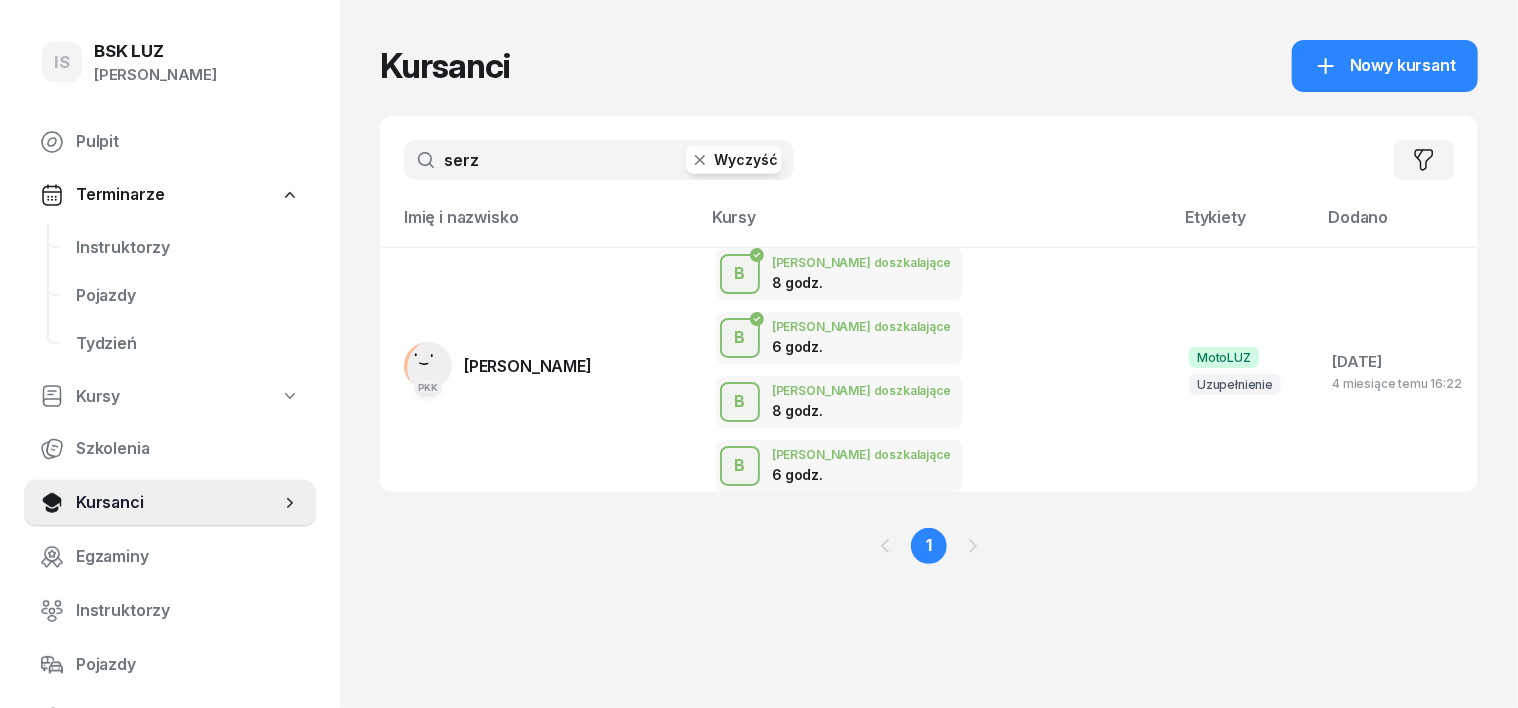 click 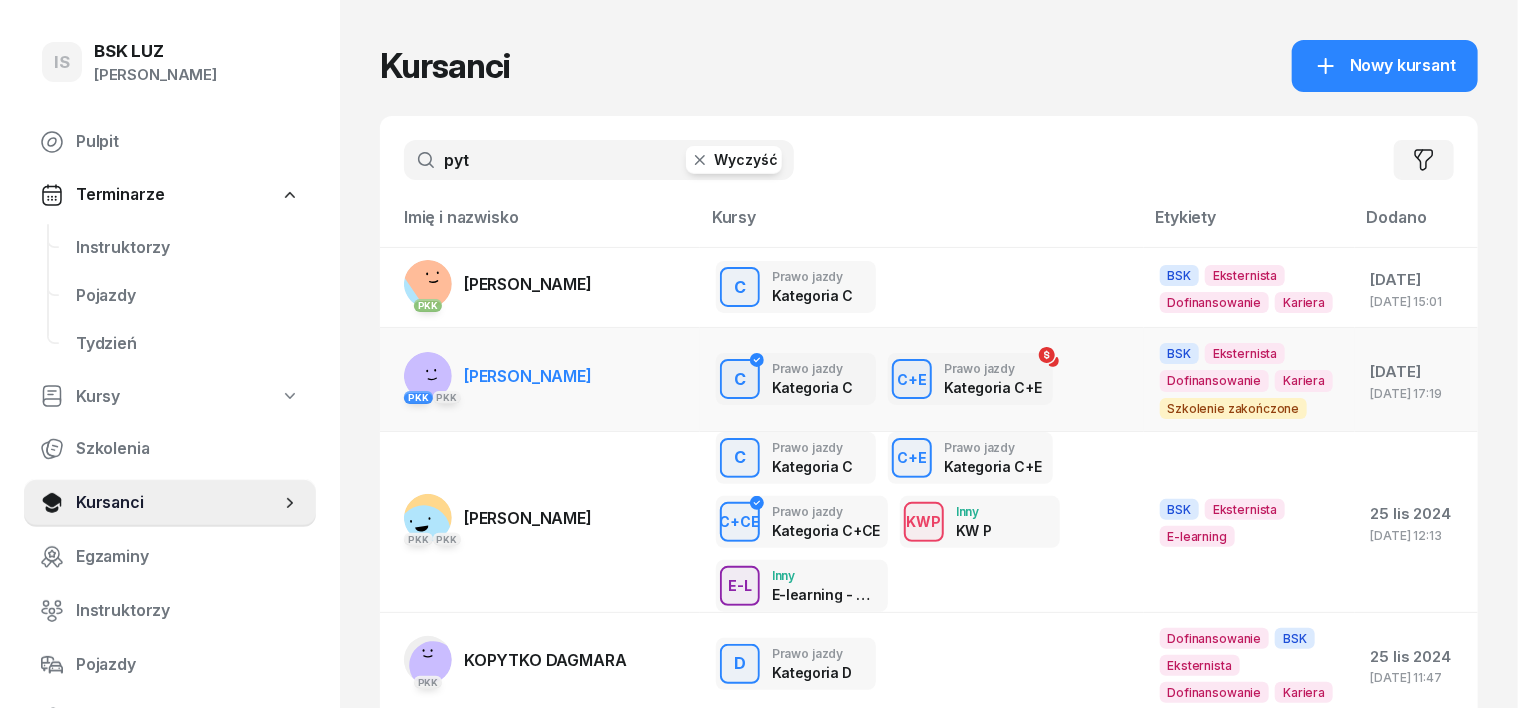type on "pyt" 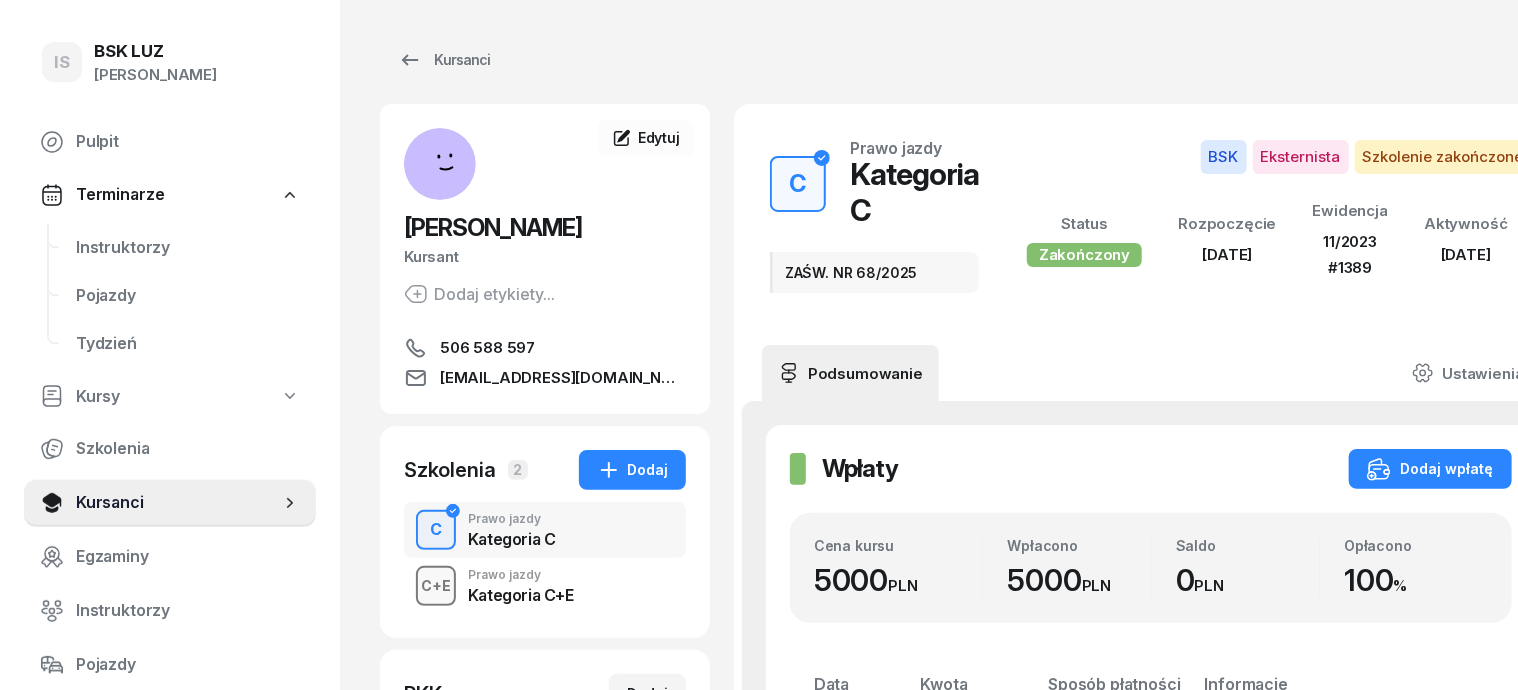 click on "C+E" at bounding box center [436, 585] 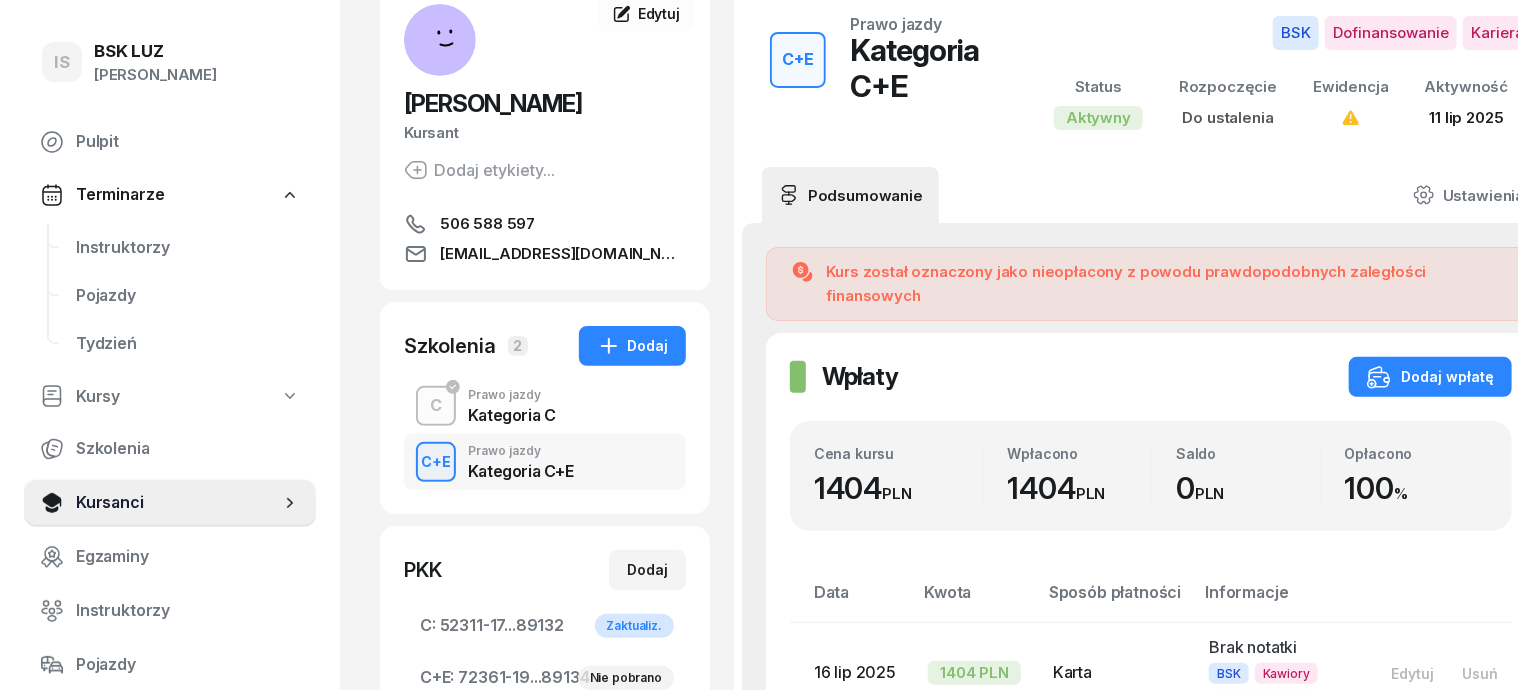 scroll, scrollTop: 250, scrollLeft: 0, axis: vertical 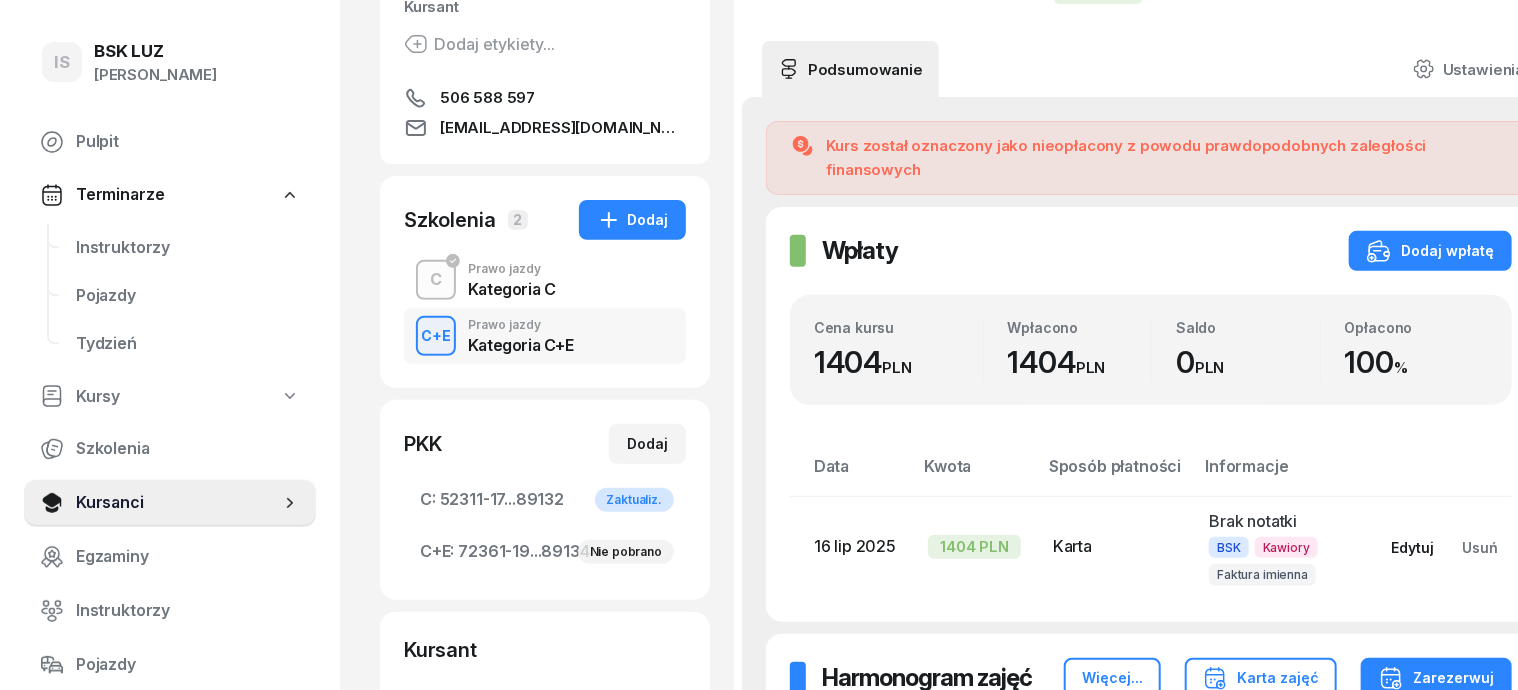 click on "Edytuj" at bounding box center [1412, 547] 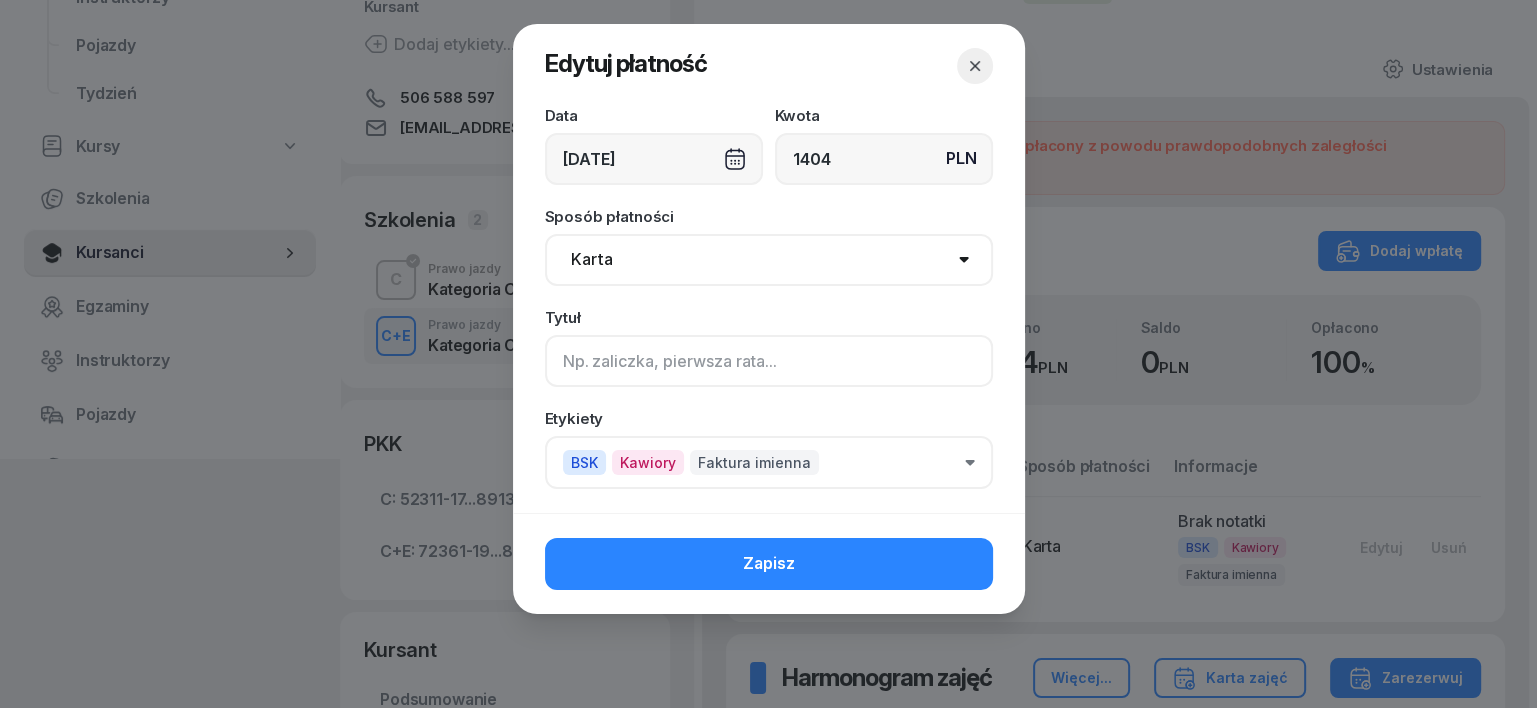 click 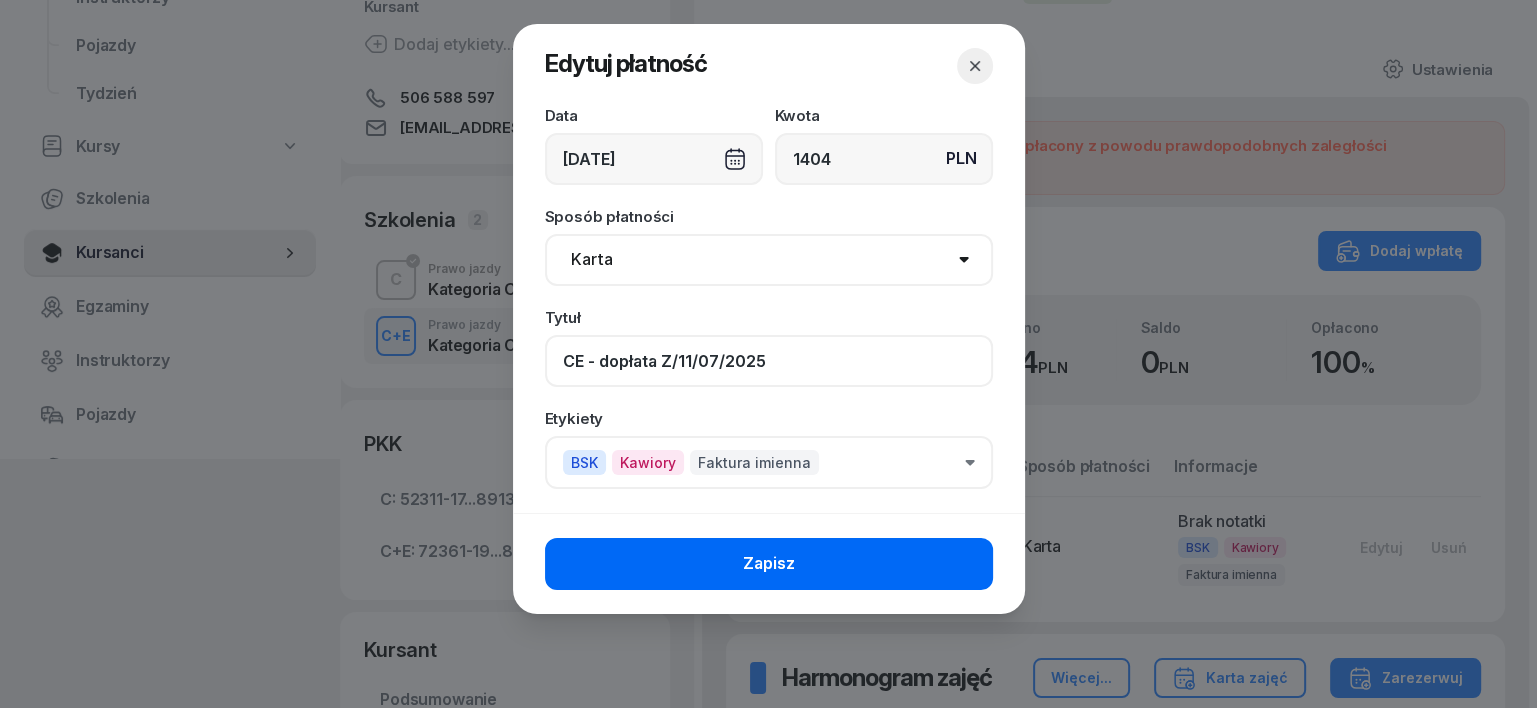type on "CE - dopłata Z/11/07/2025" 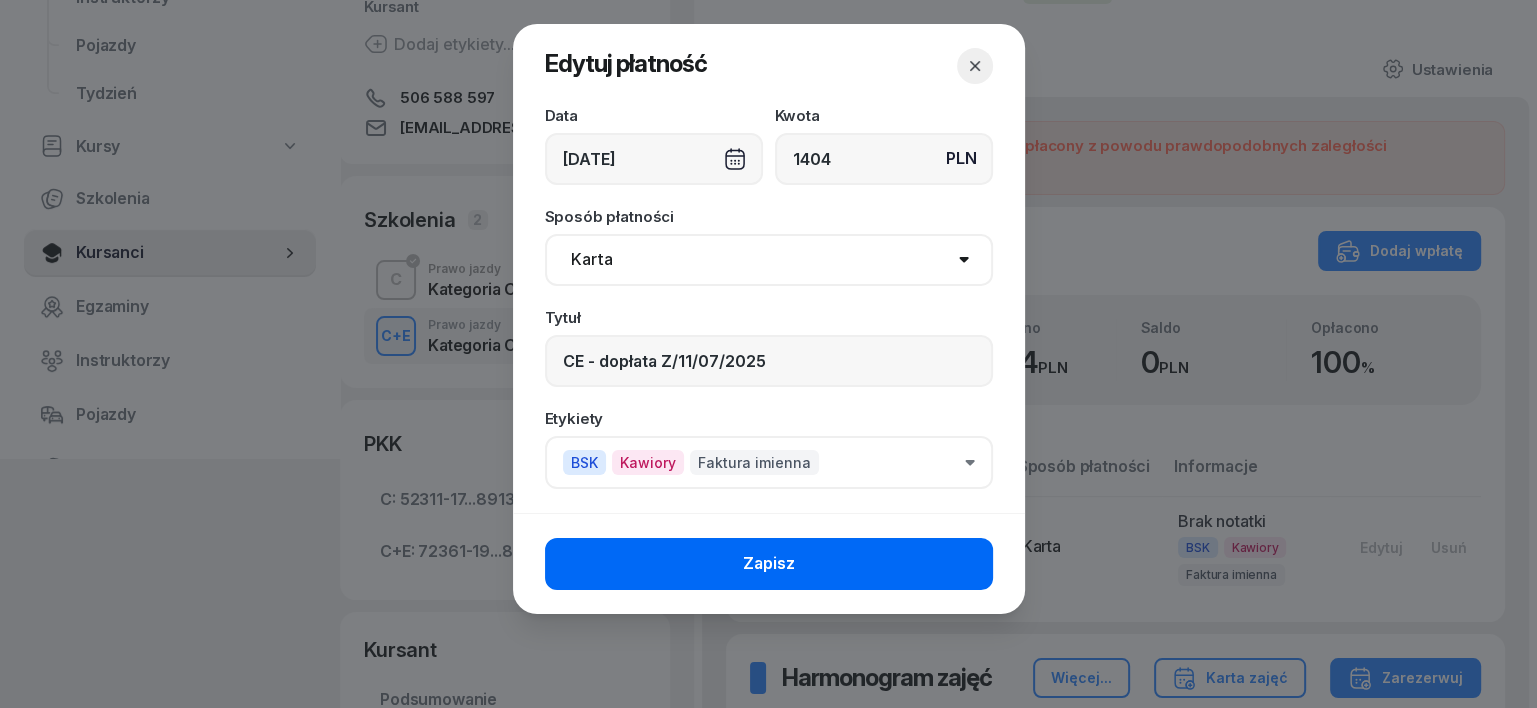 click on "Zapisz" 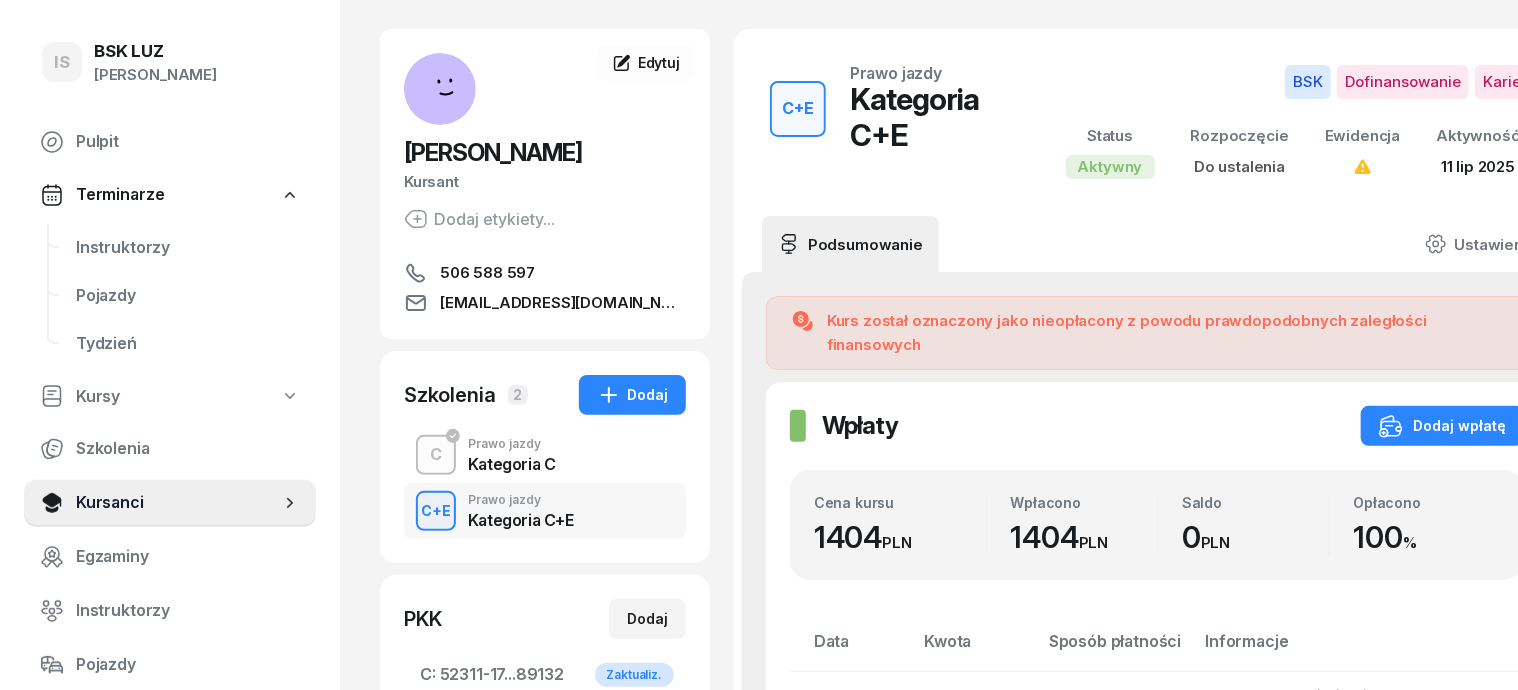 scroll, scrollTop: 0, scrollLeft: 0, axis: both 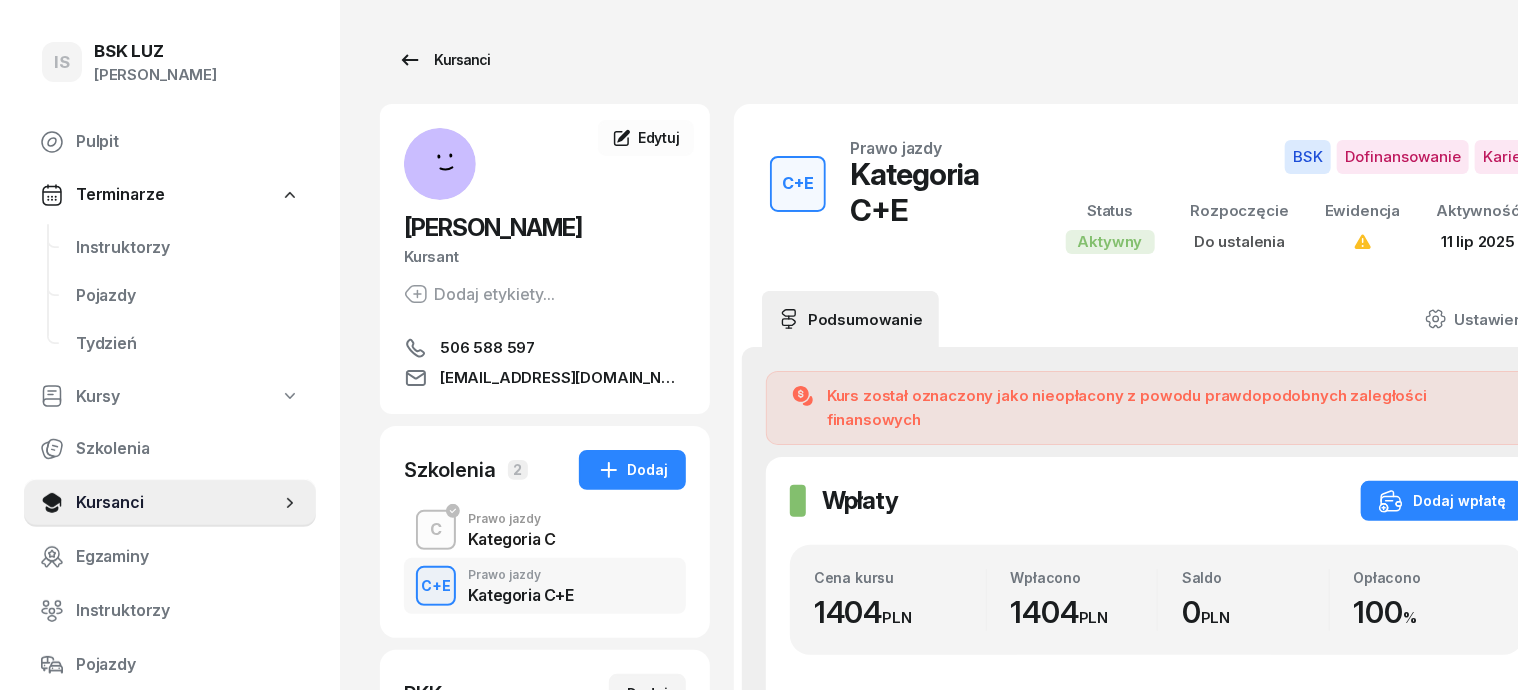 click on "Kursanci" at bounding box center [444, 60] 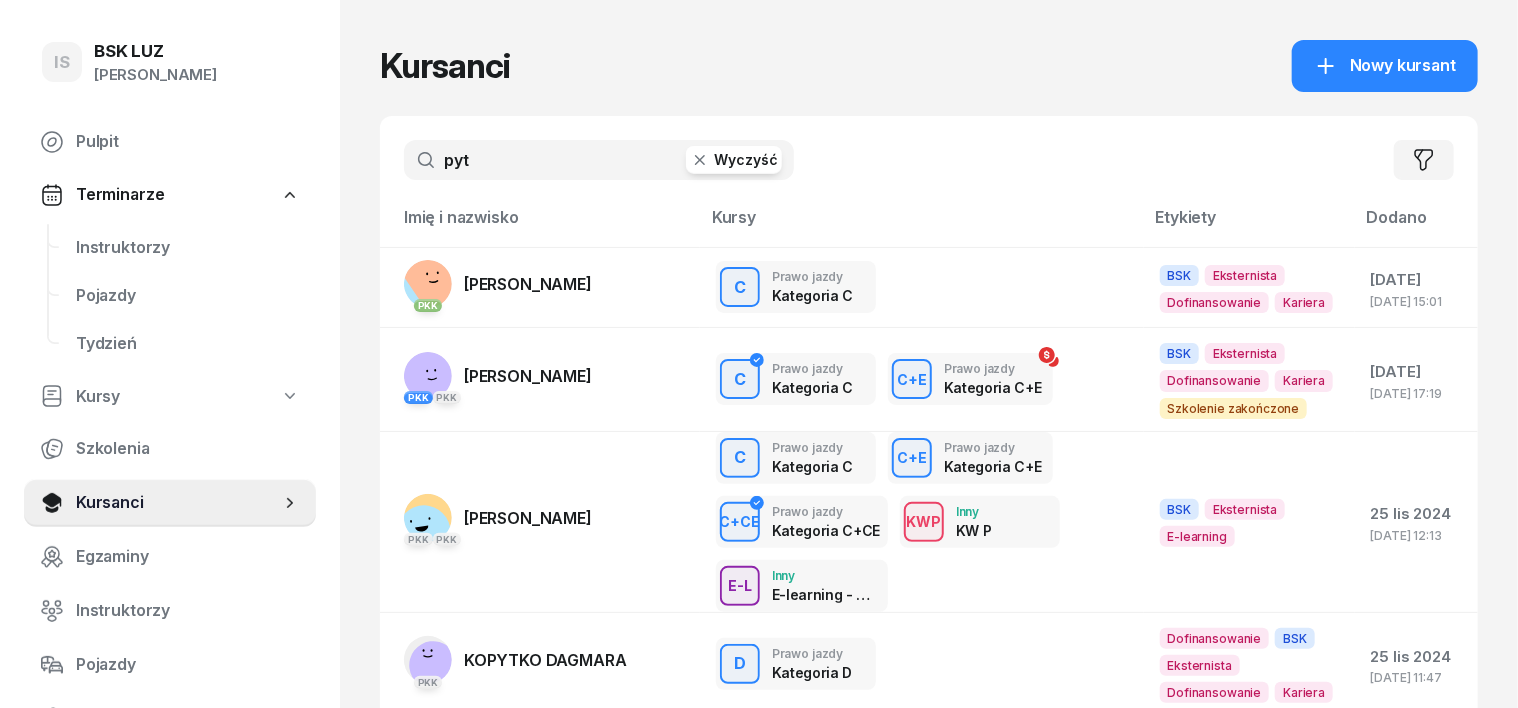 click 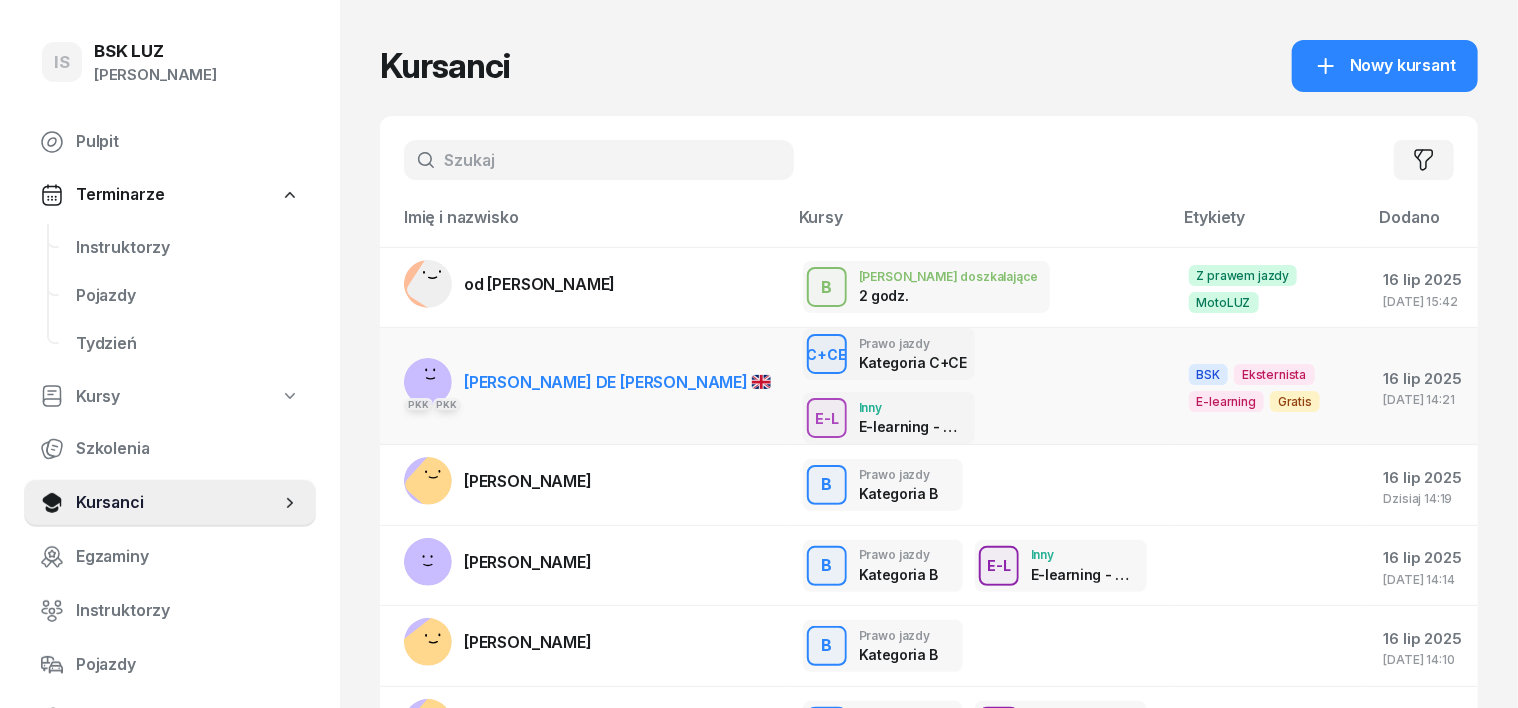 click 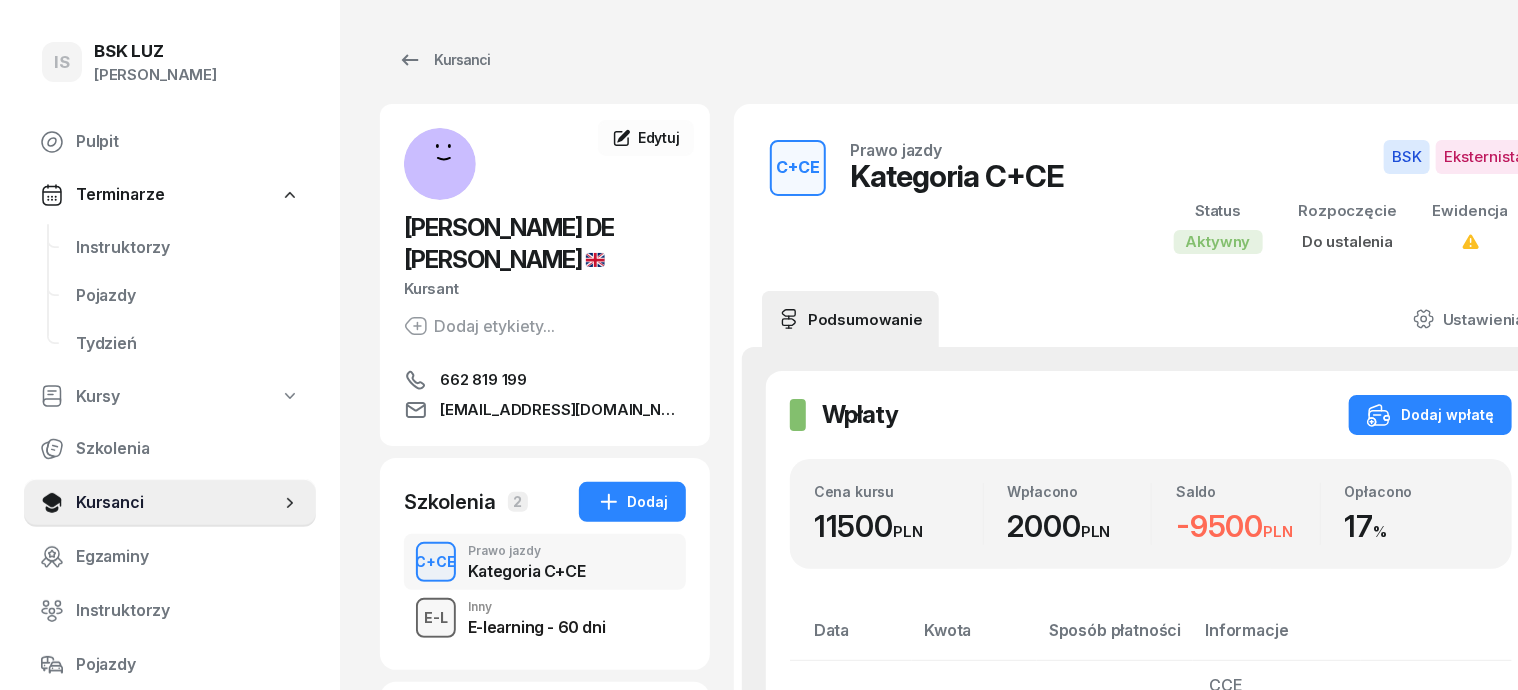 click on "E-L" at bounding box center [436, 617] 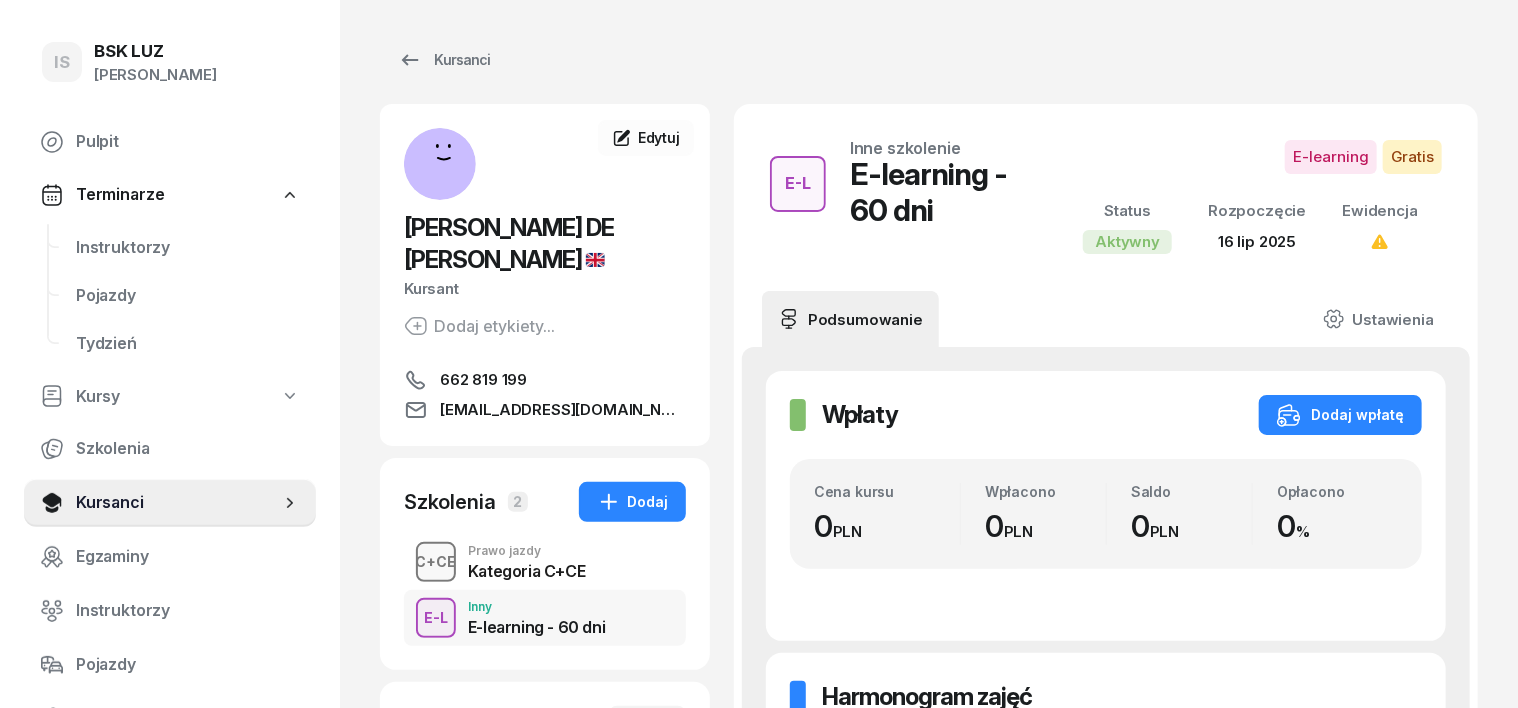 click on "C+CE" at bounding box center (436, 561) 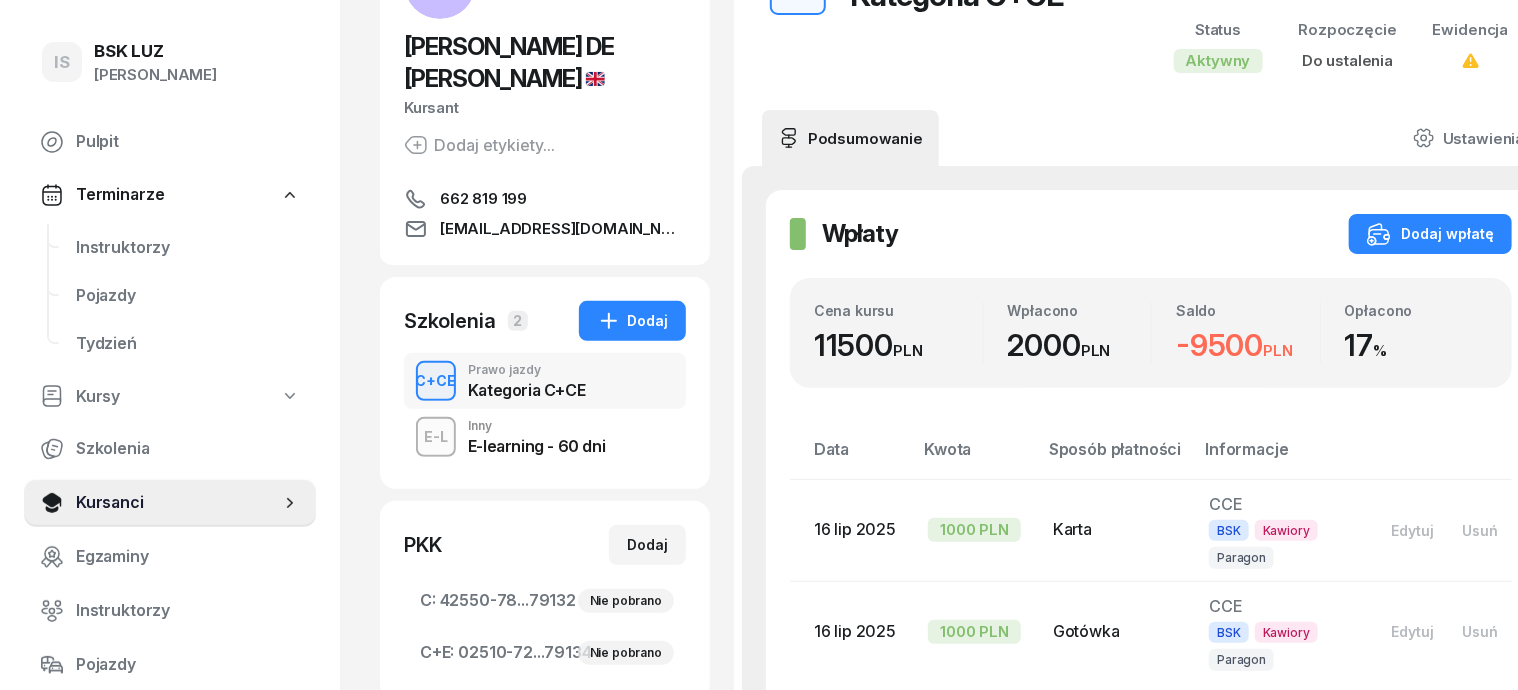 scroll, scrollTop: 124, scrollLeft: 0, axis: vertical 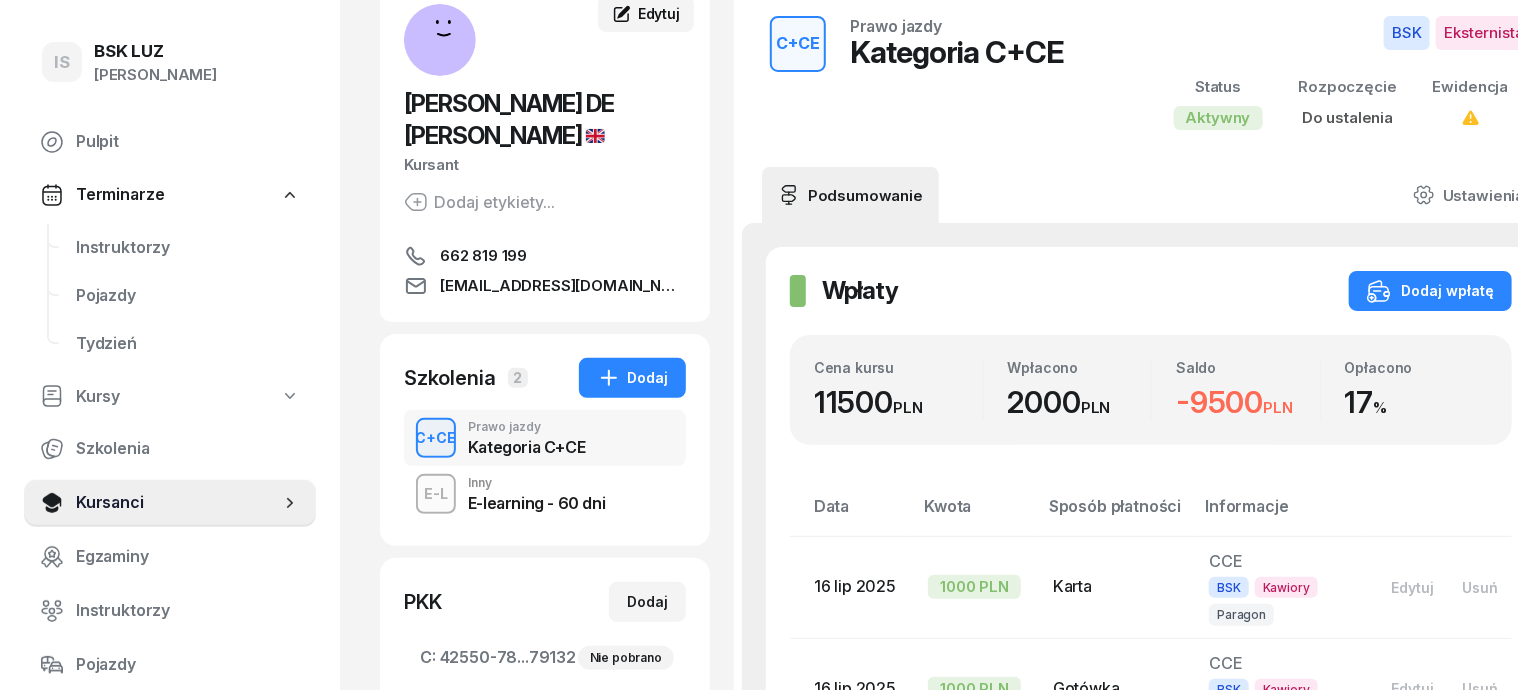 click on "Edytuj" 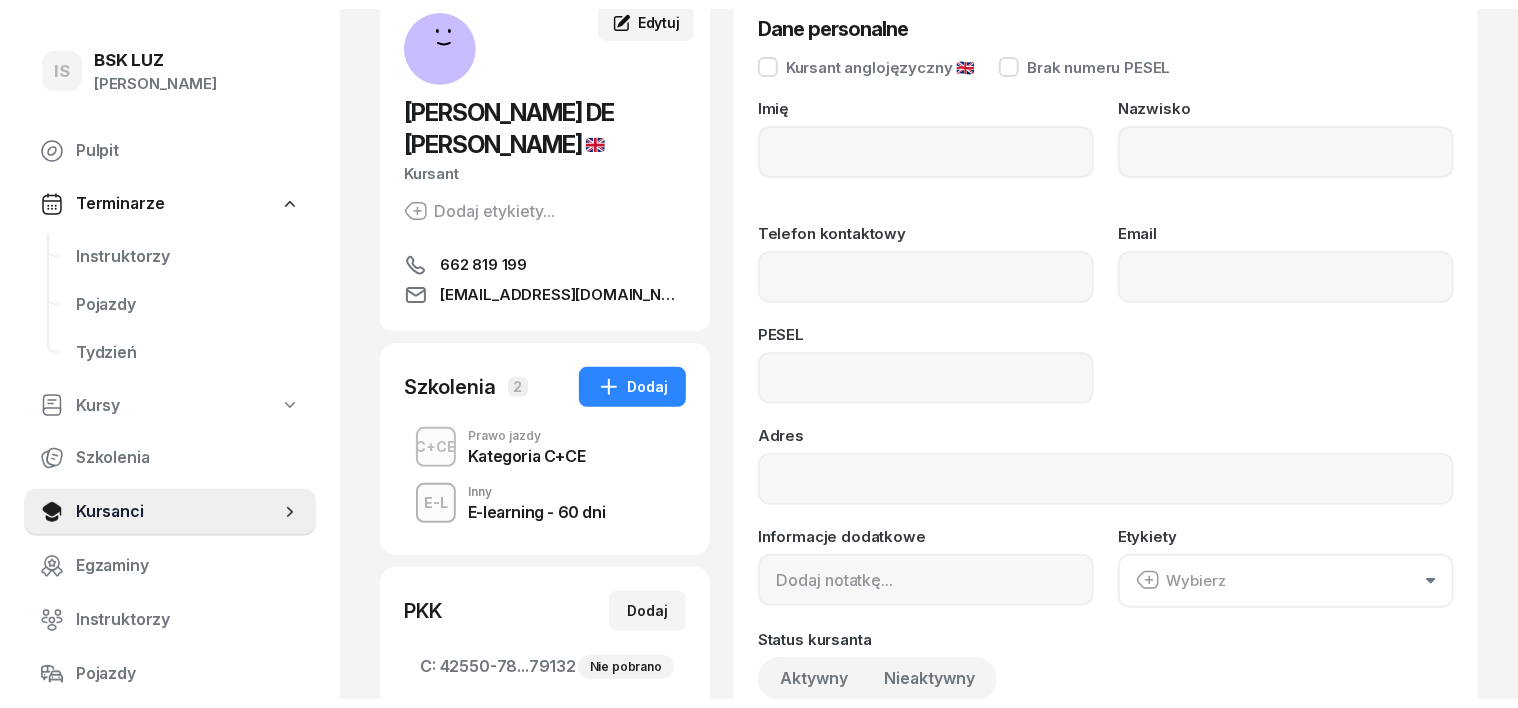 scroll, scrollTop: 0, scrollLeft: 0, axis: both 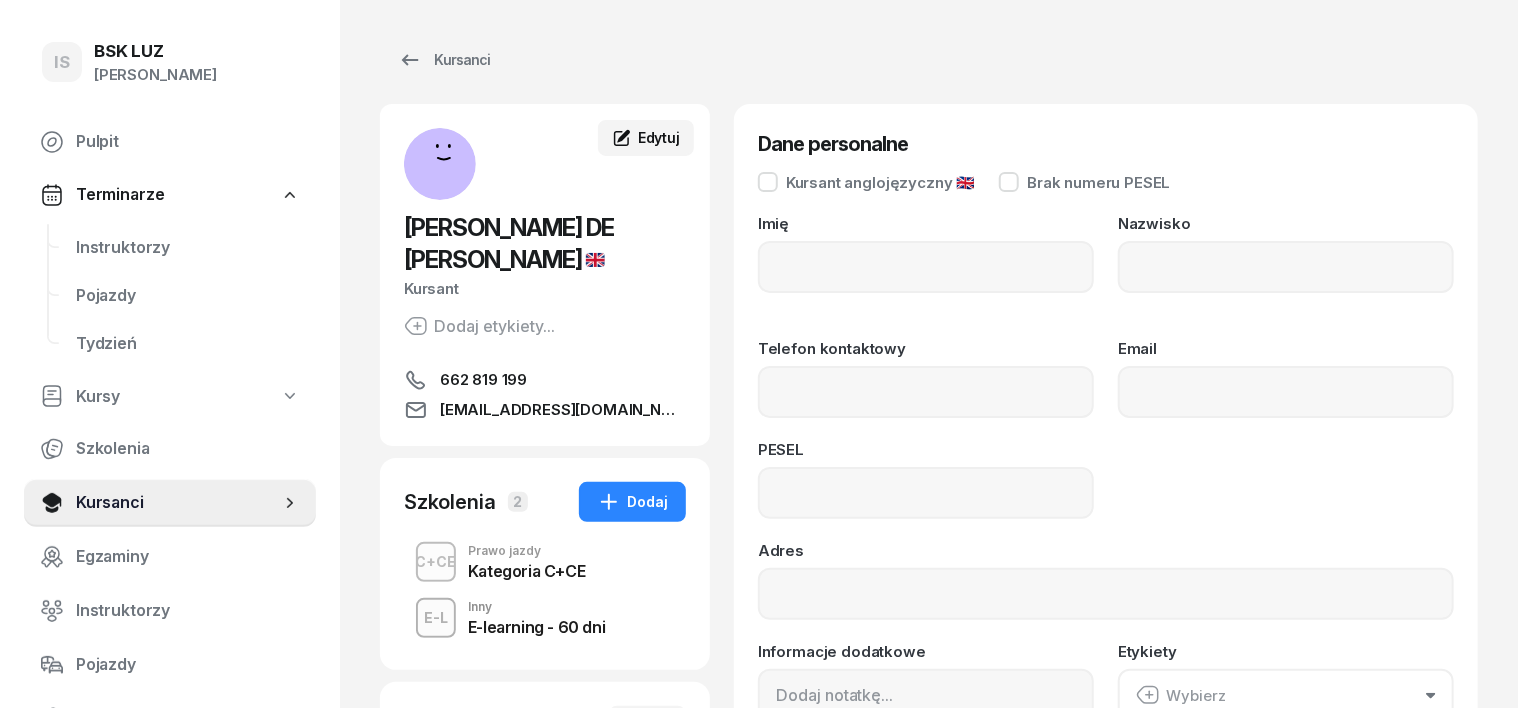 type on "[PERSON_NAME] DE [PERSON_NAME]" 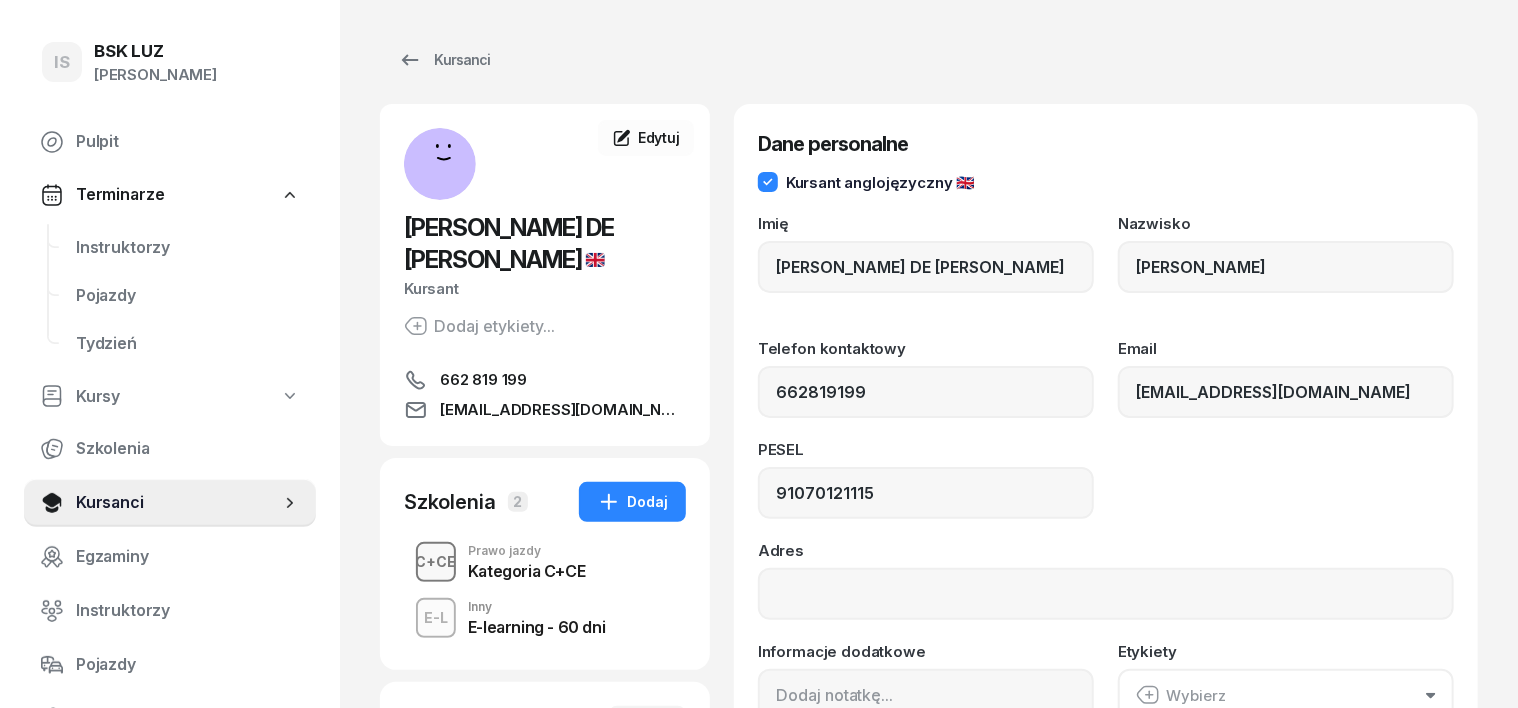click on "C+CE" at bounding box center (436, 561) 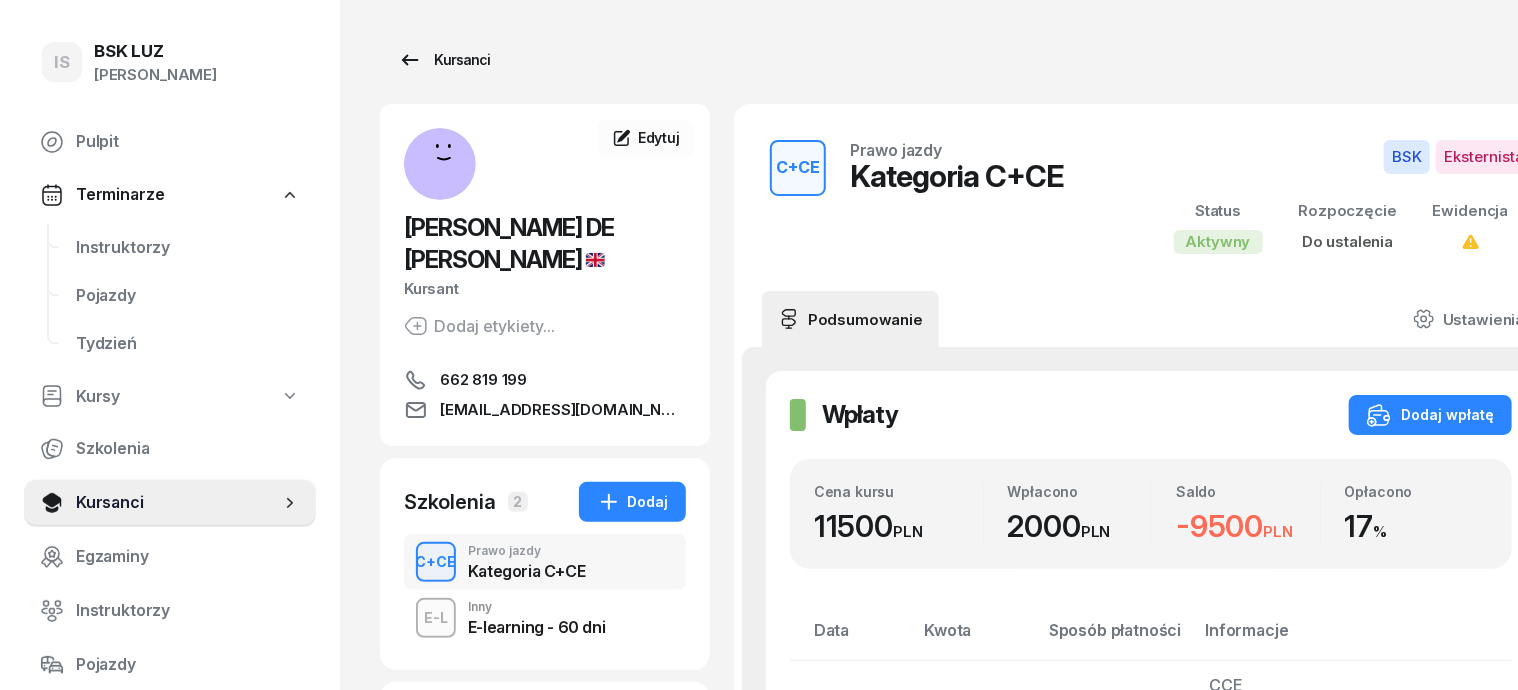 click on "Kursanci" at bounding box center (444, 60) 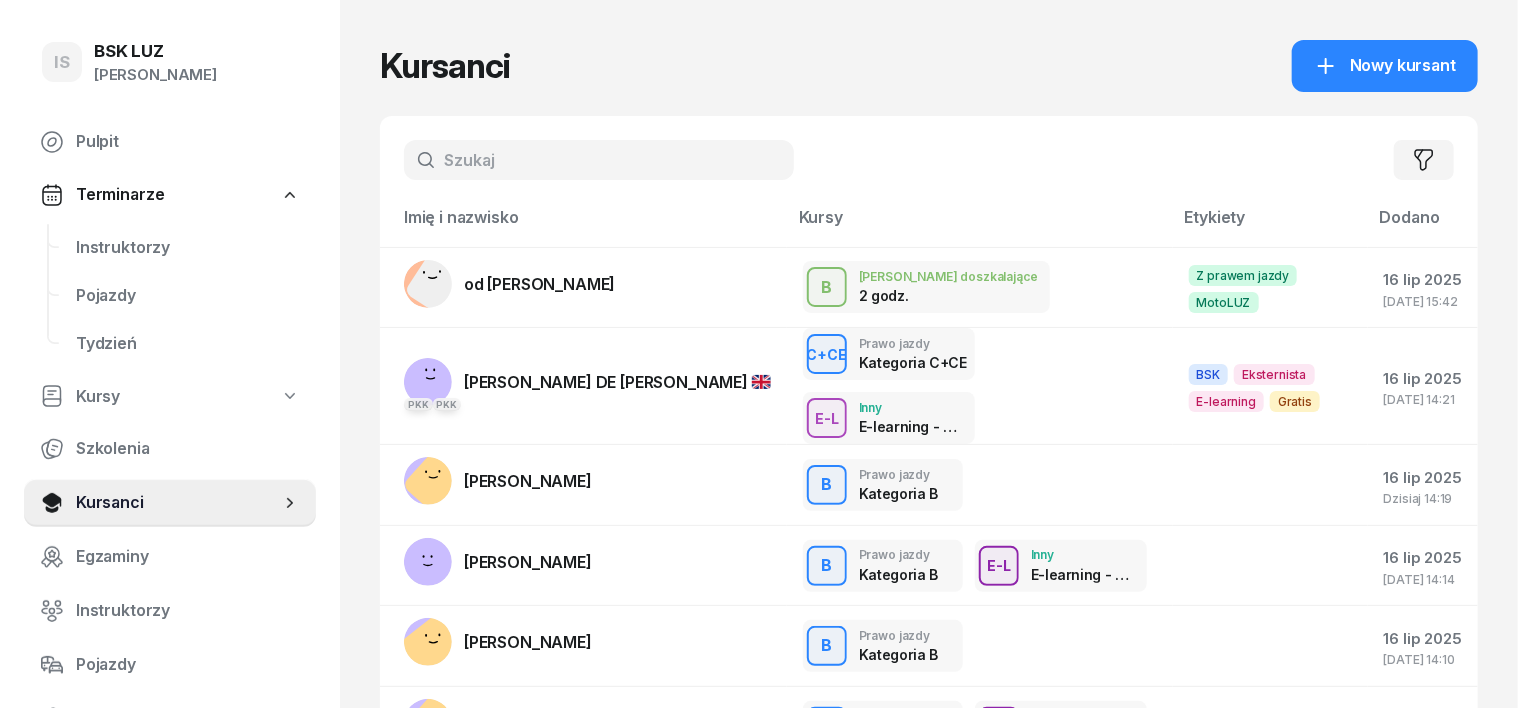 click at bounding box center (599, 160) 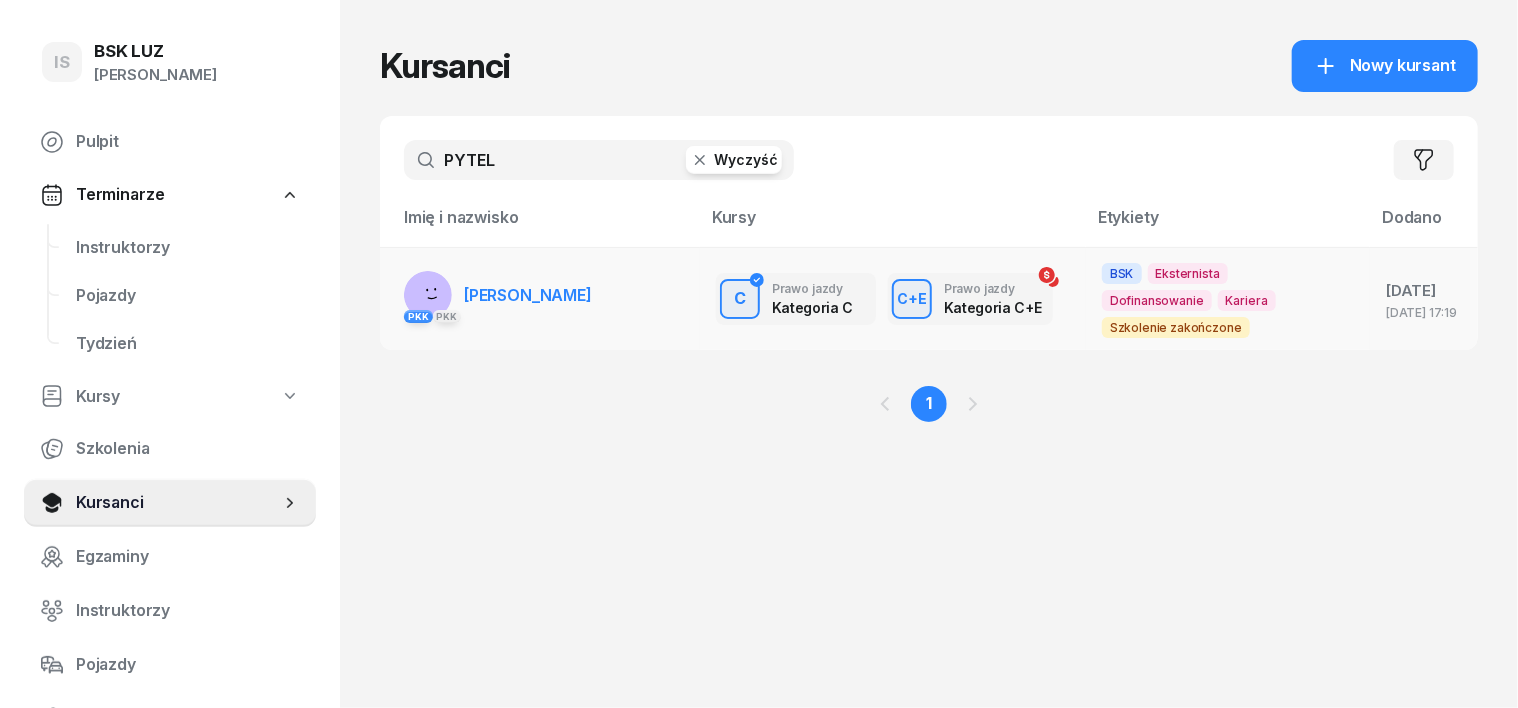 type on "PYTEL" 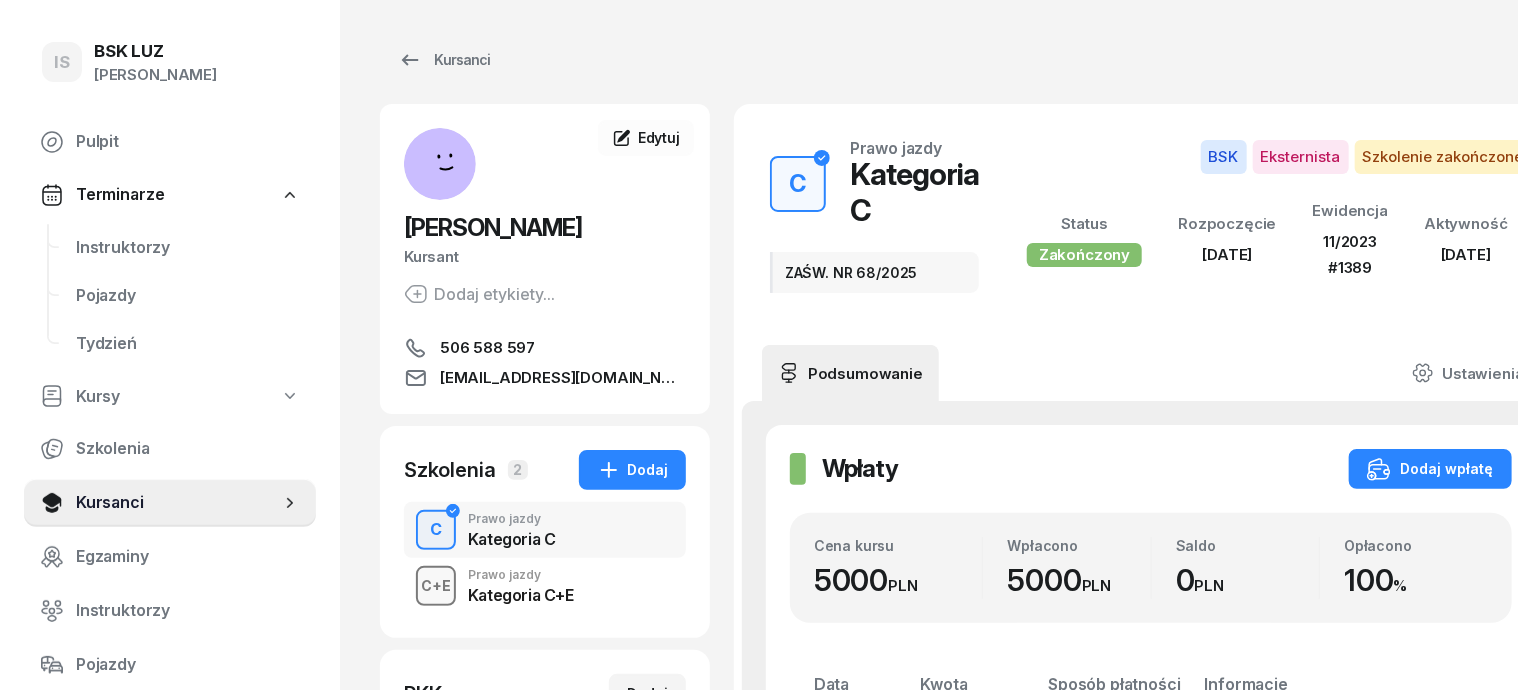 click on "C+E" at bounding box center (436, 585) 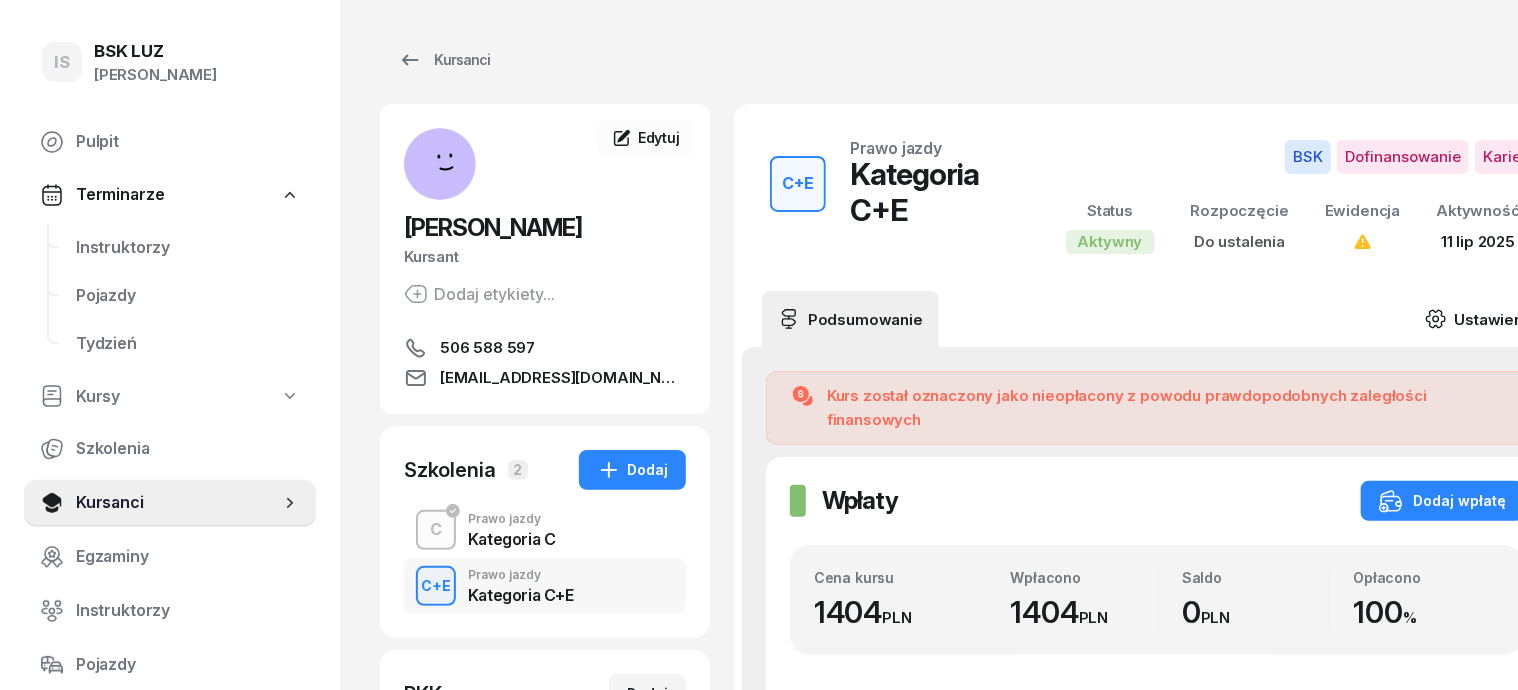 click 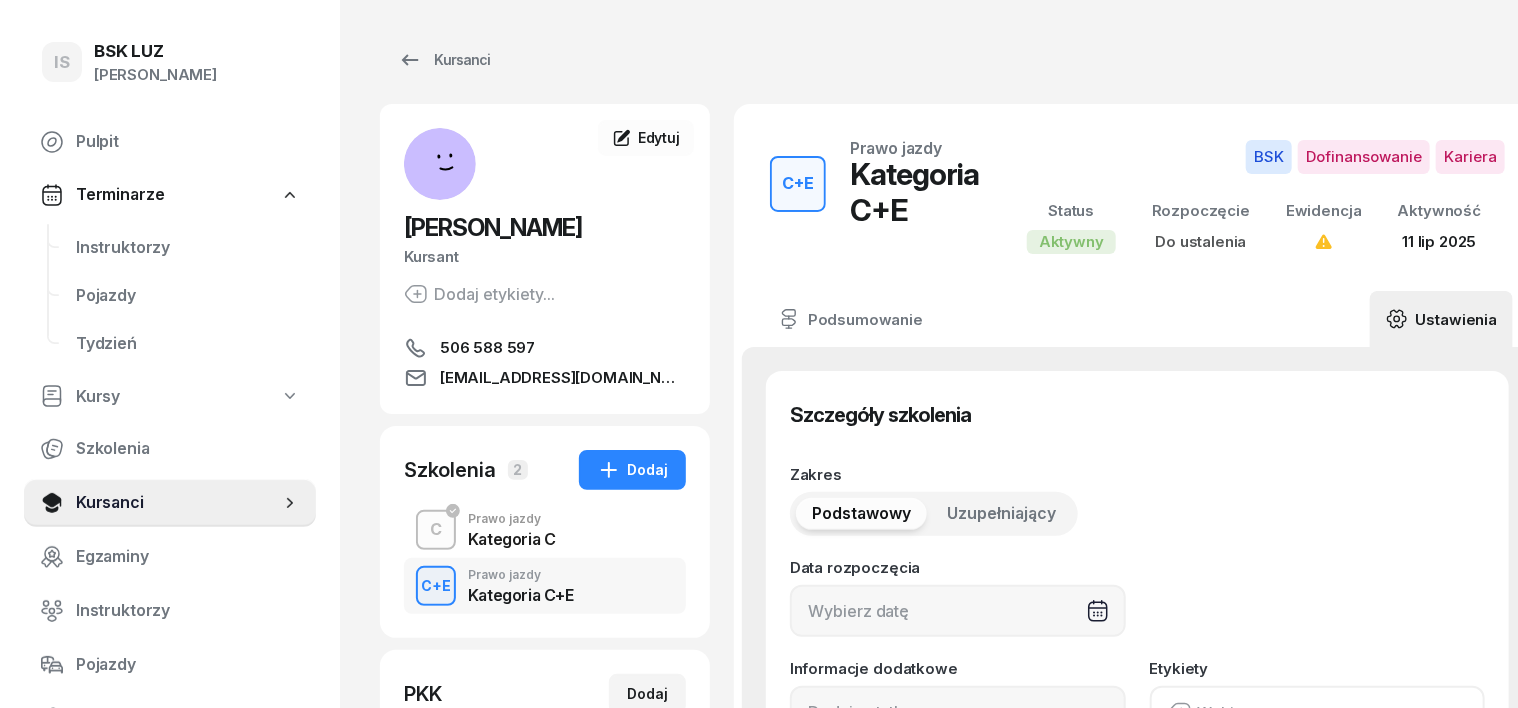 type on "25" 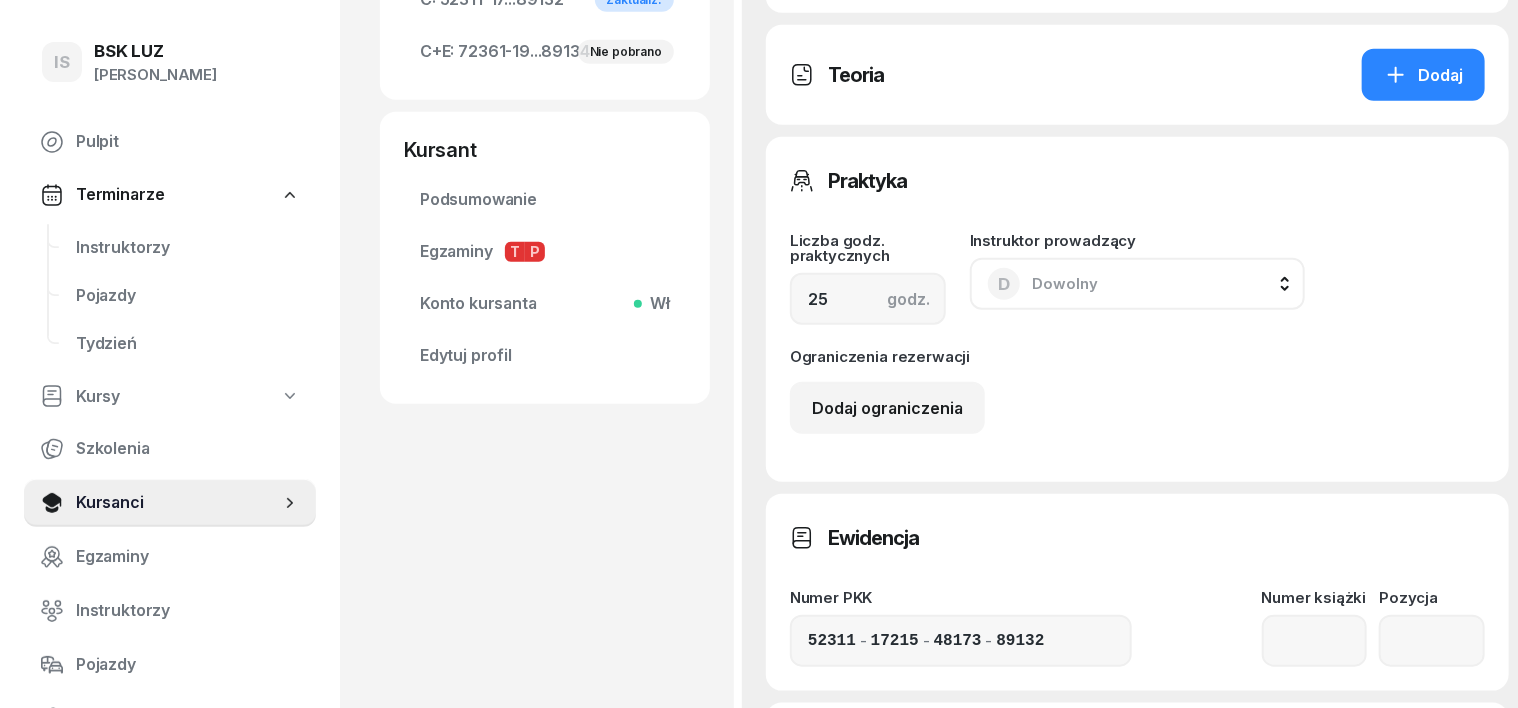 scroll, scrollTop: 875, scrollLeft: 0, axis: vertical 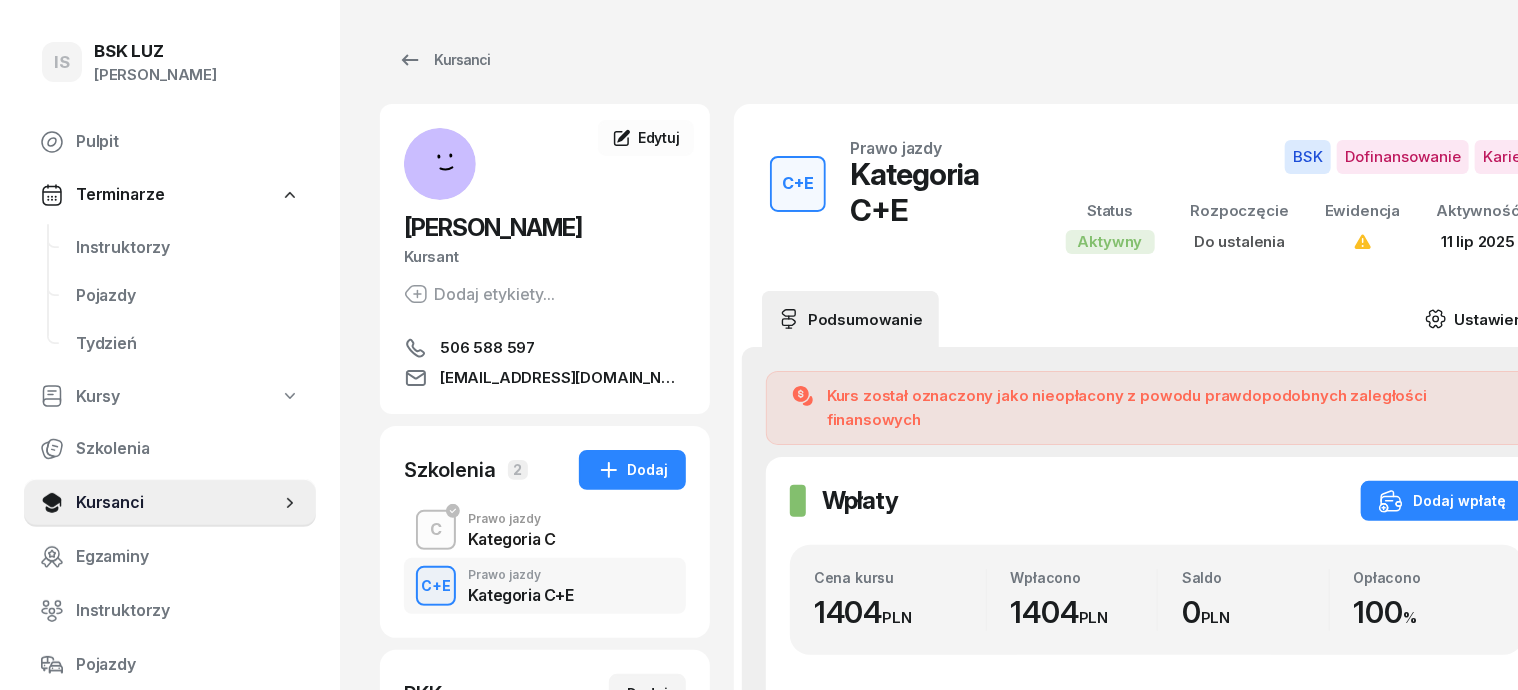 click 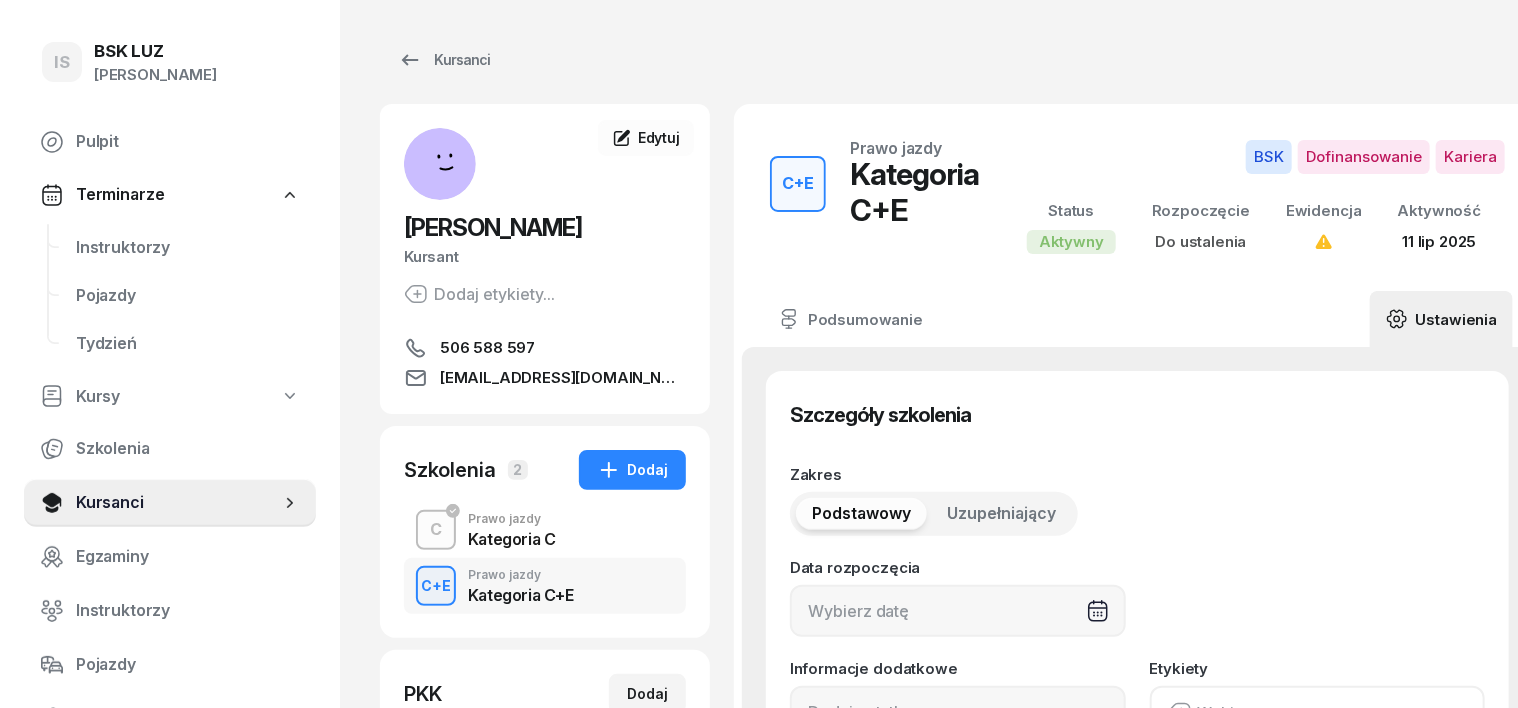 type on "25" 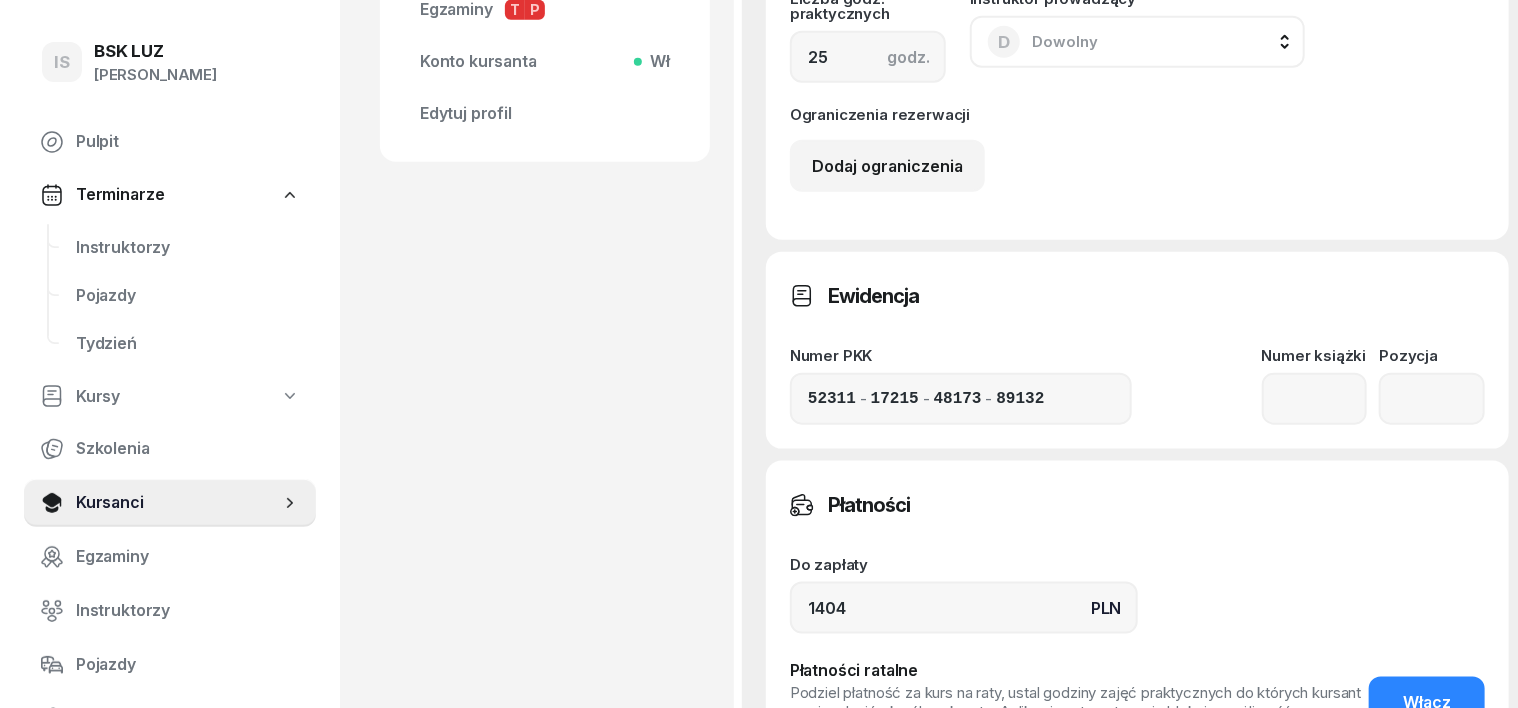 scroll, scrollTop: 1000, scrollLeft: 0, axis: vertical 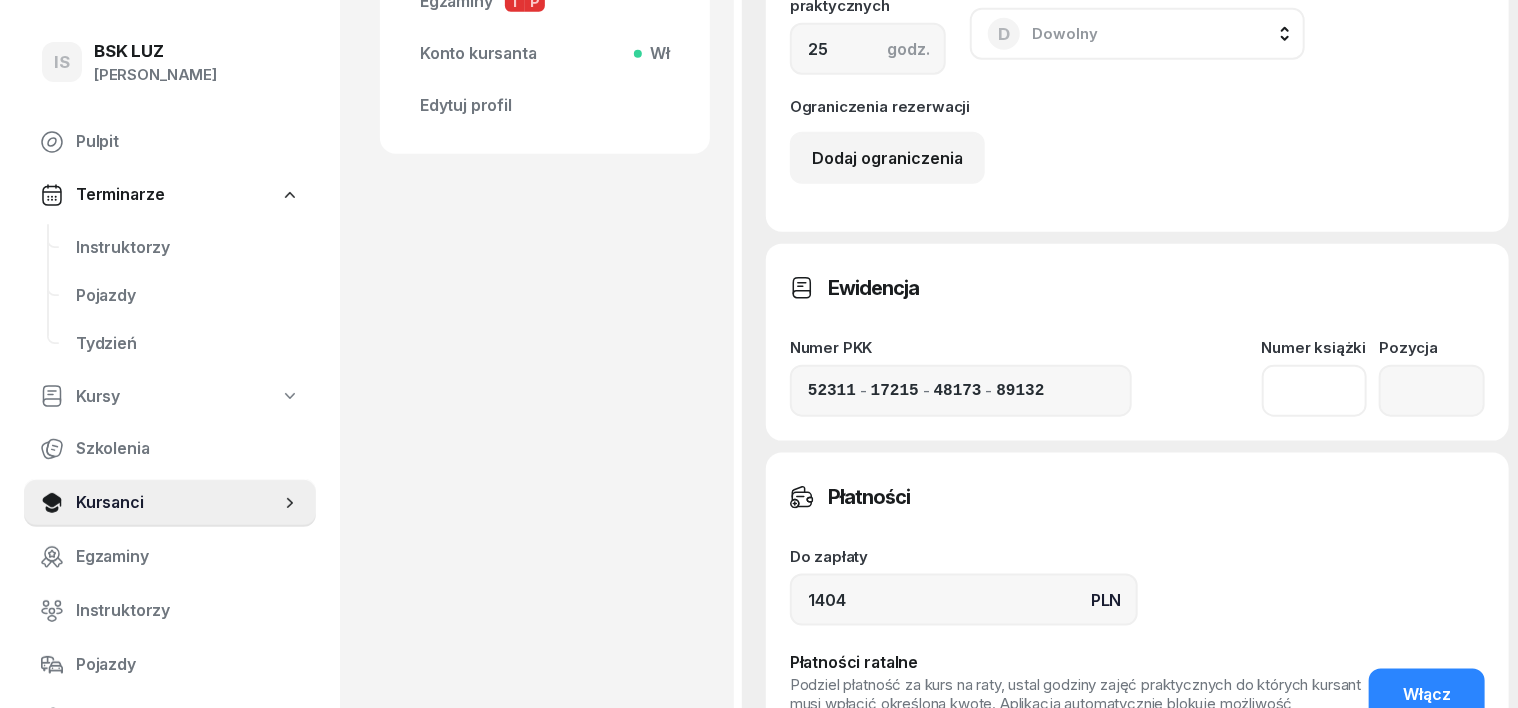 click 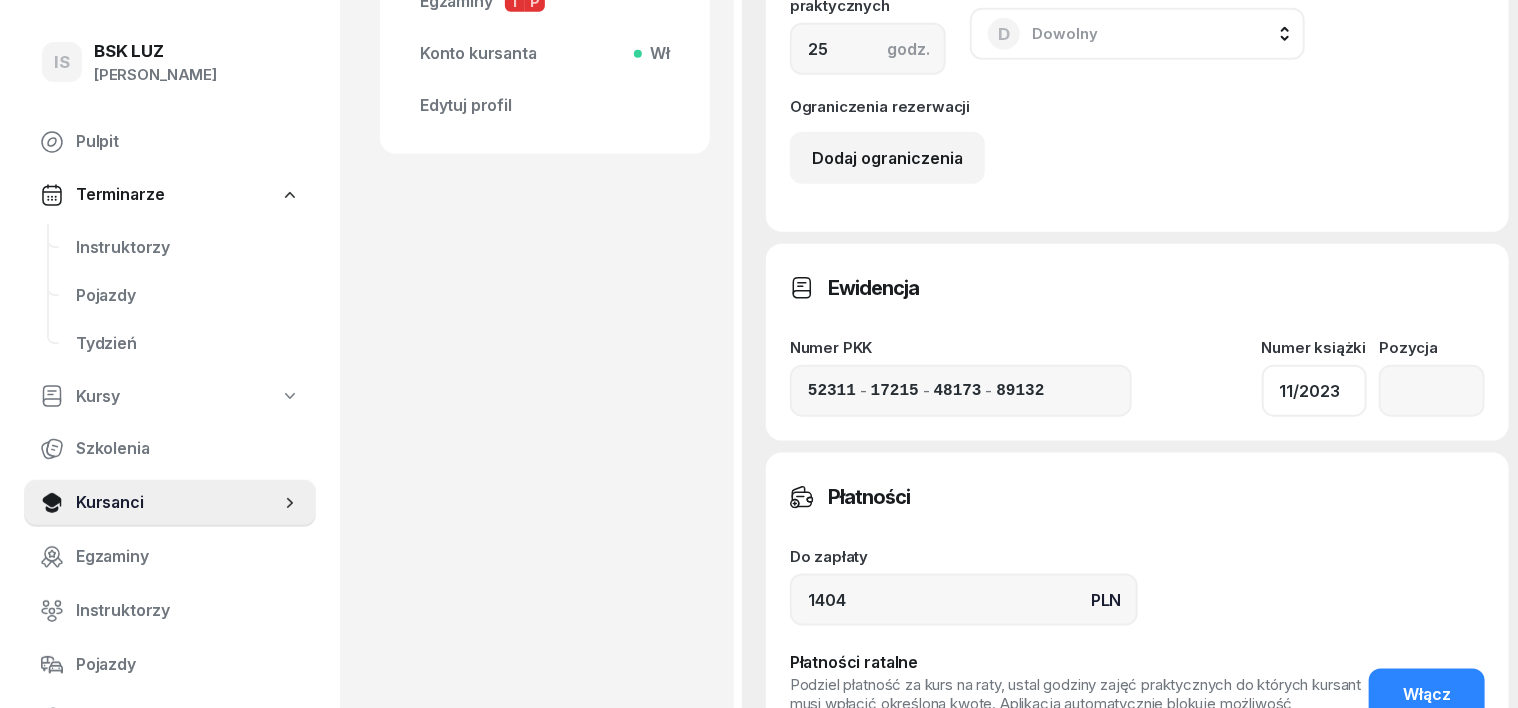 type on "11/2023" 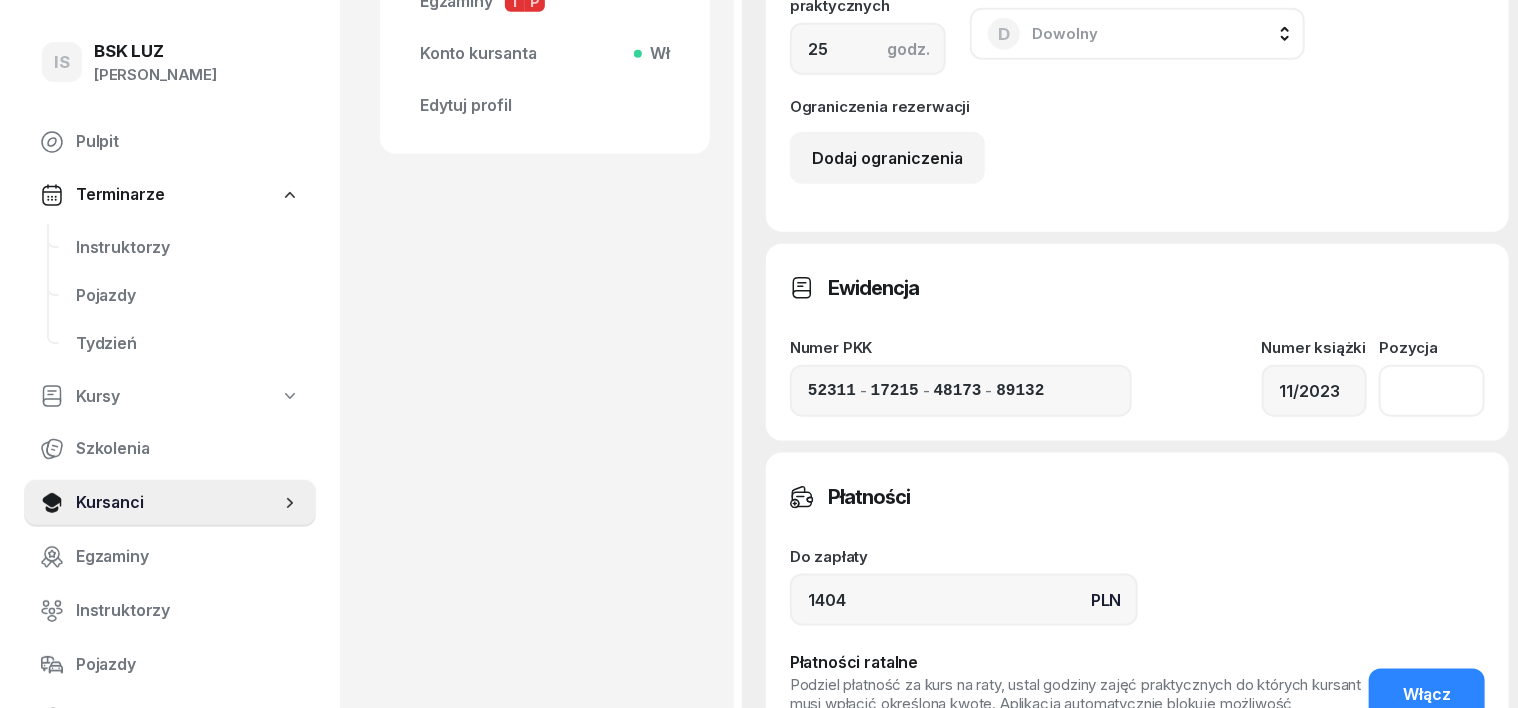 click 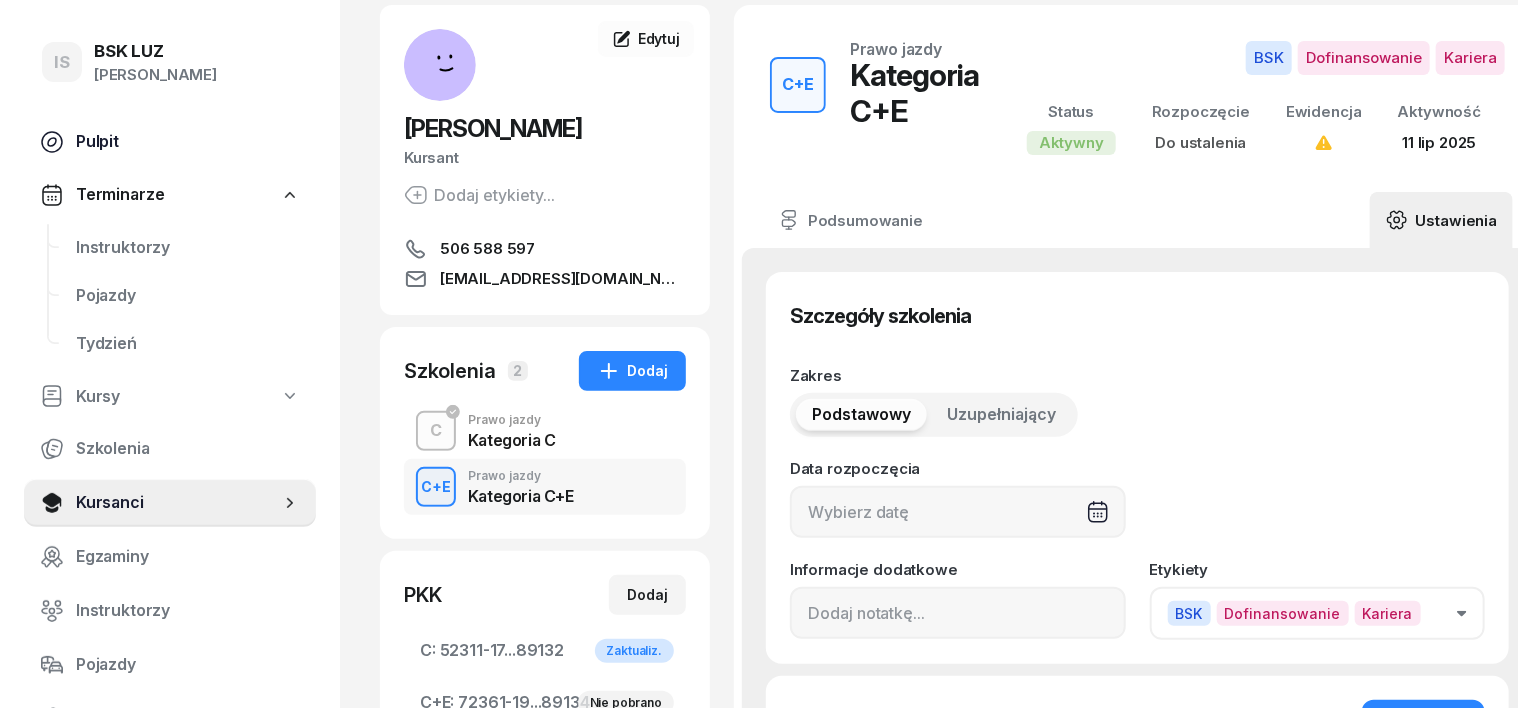 scroll, scrollTop: 0, scrollLeft: 0, axis: both 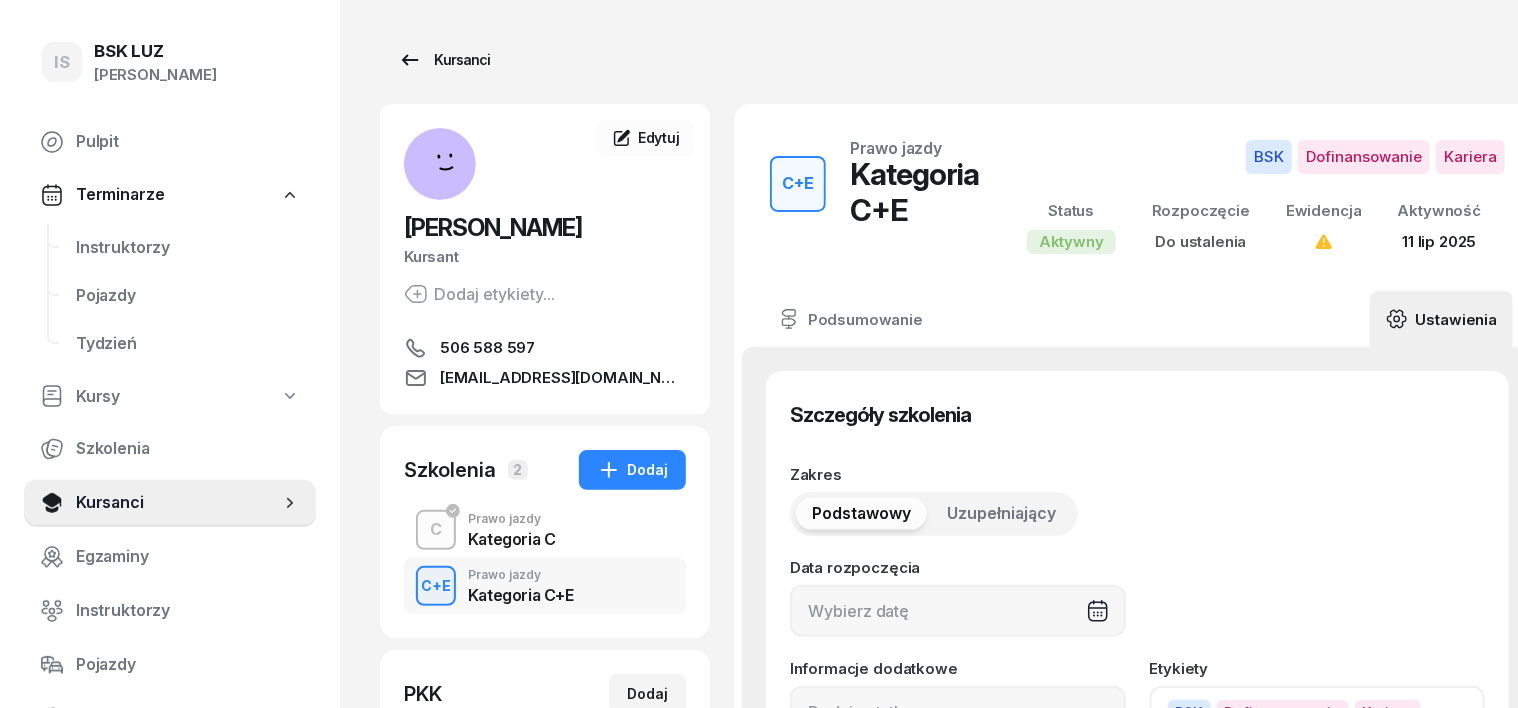 type on "1626" 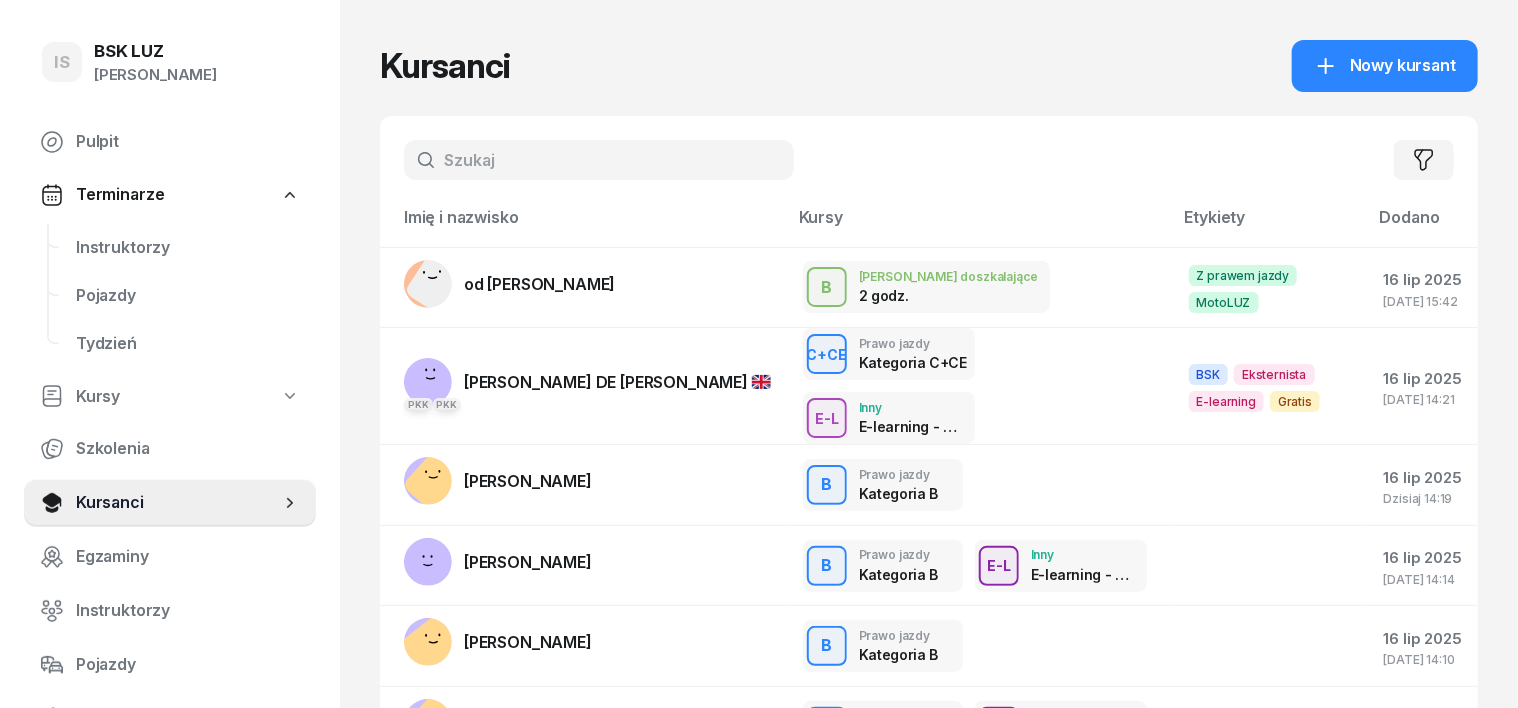 click at bounding box center [599, 160] 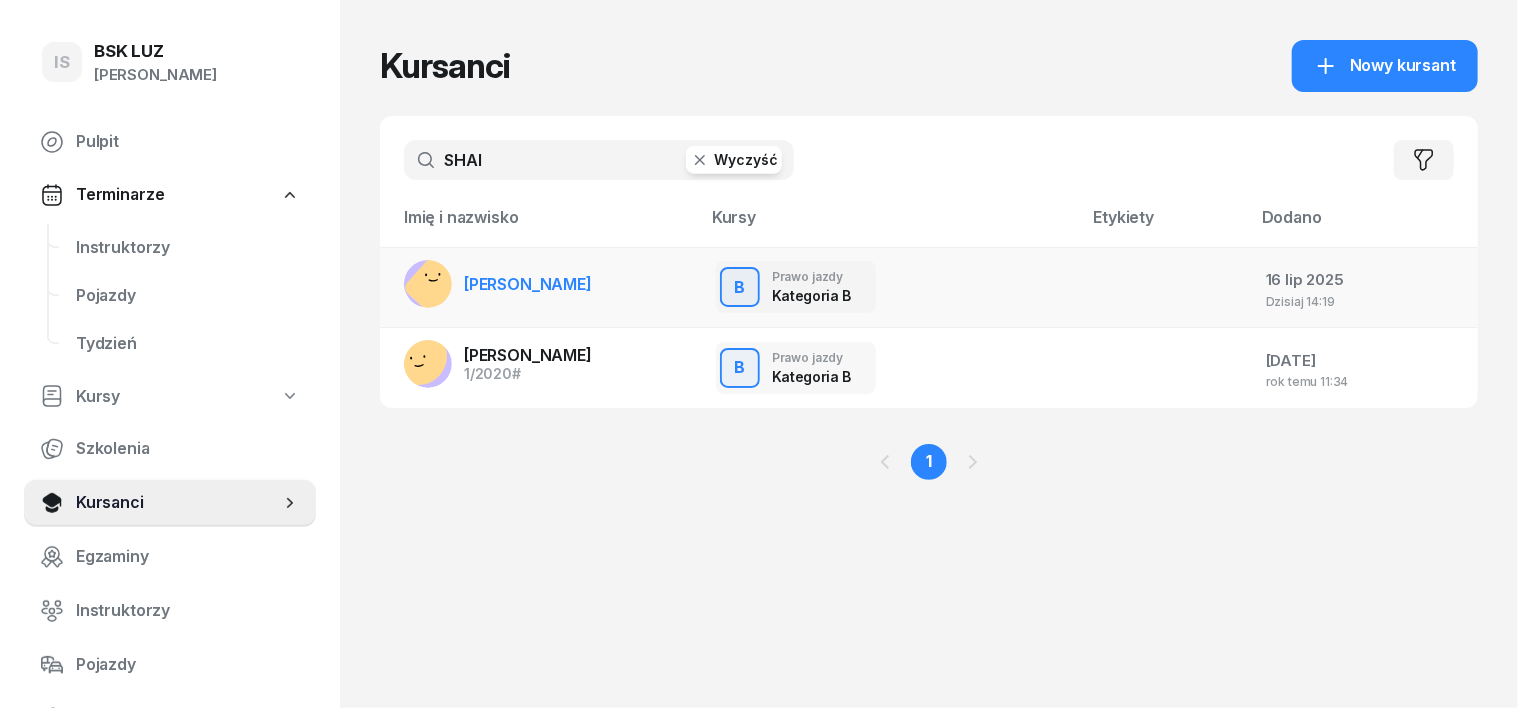 type on "SHAI" 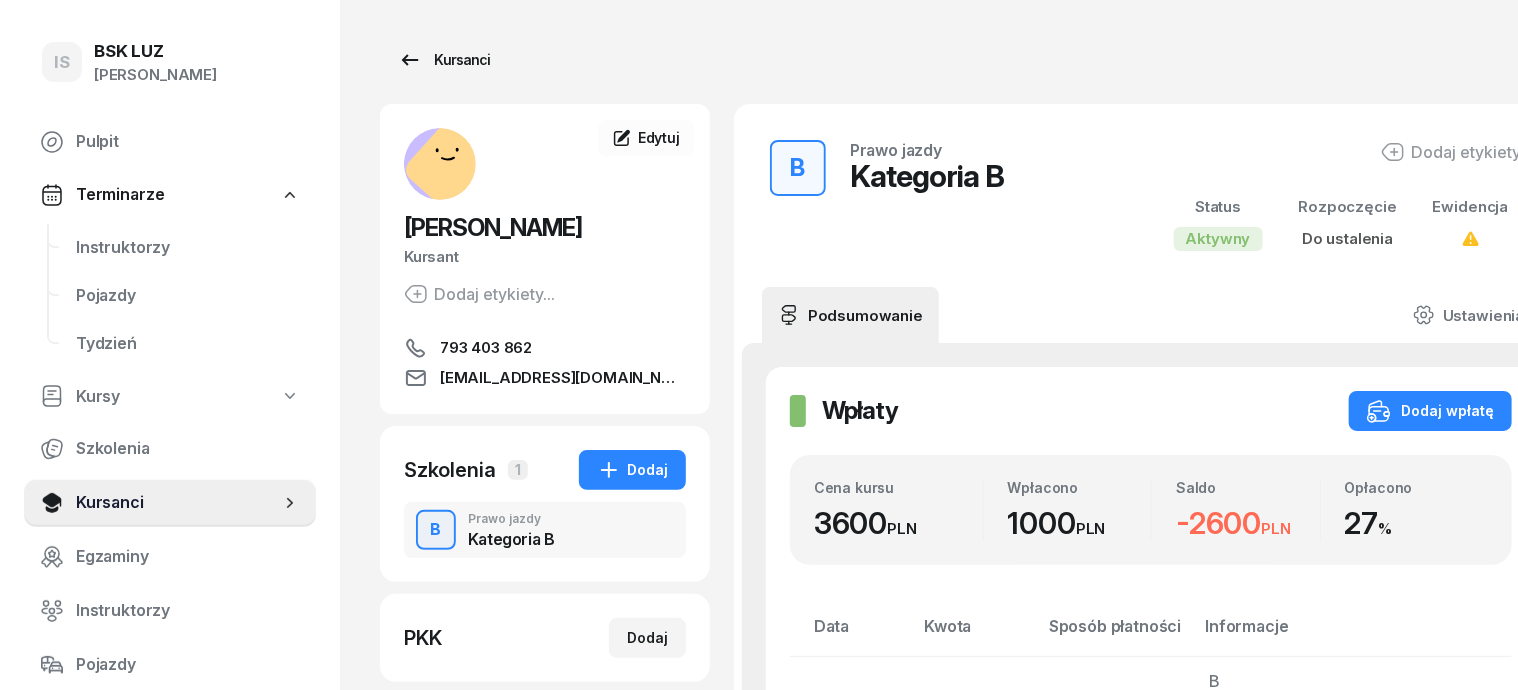 click on "Kursanci" at bounding box center [444, 60] 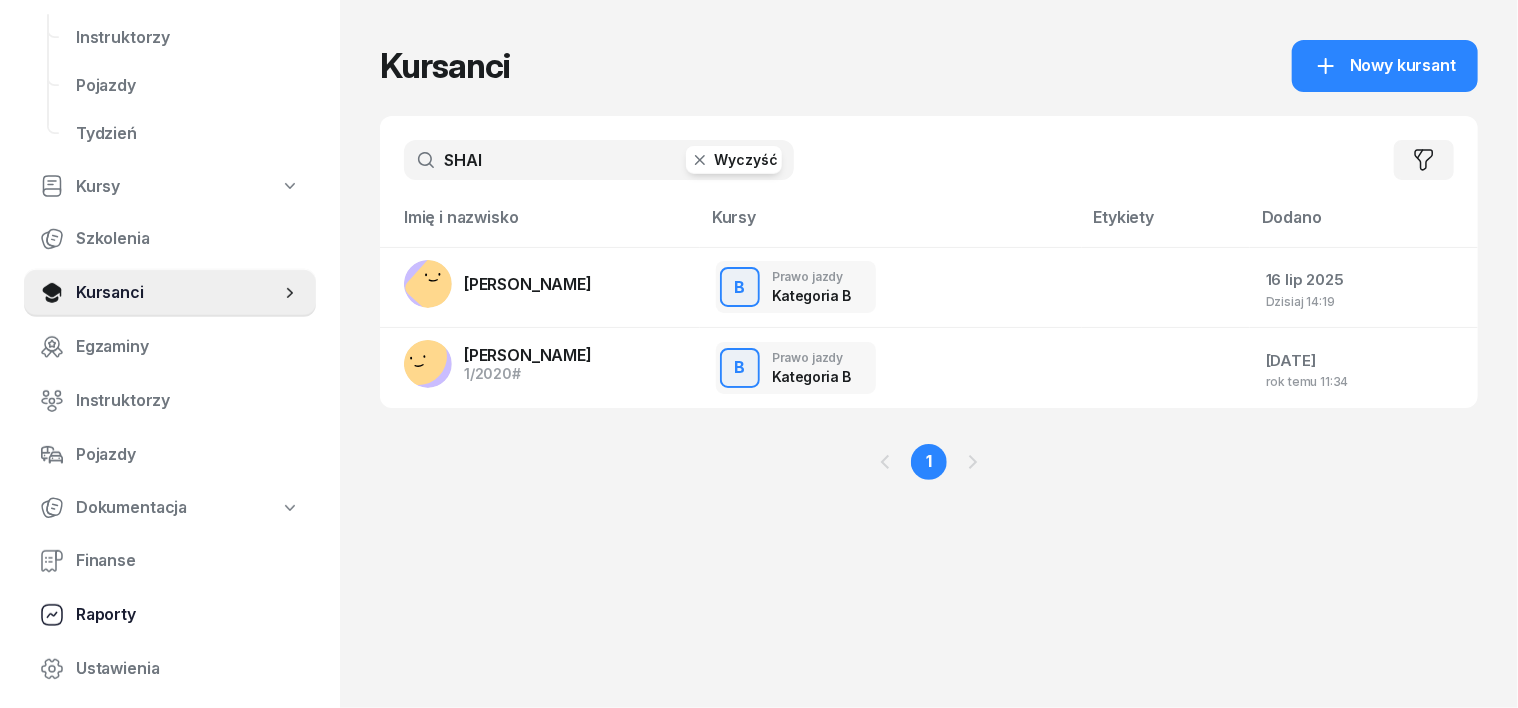scroll, scrollTop: 250, scrollLeft: 0, axis: vertical 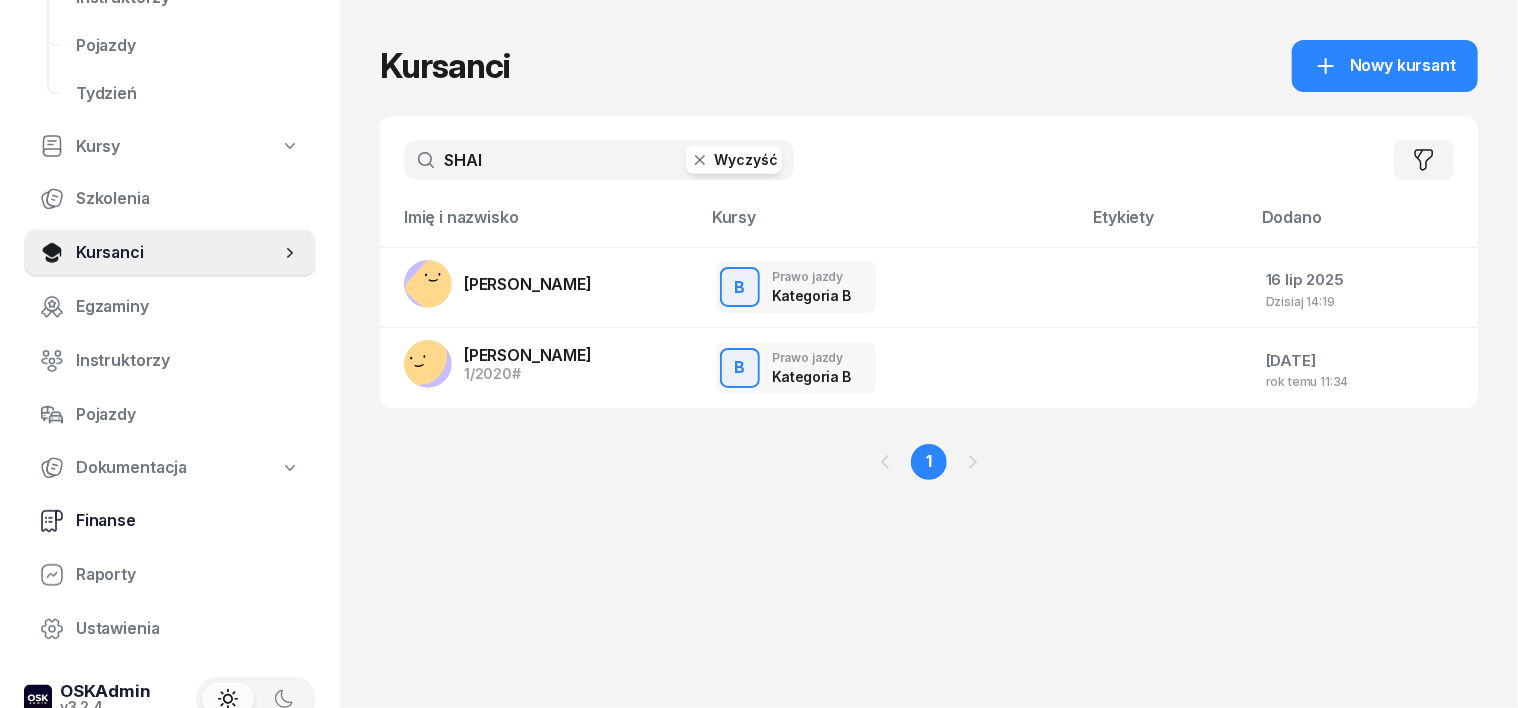 click on "Finanse" at bounding box center [188, 521] 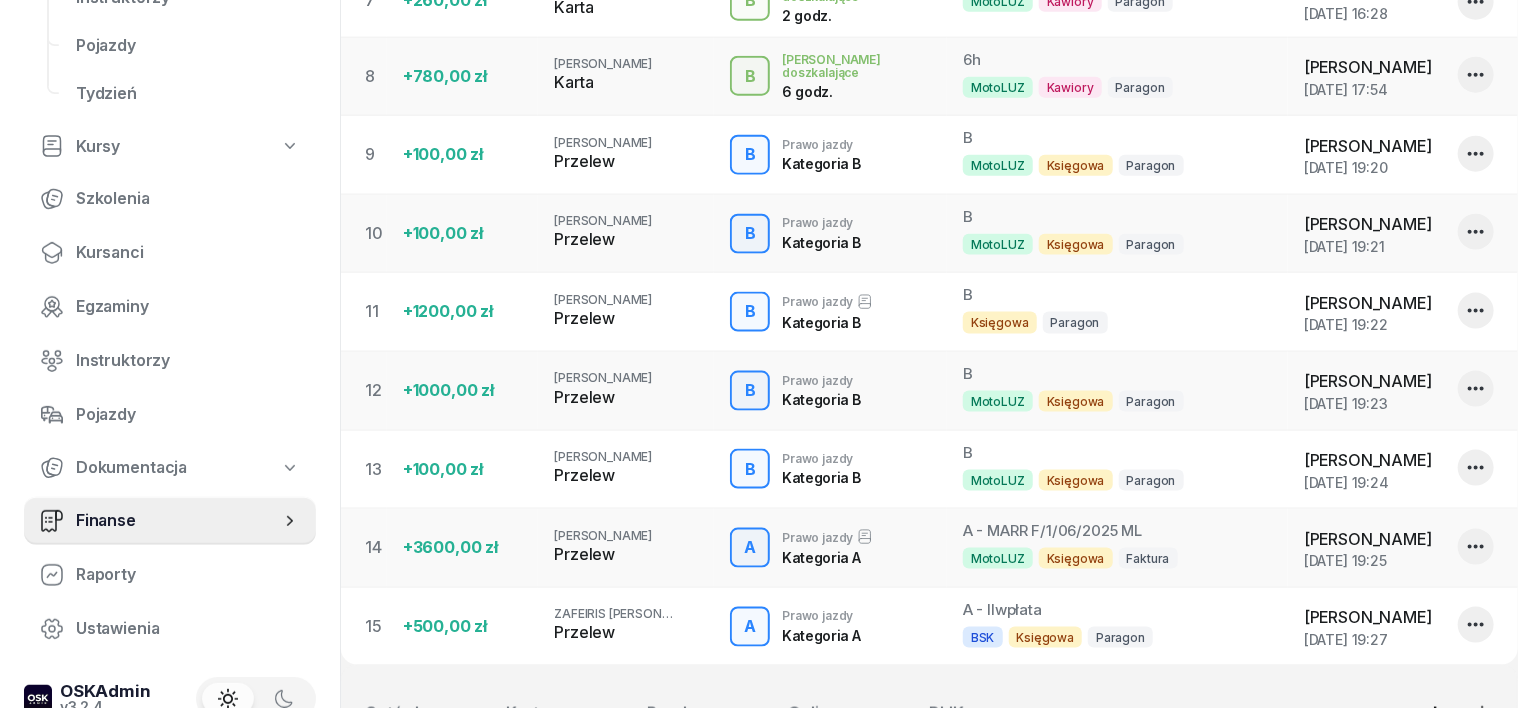 scroll, scrollTop: 1375, scrollLeft: 0, axis: vertical 